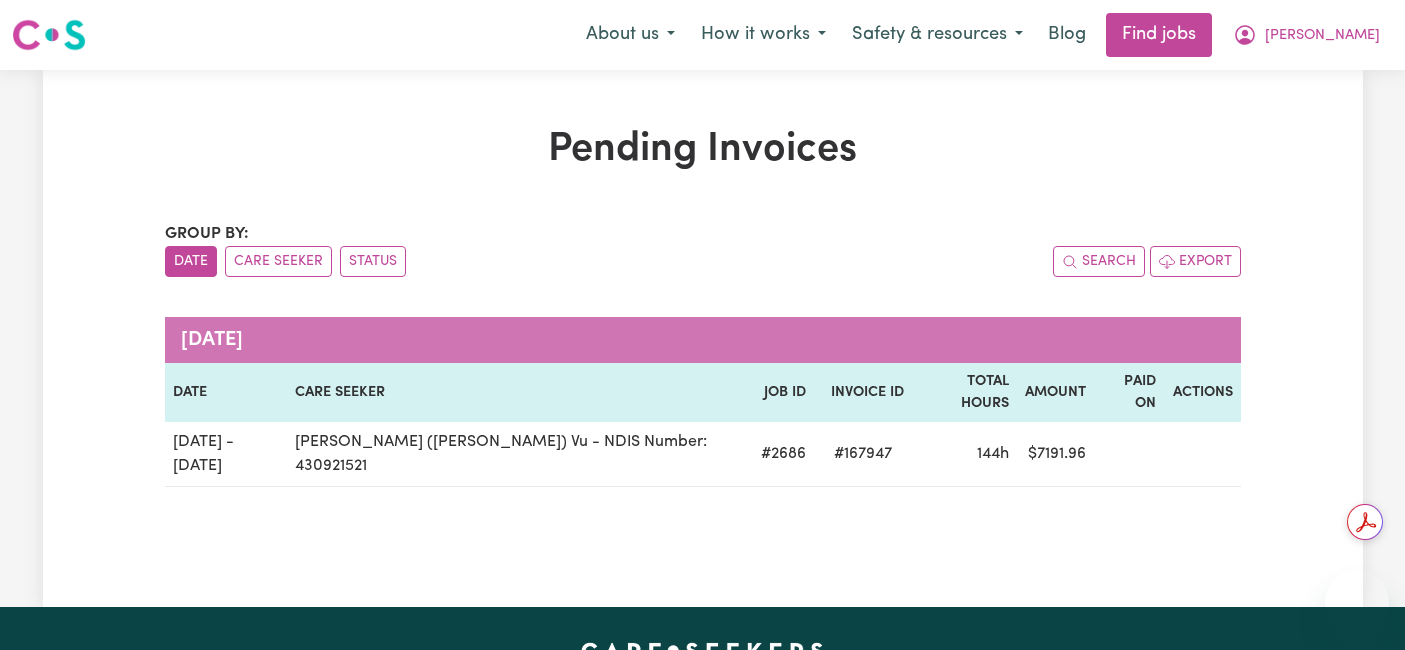 scroll, scrollTop: 0, scrollLeft: 0, axis: both 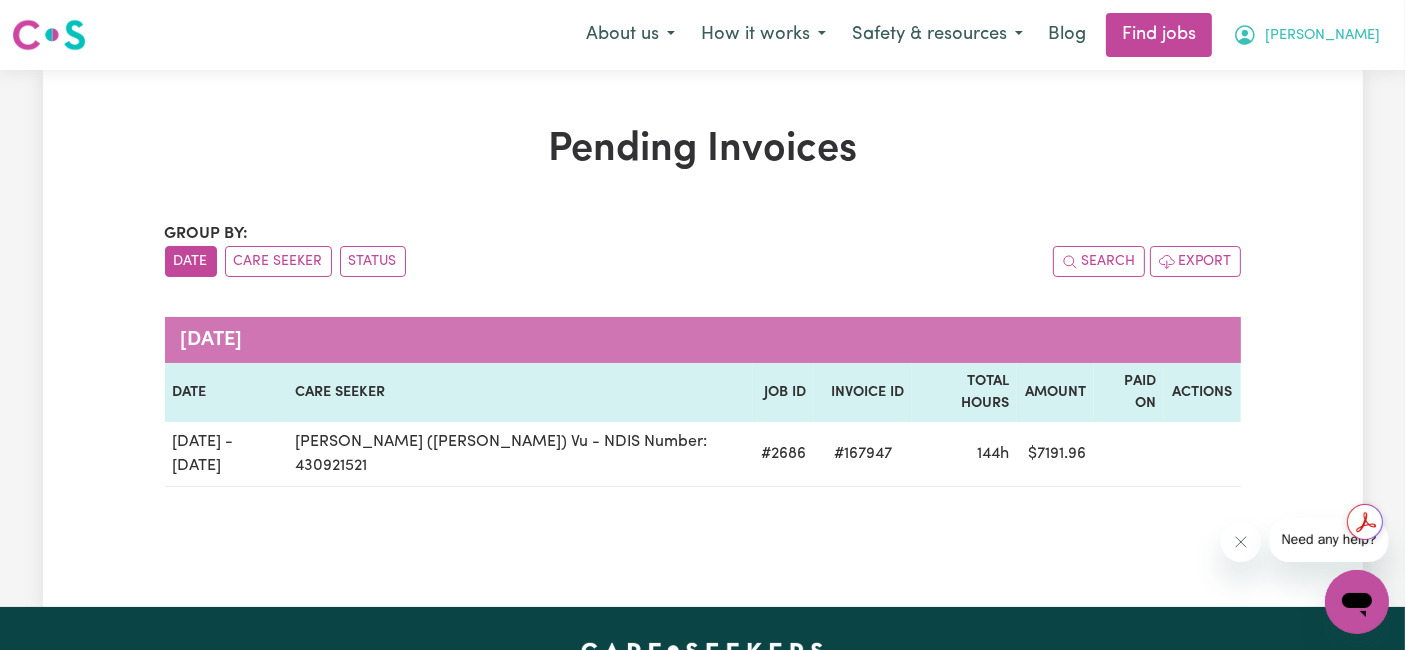 click on "[PERSON_NAME]" at bounding box center (1306, 35) 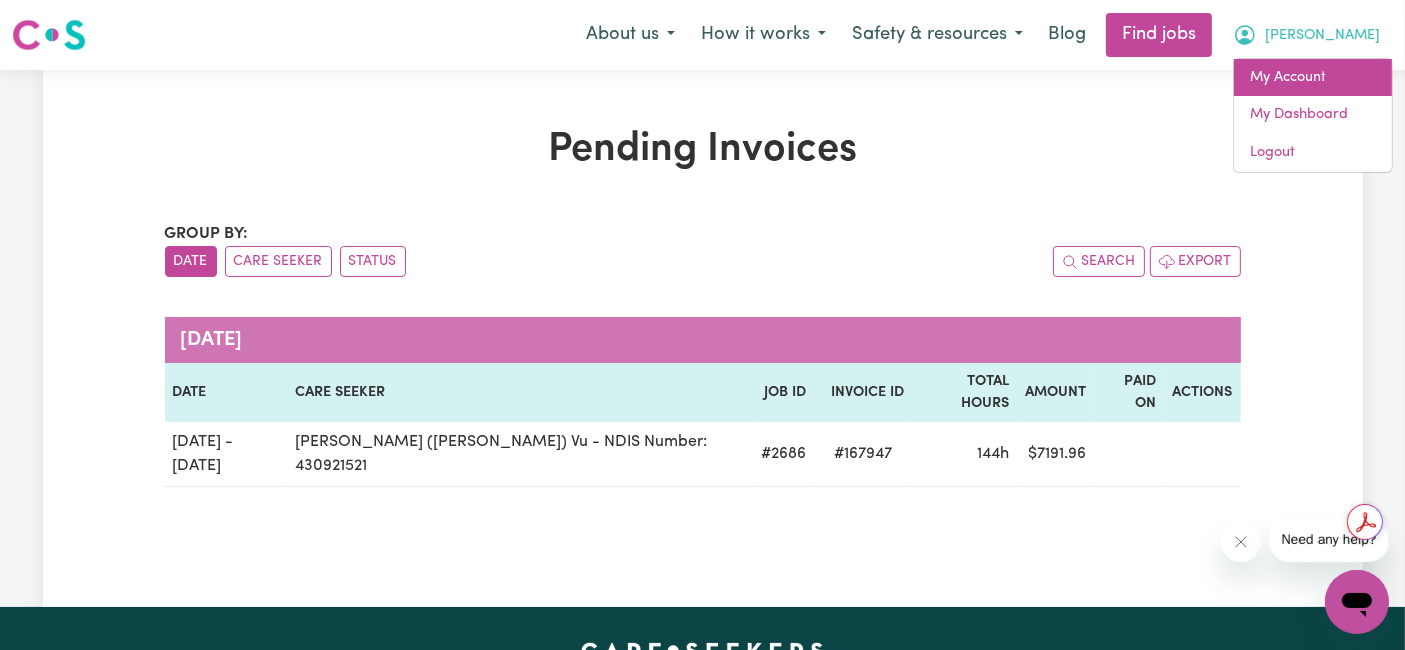 click on "My Account" at bounding box center [1313, 78] 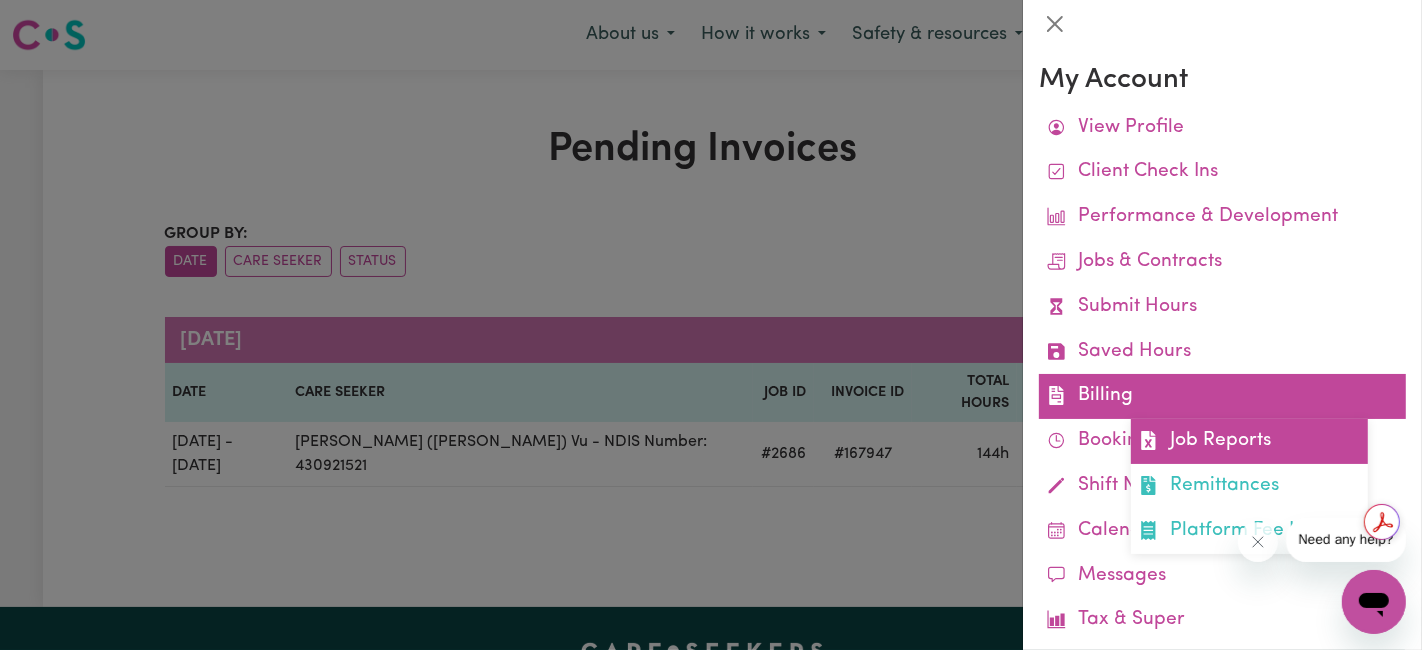 click 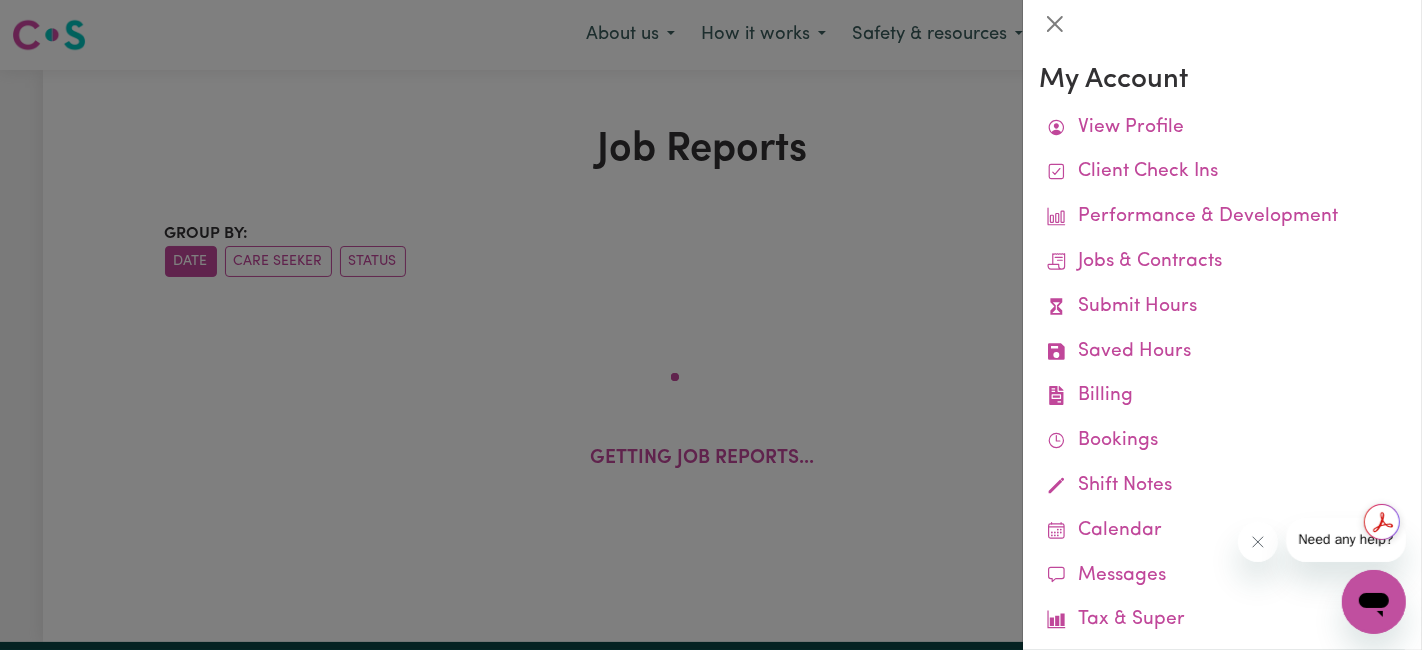 click at bounding box center (711, 325) 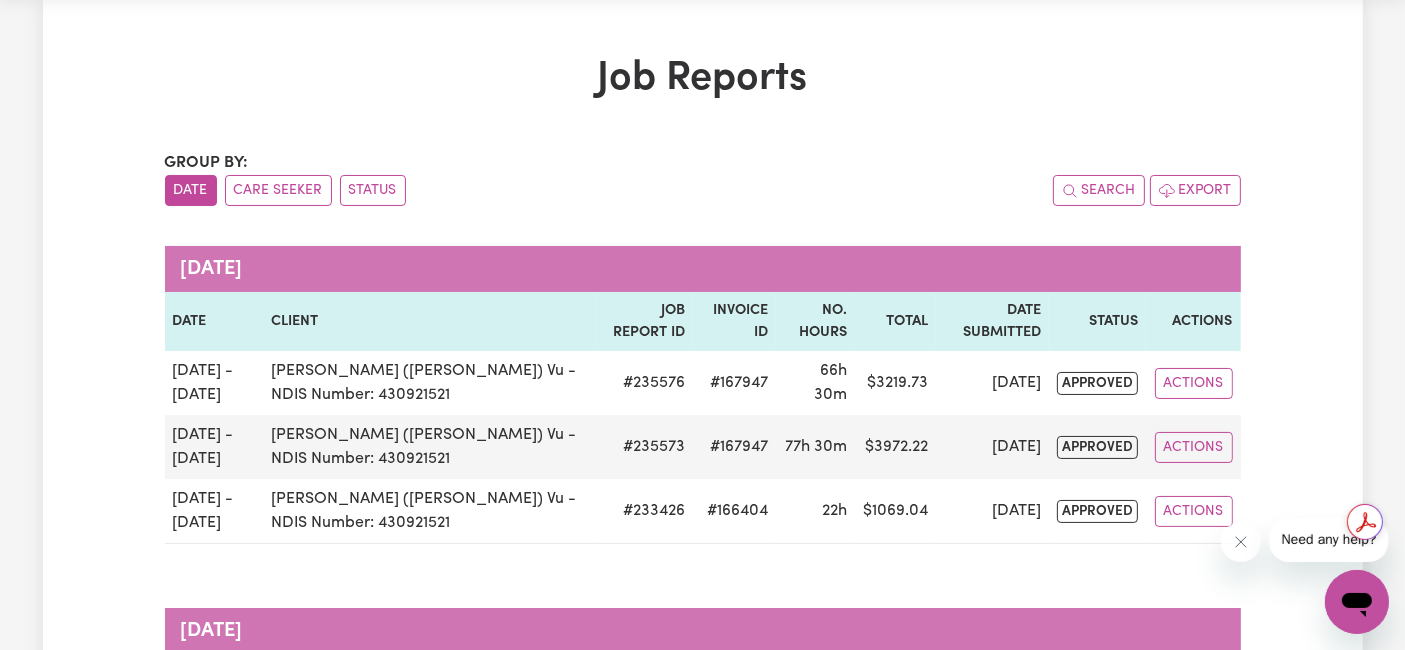scroll, scrollTop: 0, scrollLeft: 0, axis: both 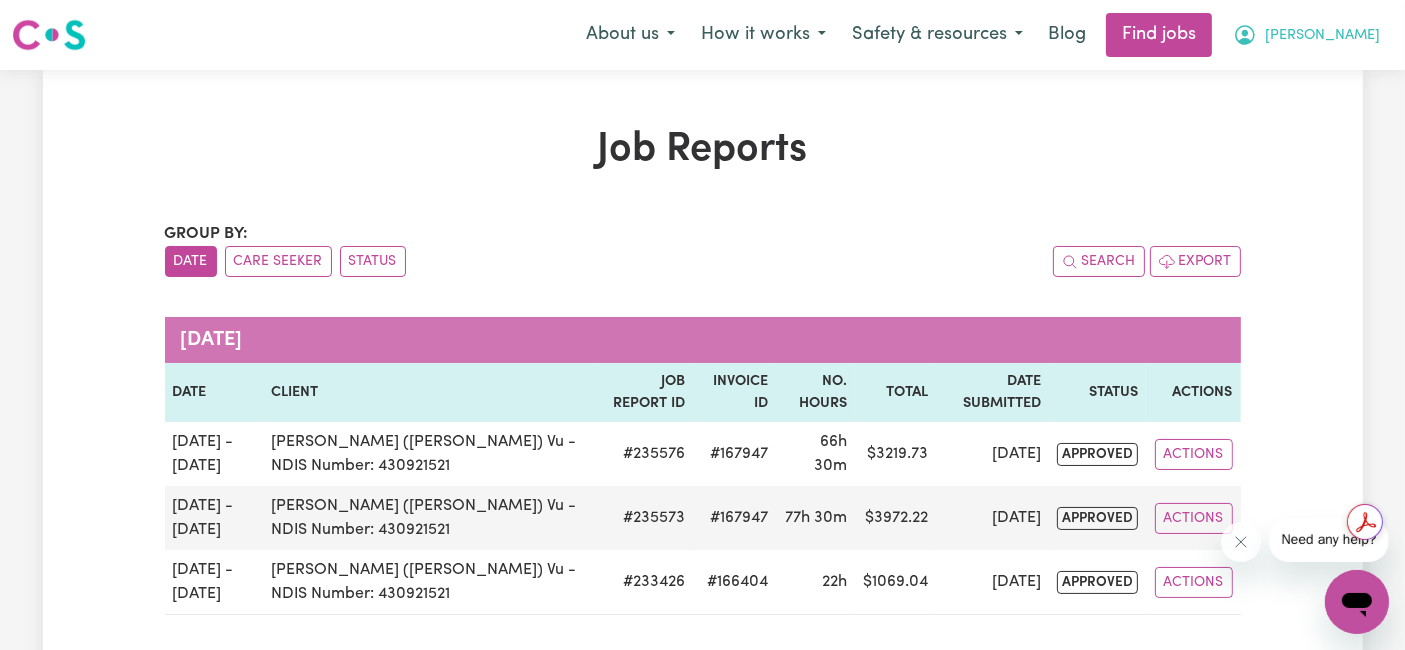 click on "[PERSON_NAME]" at bounding box center [1306, 35] 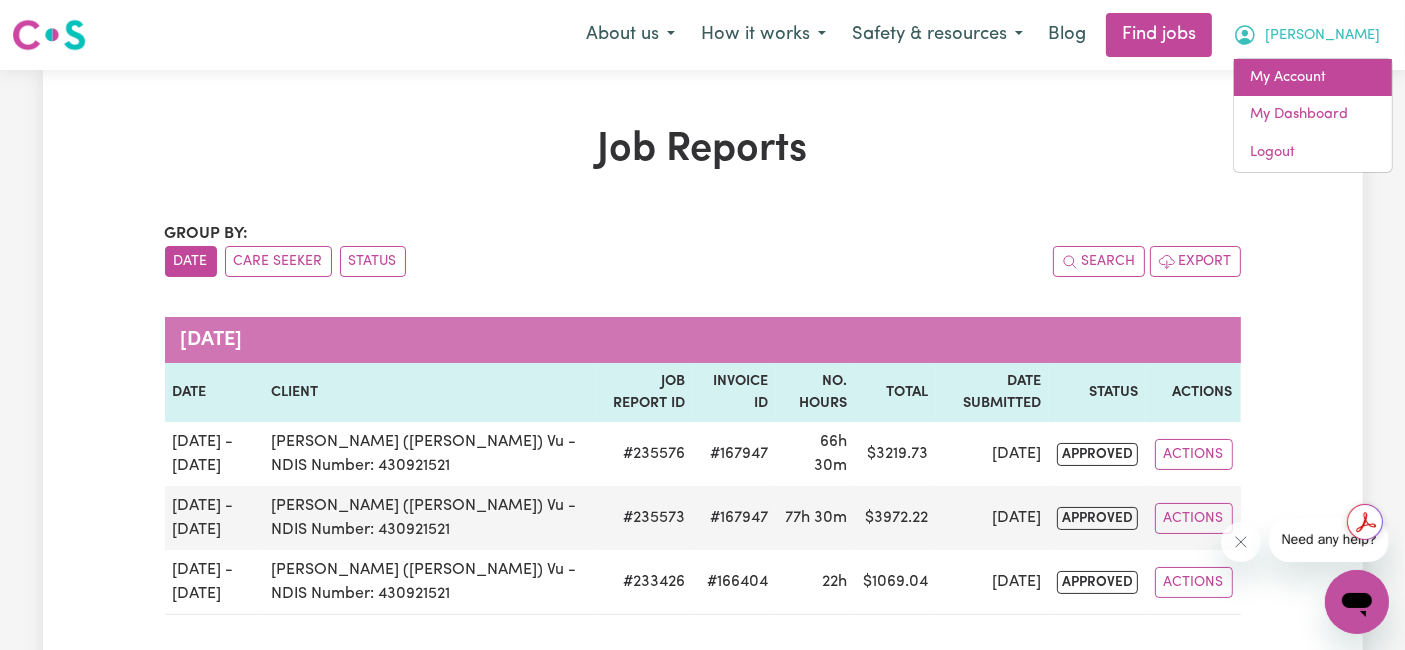 click on "My Account" at bounding box center [1313, 78] 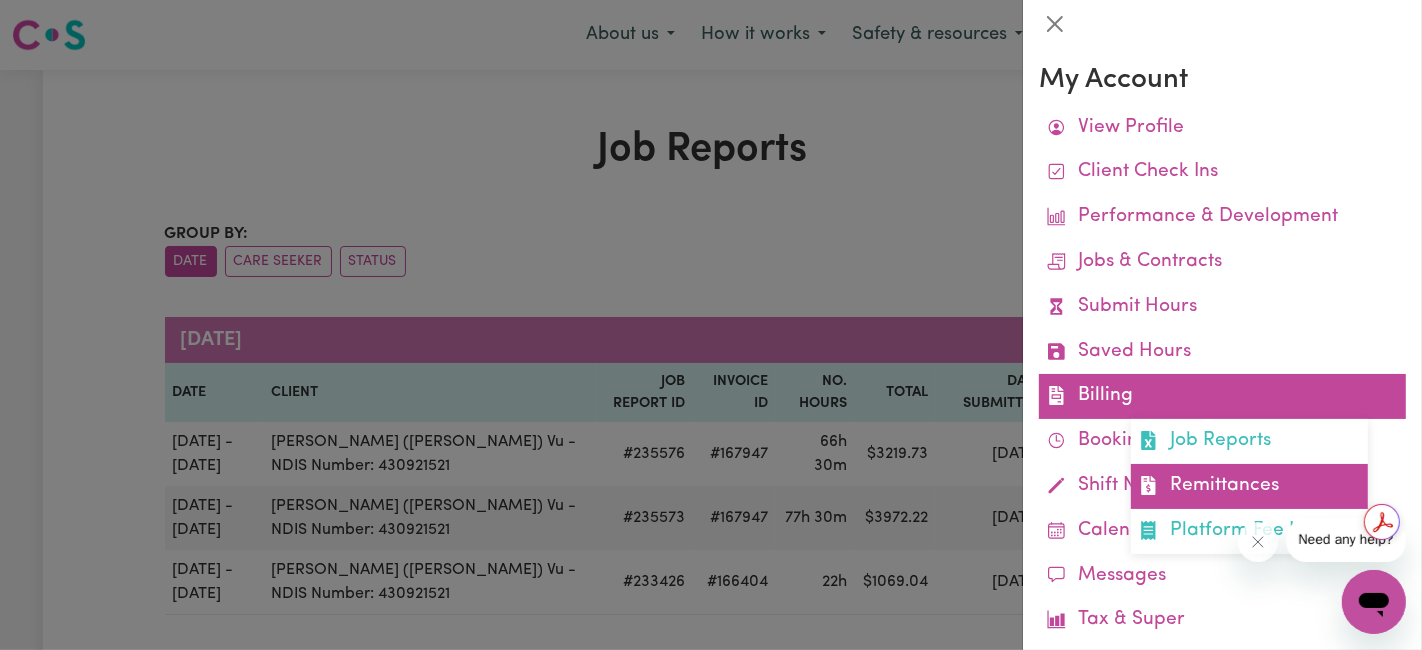 click on "Remittances" at bounding box center (1249, 486) 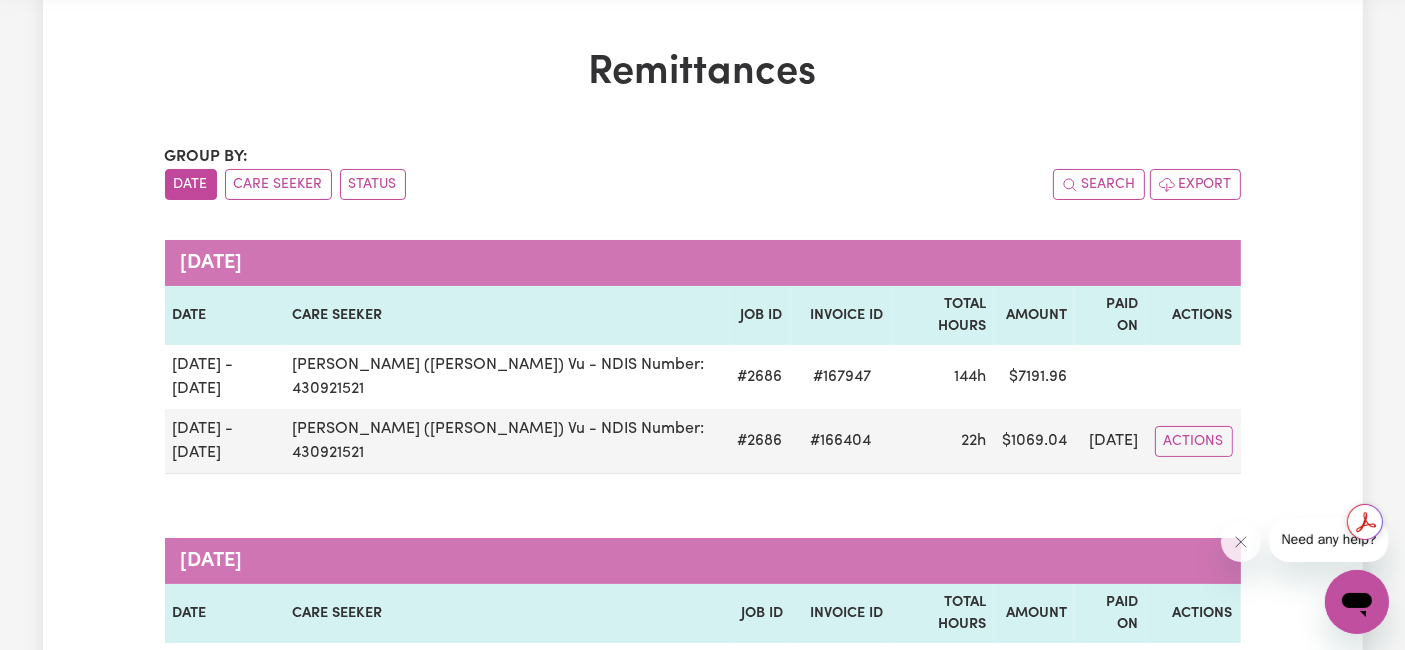 scroll, scrollTop: 111, scrollLeft: 0, axis: vertical 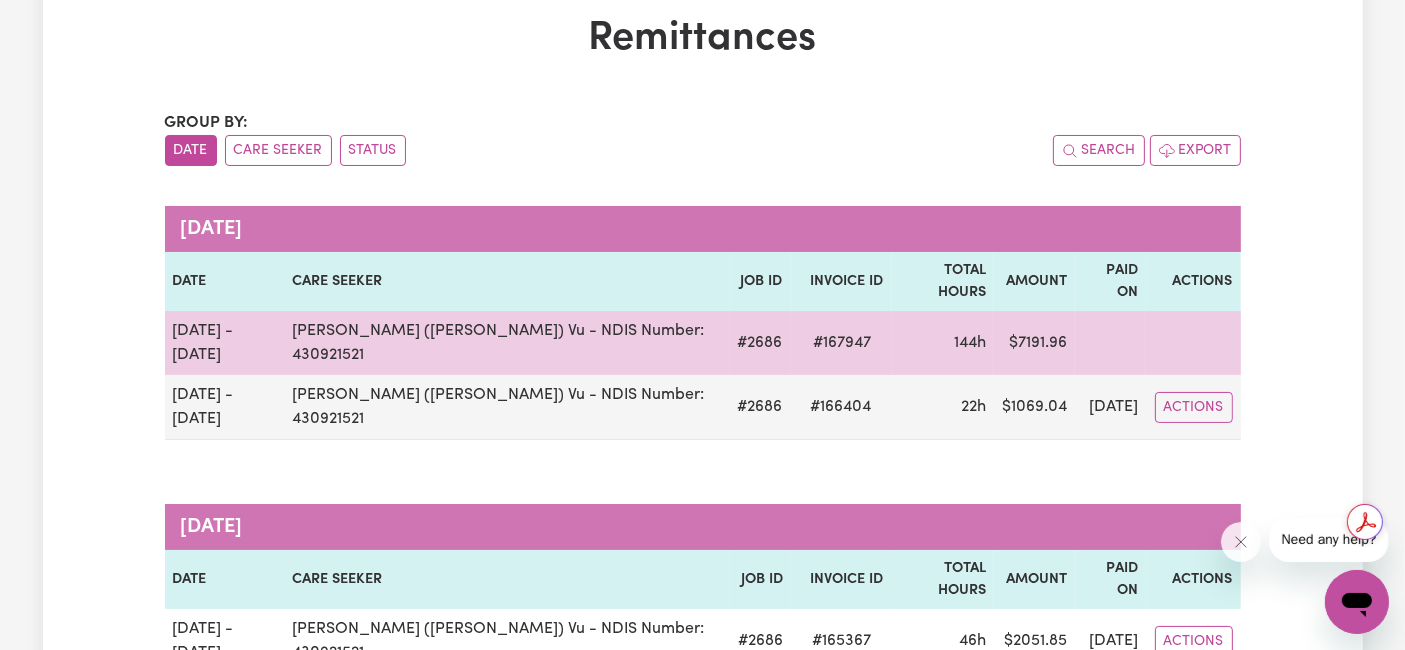 click at bounding box center [1193, 343] 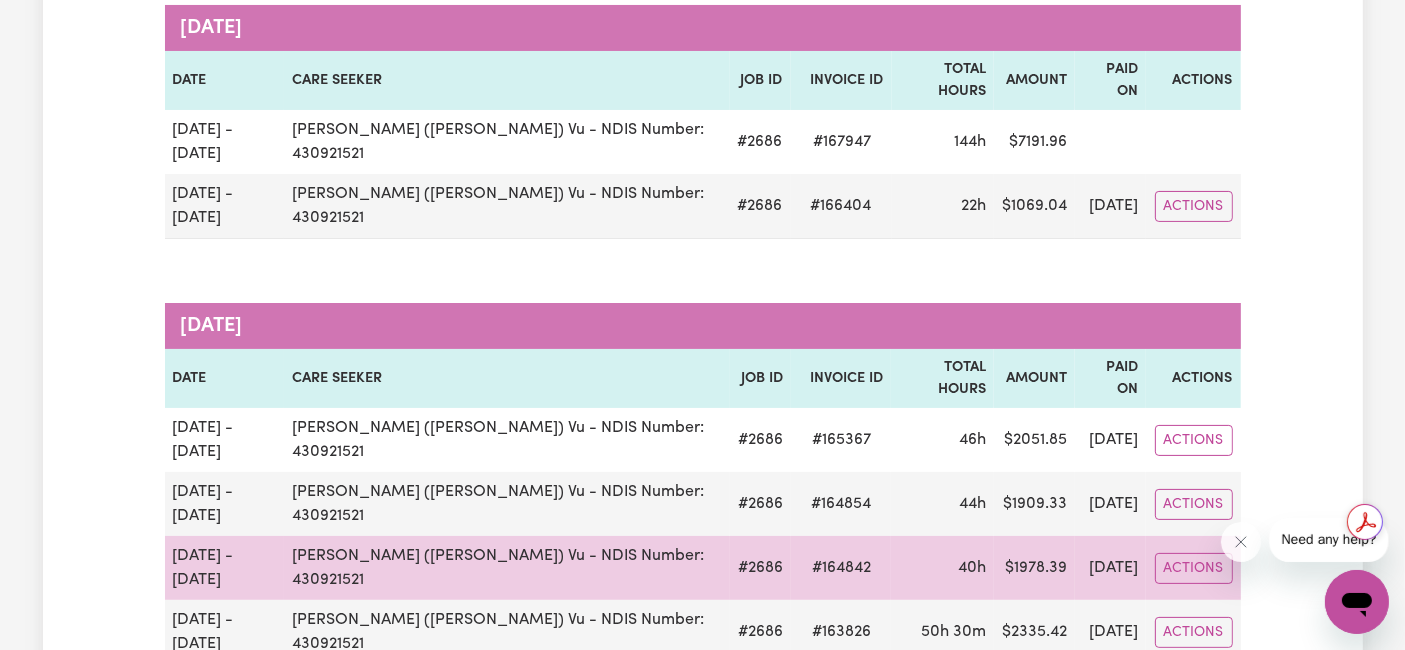 scroll, scrollTop: 333, scrollLeft: 0, axis: vertical 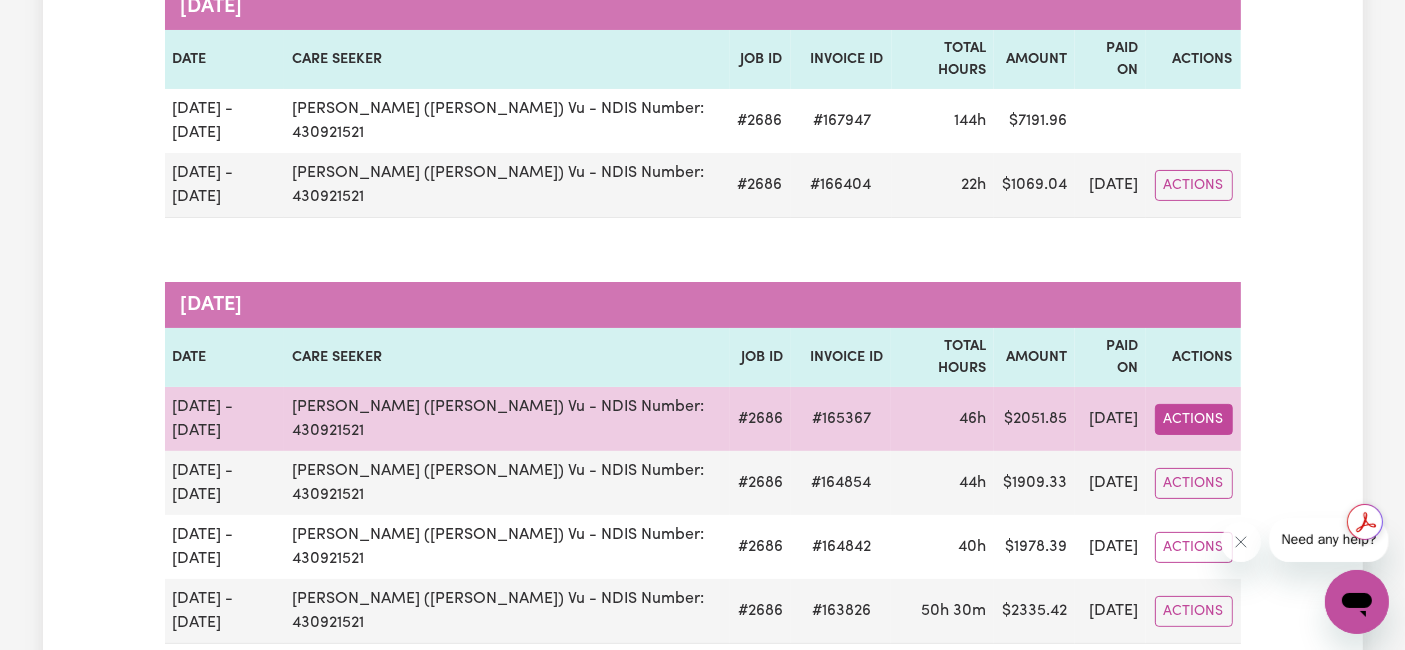 click on "Actions" at bounding box center [1194, 185] 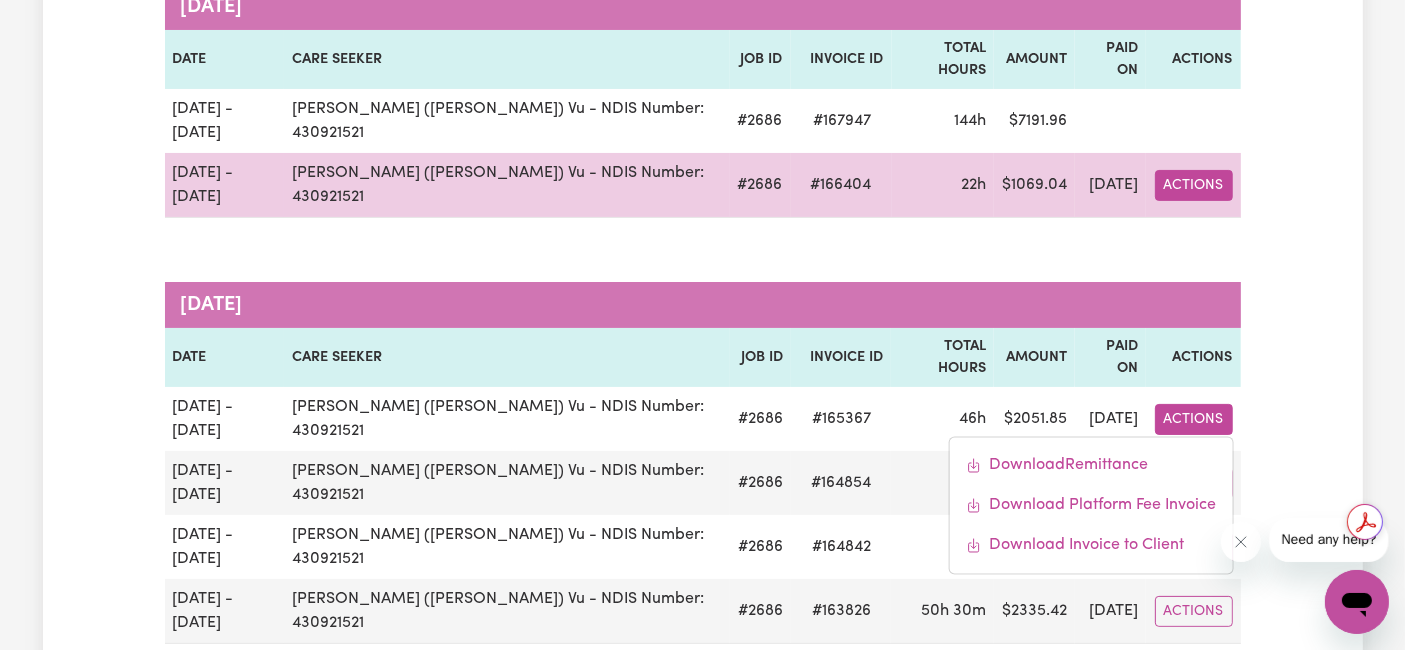 click on "Actions" at bounding box center (1194, 185) 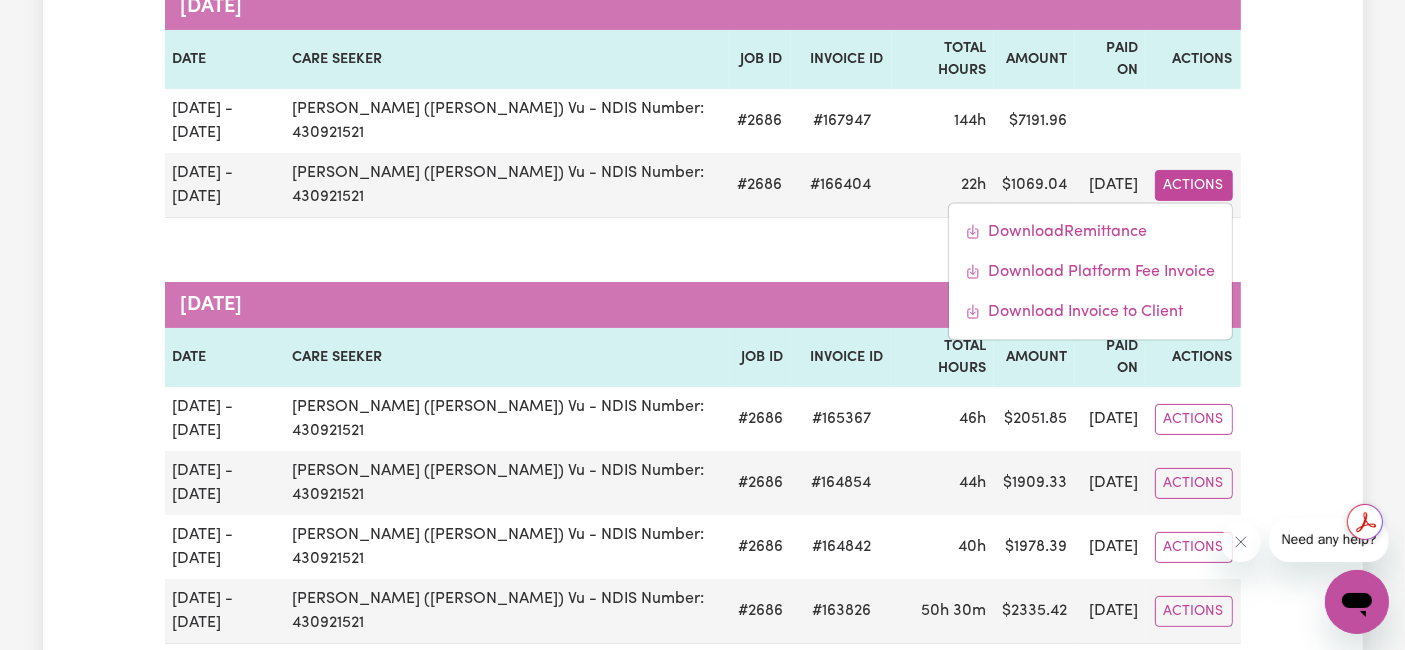 click on "Remittances Group by: Date Care Seeker Status Search Export [DATE] Date Care Seeker Job ID Invoice ID Total Hours Amount Paid On Actions [DATE] - [DATE] Chelsea (Han) Vu - NDIS Number: 430921521 # 2686 # 167947 144h  $ 7191.96 [DATE] - [DATE] Chelsea (Han) Vu - NDIS Number: 430921521 # 2686 # 166404 22h  $ 1069.04 [DATE] Actions Download  Remittance Download Platform Fee Invoice Download Invoice to Client [DATE] Date Care Seeker Job ID Invoice ID Total Hours Amount Paid On Actions [DATE] - [DATE] Chelsea (Han) Vu - NDIS Number: 430921521 # 2686 # 165367 46h  $ 2051.85 [DATE] Actions Download  Remittance Download Platform Fee Invoice Download Invoice to Client [DATE] - [DATE] Chelsea (Han) Vu - NDIS Number: 430921521 # 2686 # 164854 44h  $ 1909.33 [DATE] Actions [DATE] - [DATE] Chelsea (Han) Vu - NDIS Number: 430921521 # 2686 # 164842 40h  $ 1978.39 [DATE] Actions [DATE] - [DATE] Chelsea (Han) Vu - NDIS Number: 430921521 # 2686 # 163826 50h 30m $ 2335.42 [DATE] Actions [DATE] Date #" at bounding box center (702, 2525) 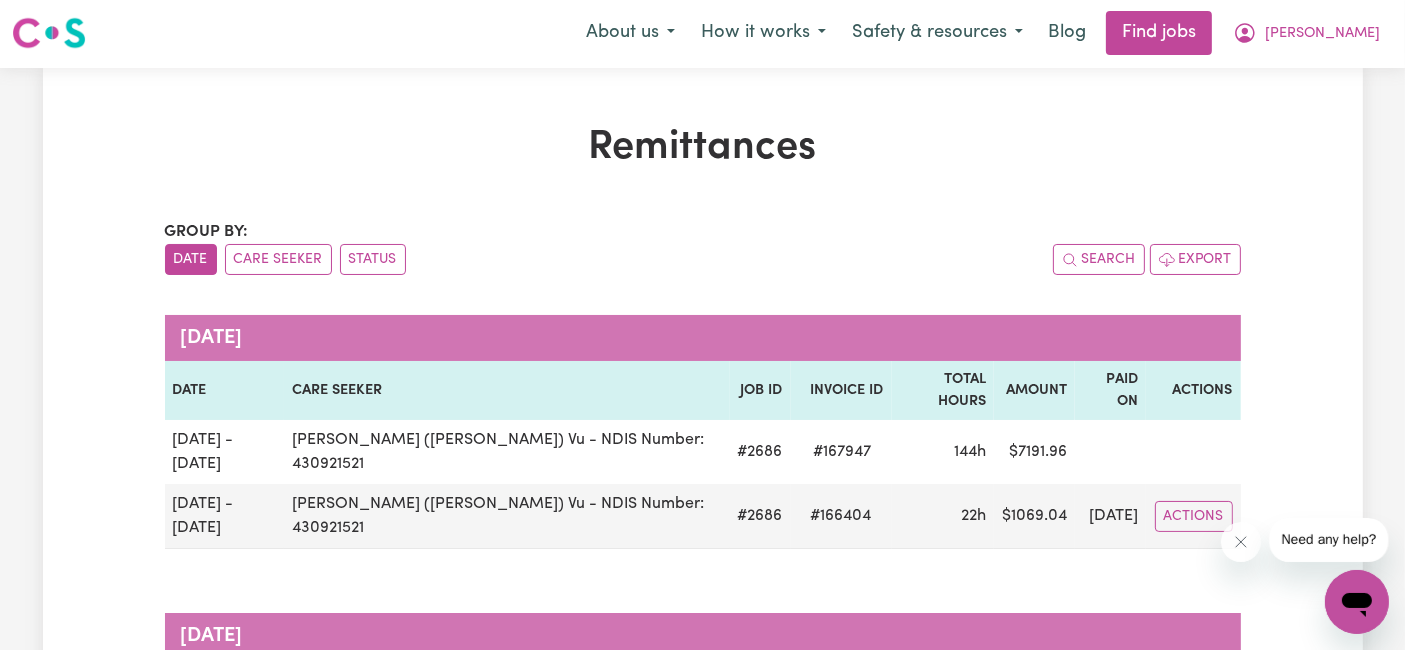 scroll, scrollTop: 0, scrollLeft: 0, axis: both 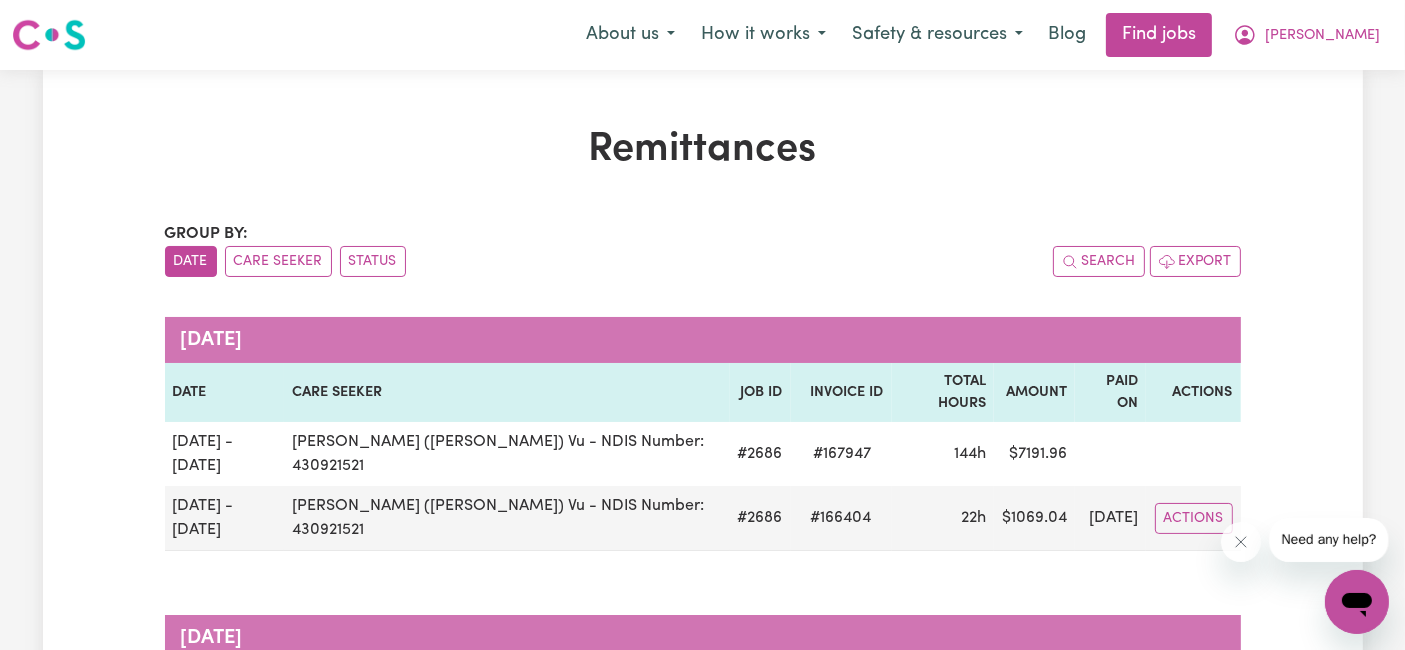 click on "Menu About us How it works Safety & resources Blog Find jobs [PERSON_NAME]" at bounding box center (702, 35) 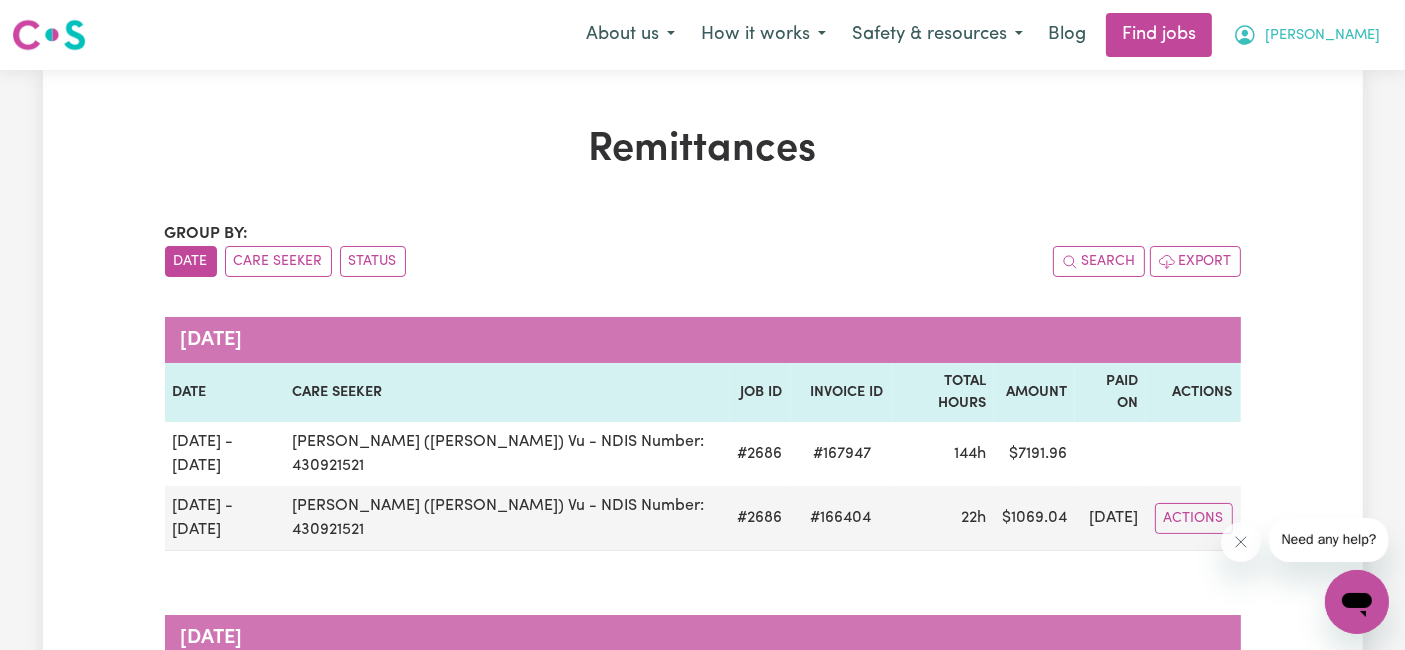 click on "[PERSON_NAME]" at bounding box center (1322, 36) 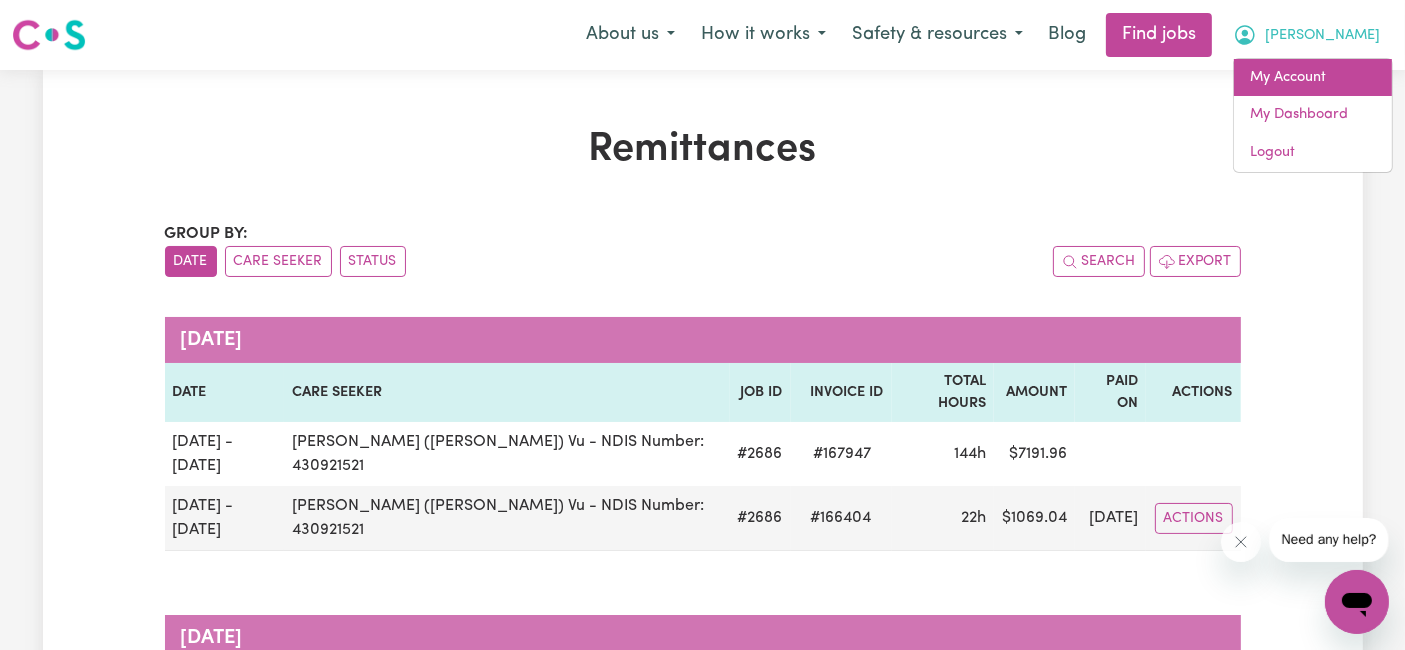 click on "My Account" at bounding box center [1313, 78] 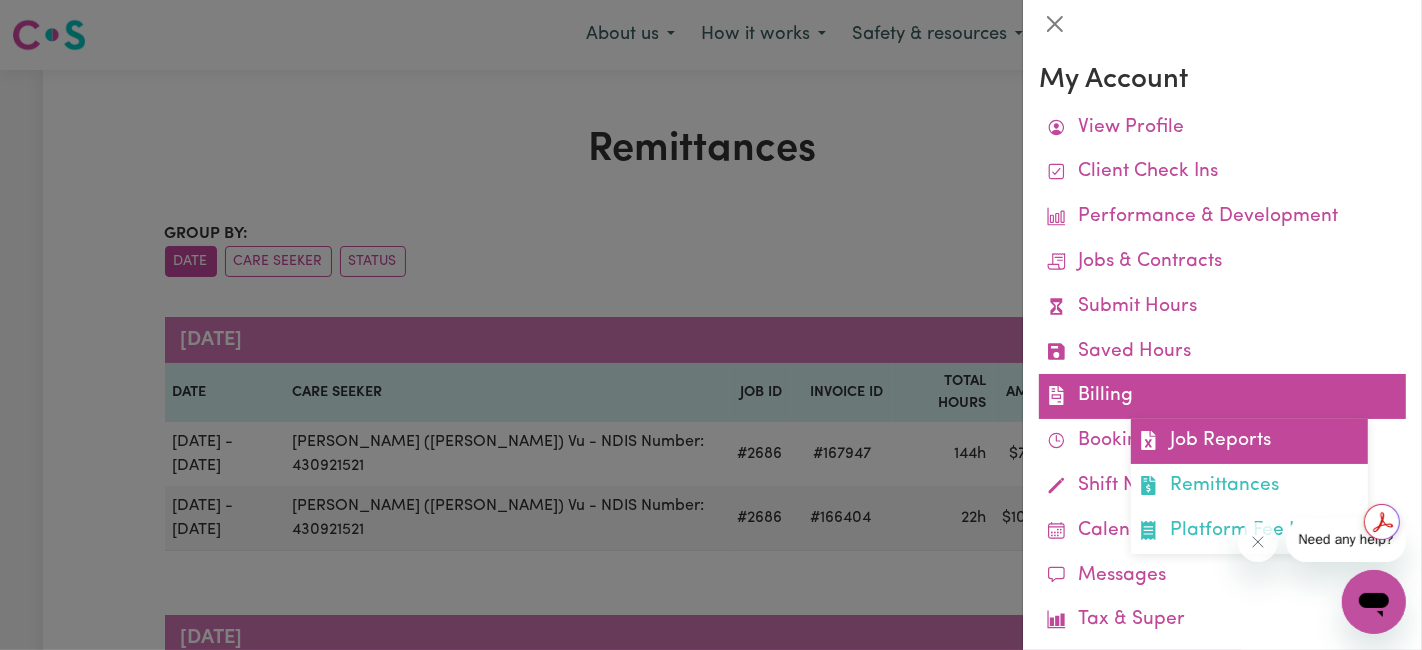click on "Job Reports" at bounding box center (1249, 441) 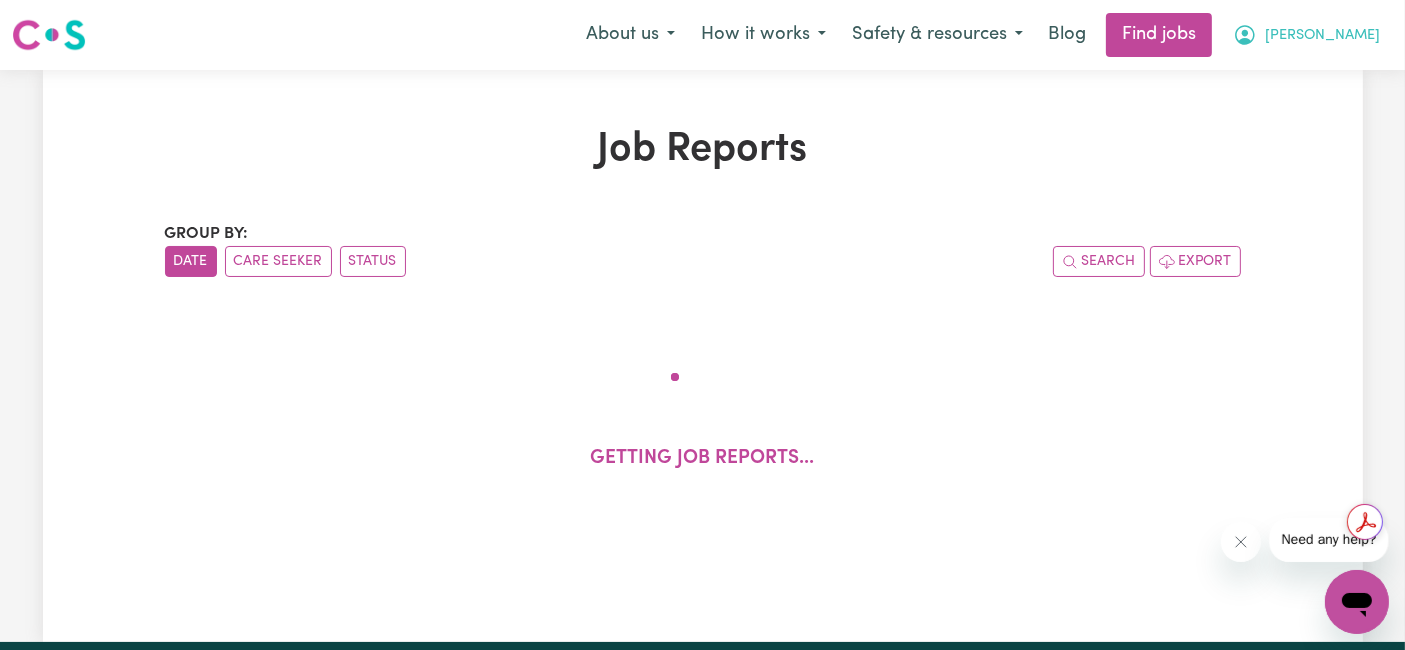 click on "[PERSON_NAME]" at bounding box center (1322, 36) 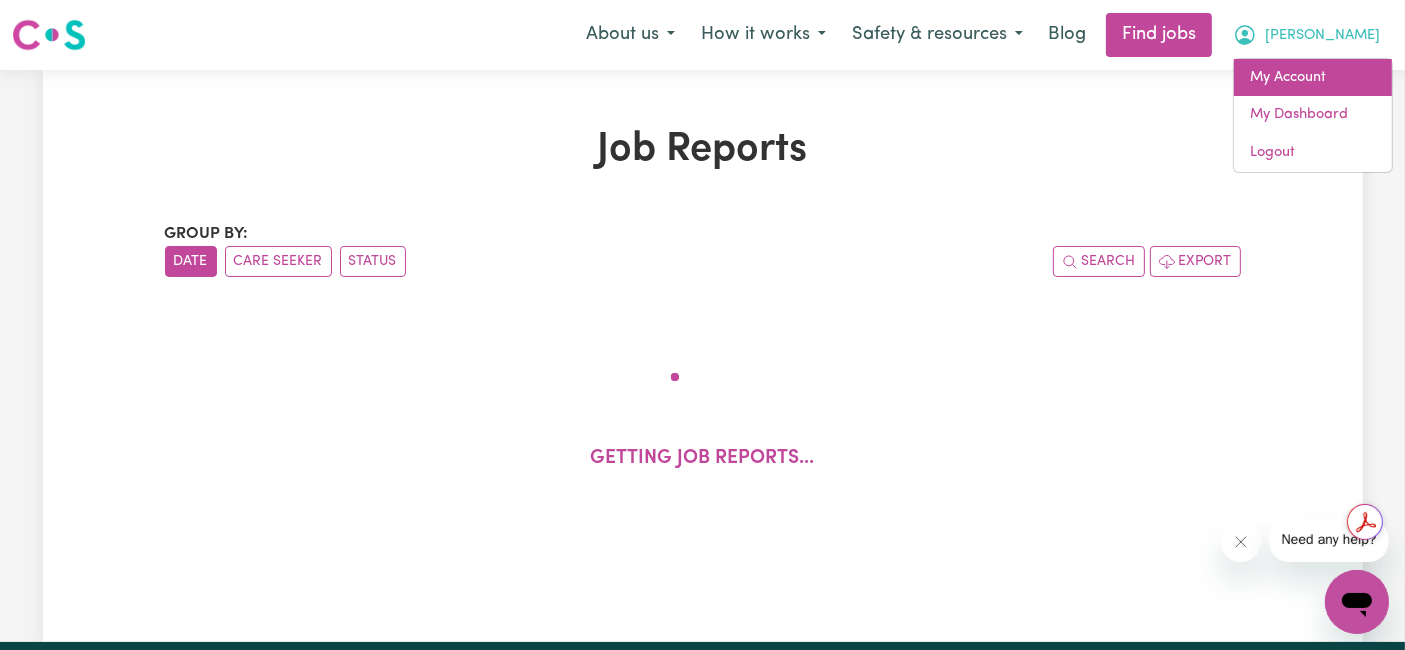 click on "My Account" at bounding box center (1313, 78) 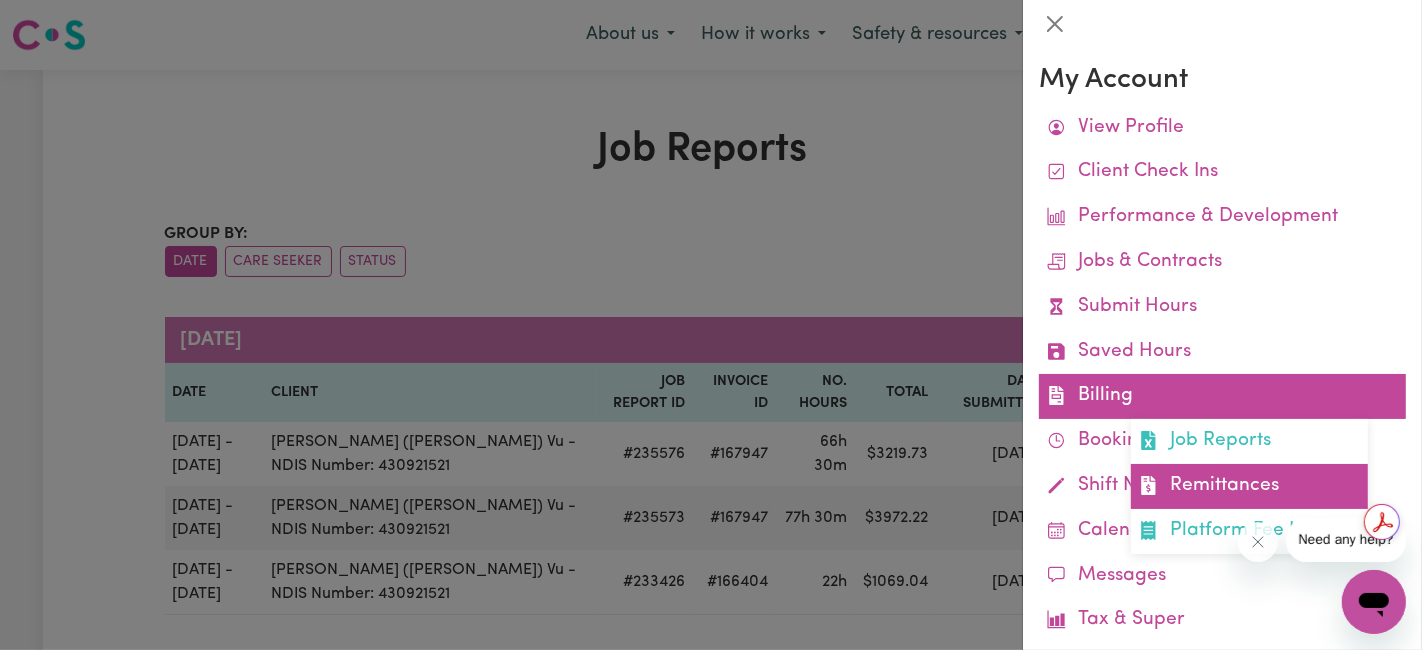 click on "Remittances" at bounding box center (1249, 486) 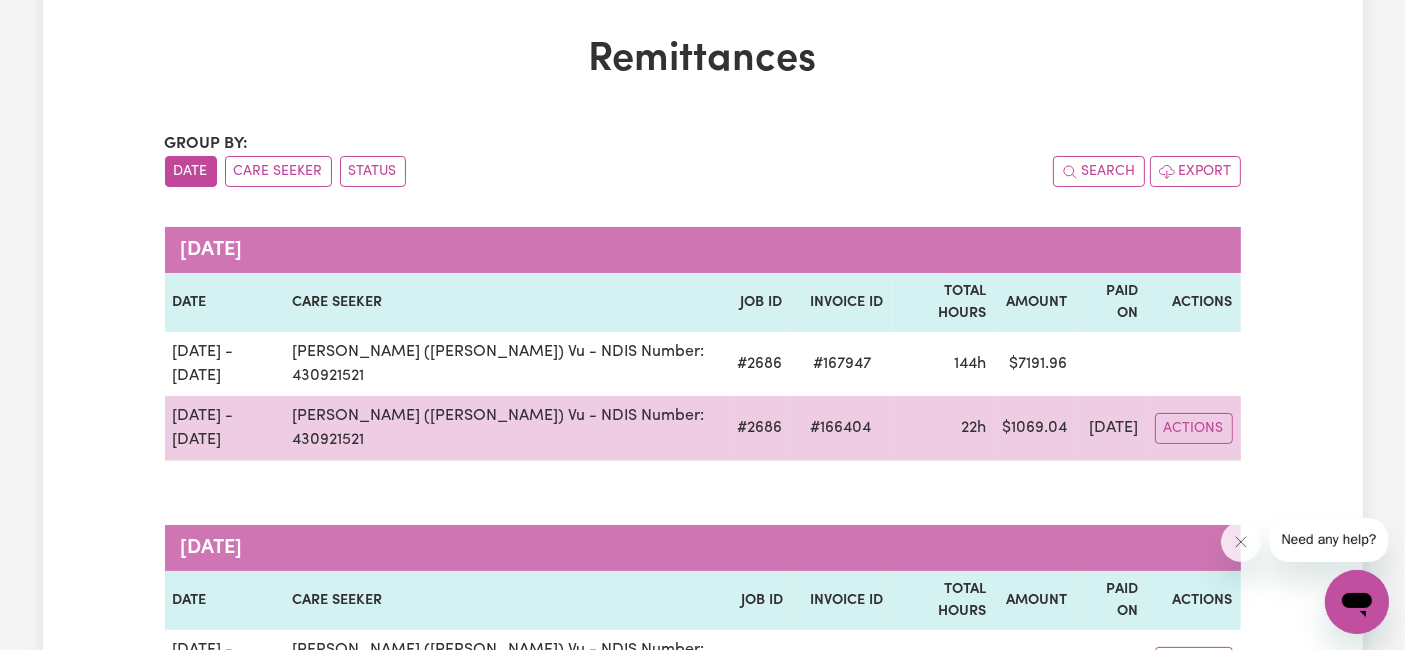scroll, scrollTop: 111, scrollLeft: 0, axis: vertical 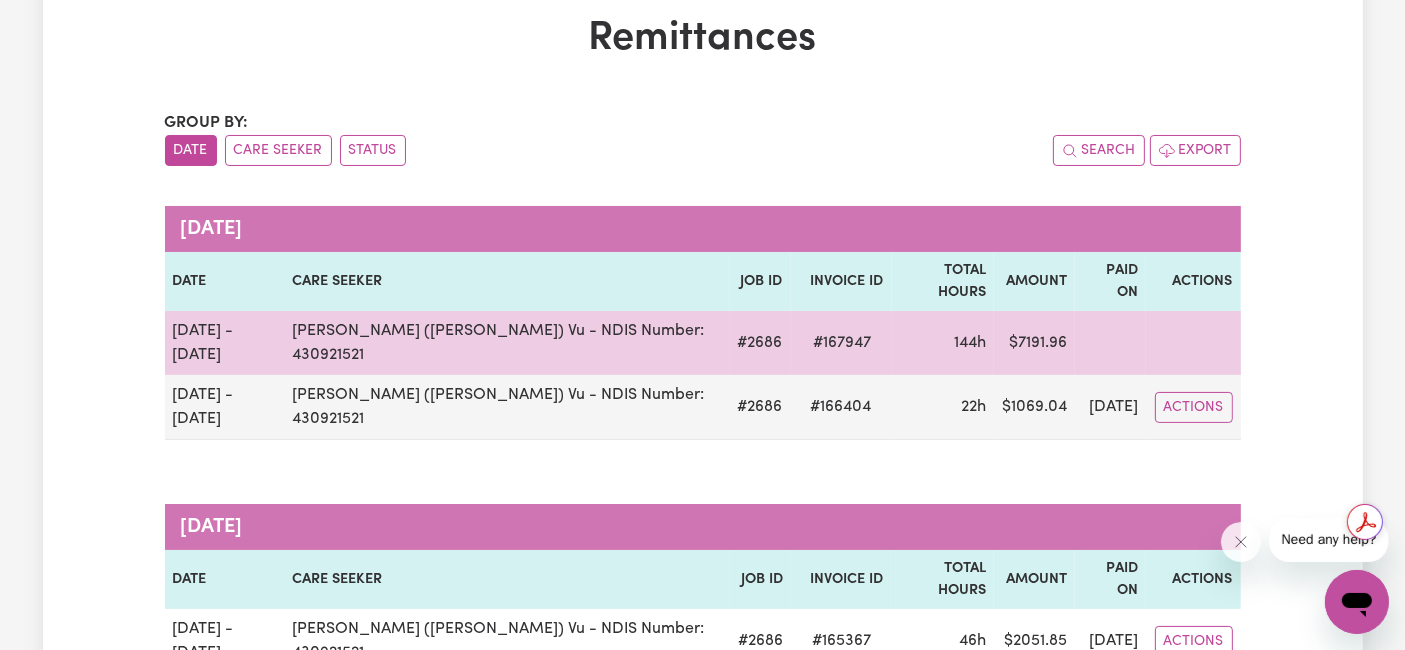 click on "[DATE] - [DATE]" at bounding box center [224, 343] 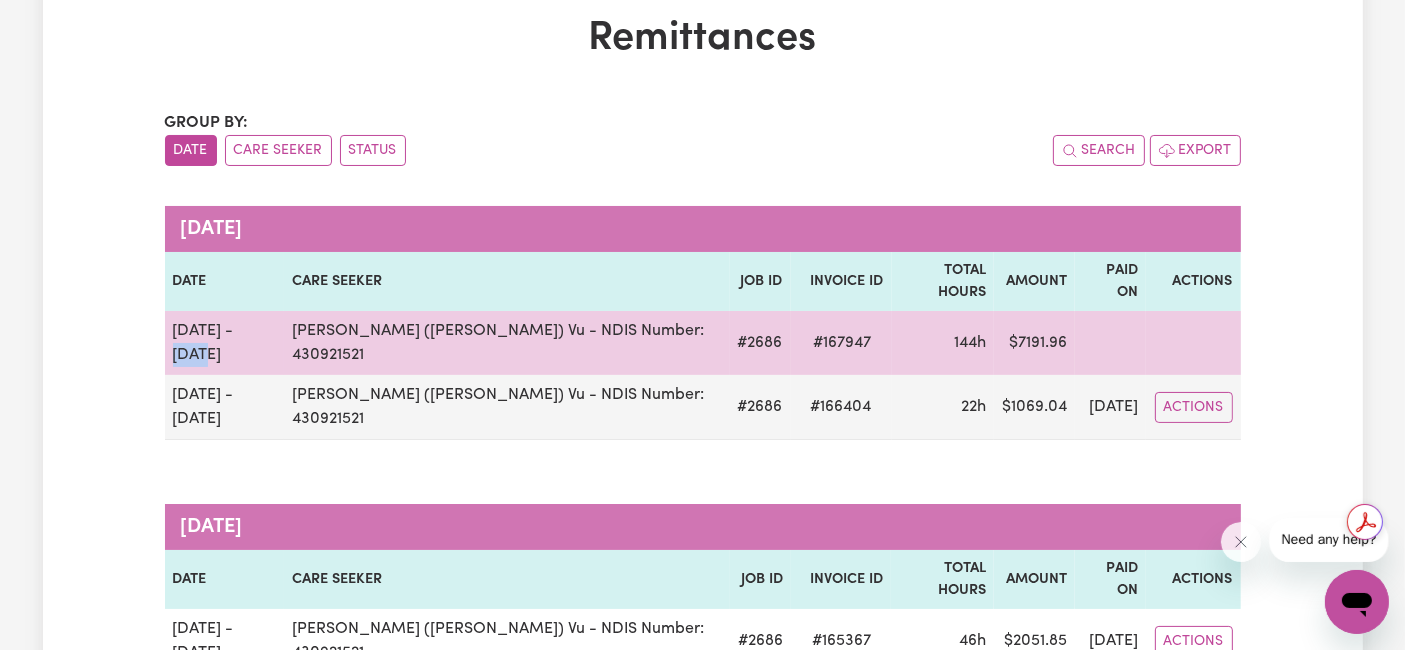 click on "[DATE] - [DATE]" at bounding box center (224, 343) 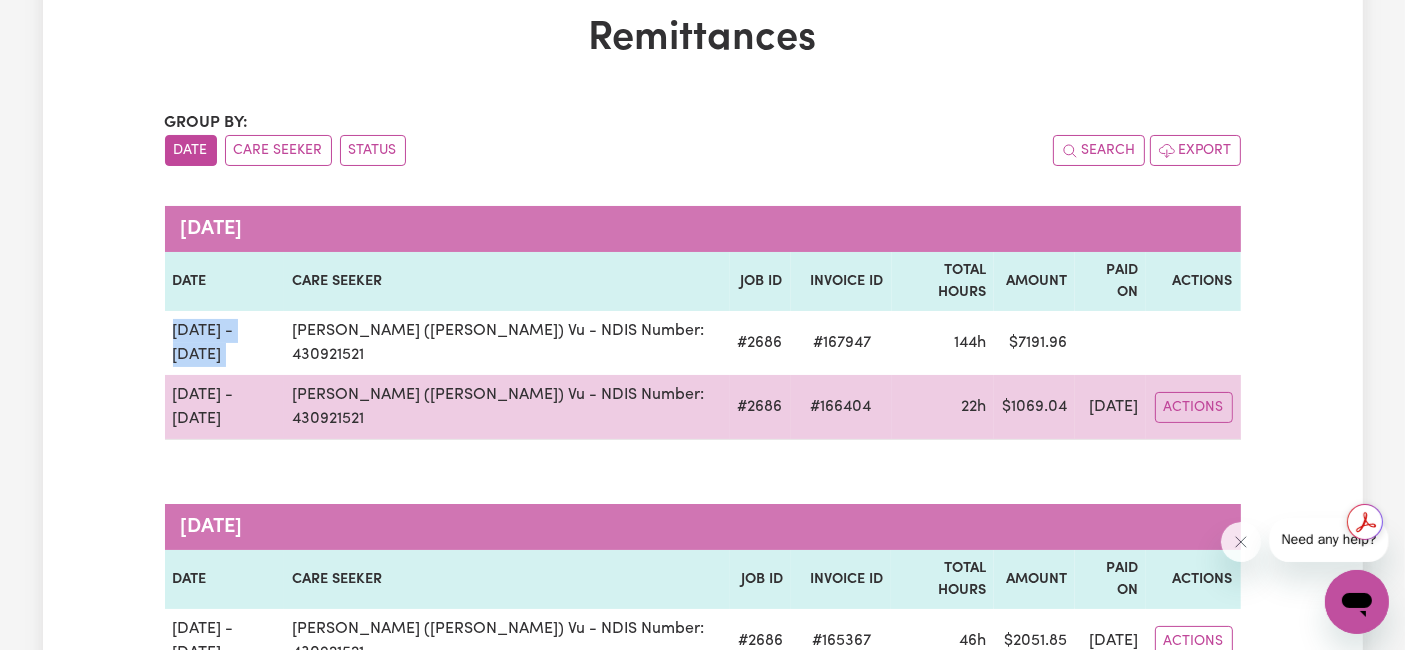 drag, startPoint x: 234, startPoint y: 317, endPoint x: 1112, endPoint y: 345, distance: 878.44635 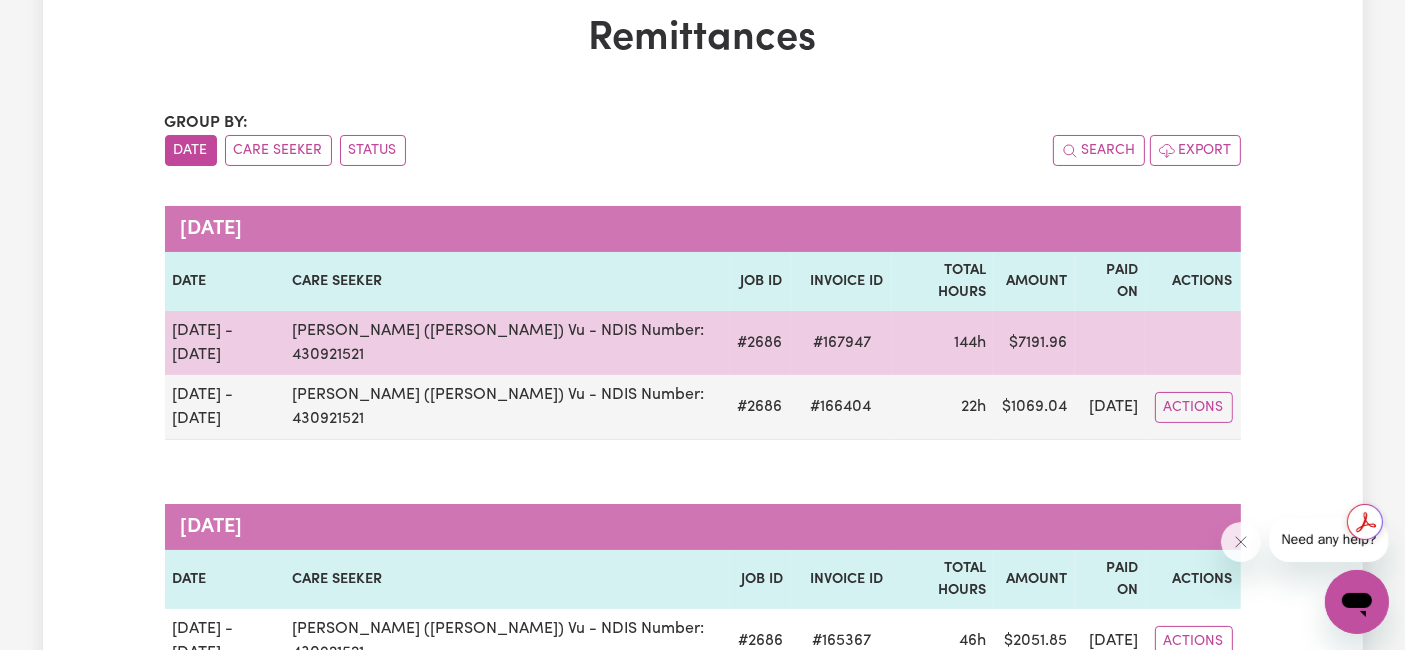 click on "# 167947" at bounding box center (843, 343) 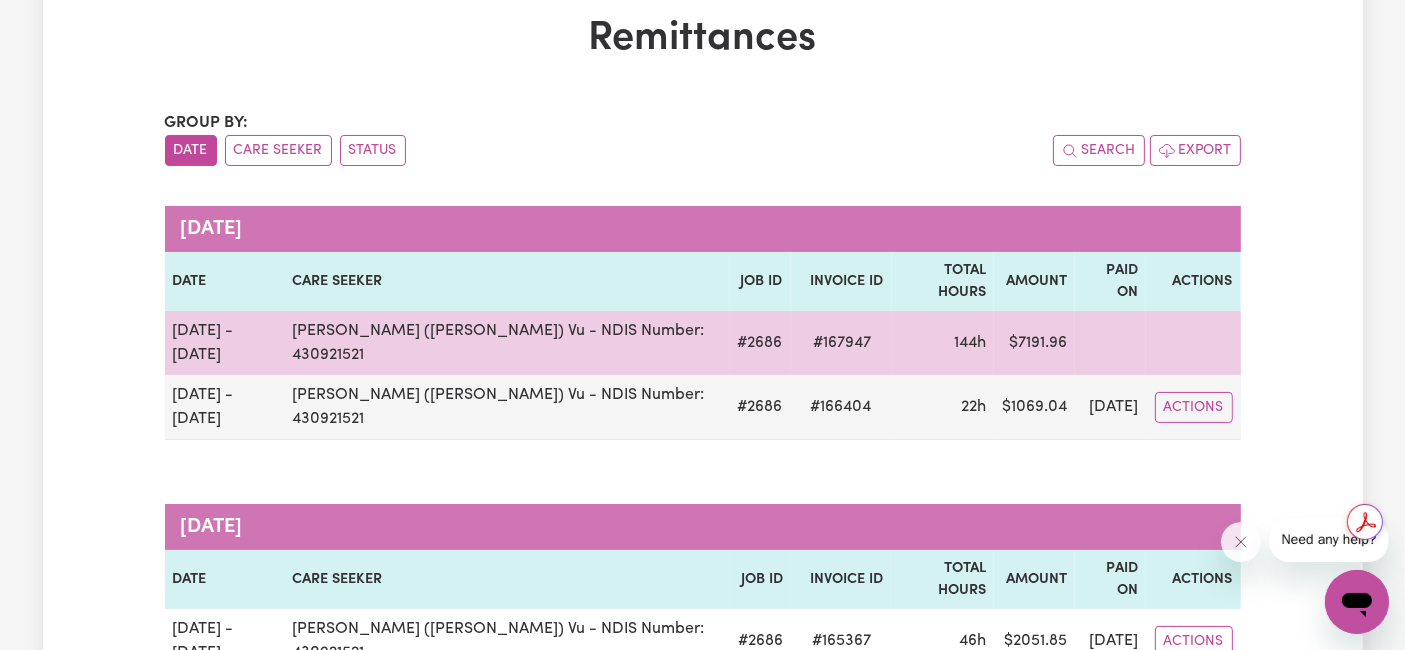 click on "# 167947" at bounding box center [843, 343] 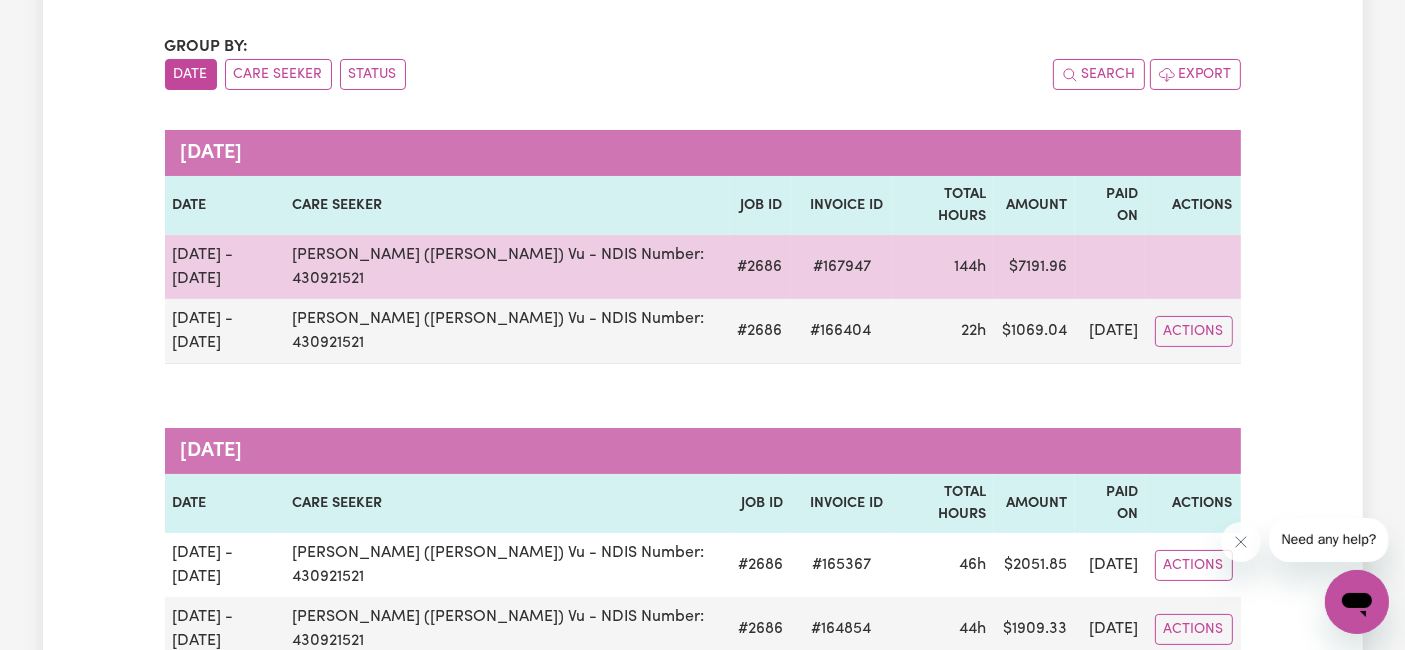 scroll, scrollTop: 222, scrollLeft: 0, axis: vertical 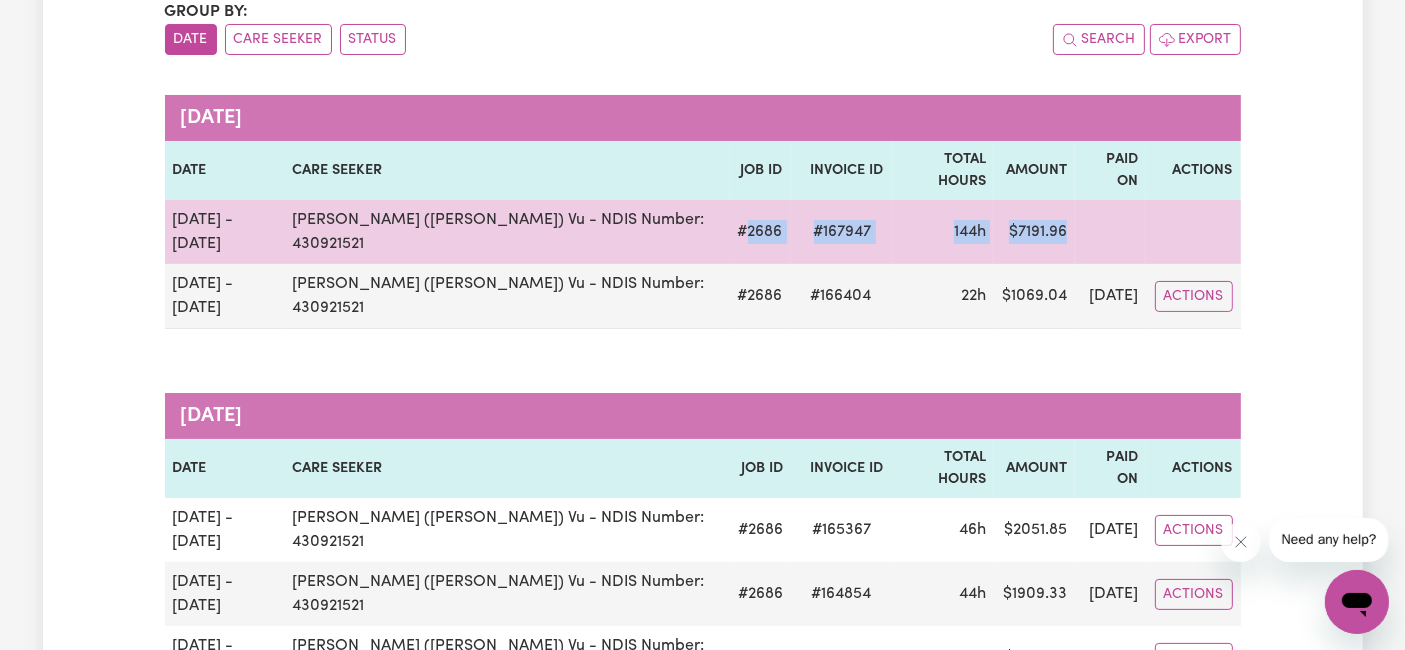 drag, startPoint x: 667, startPoint y: 204, endPoint x: 1051, endPoint y: 204, distance: 384 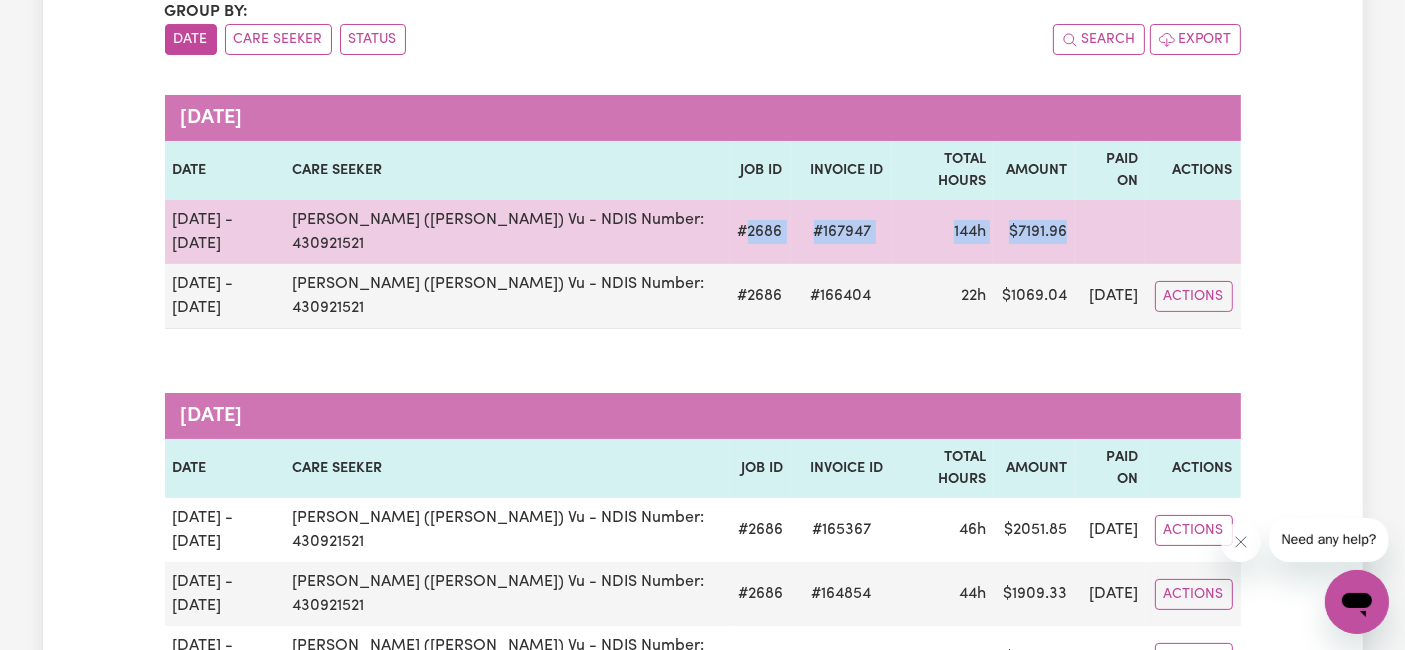 click on "[DATE] - [DATE] [PERSON_NAME] (Han) Vu - NDIS Number: 430921521 # 2686 # 167947 144h  $ 7191.96" at bounding box center (703, 232) 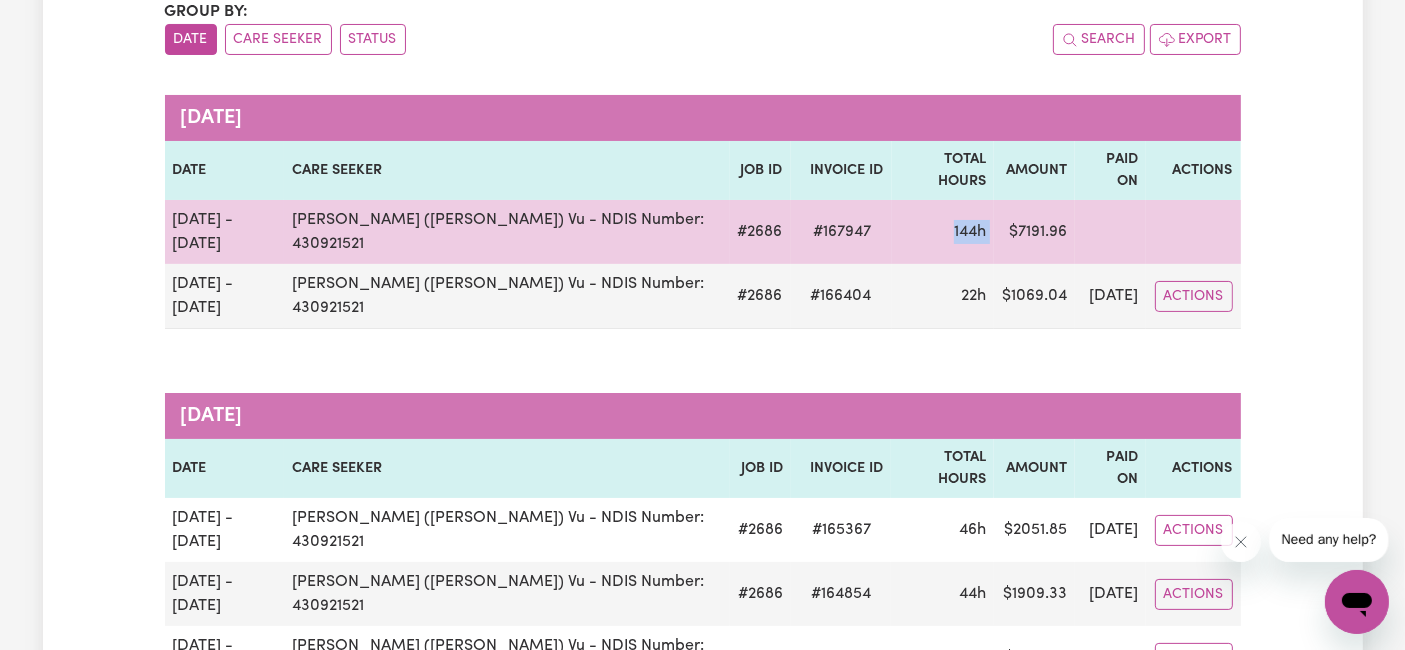 drag, startPoint x: 894, startPoint y: 200, endPoint x: 965, endPoint y: 200, distance: 71 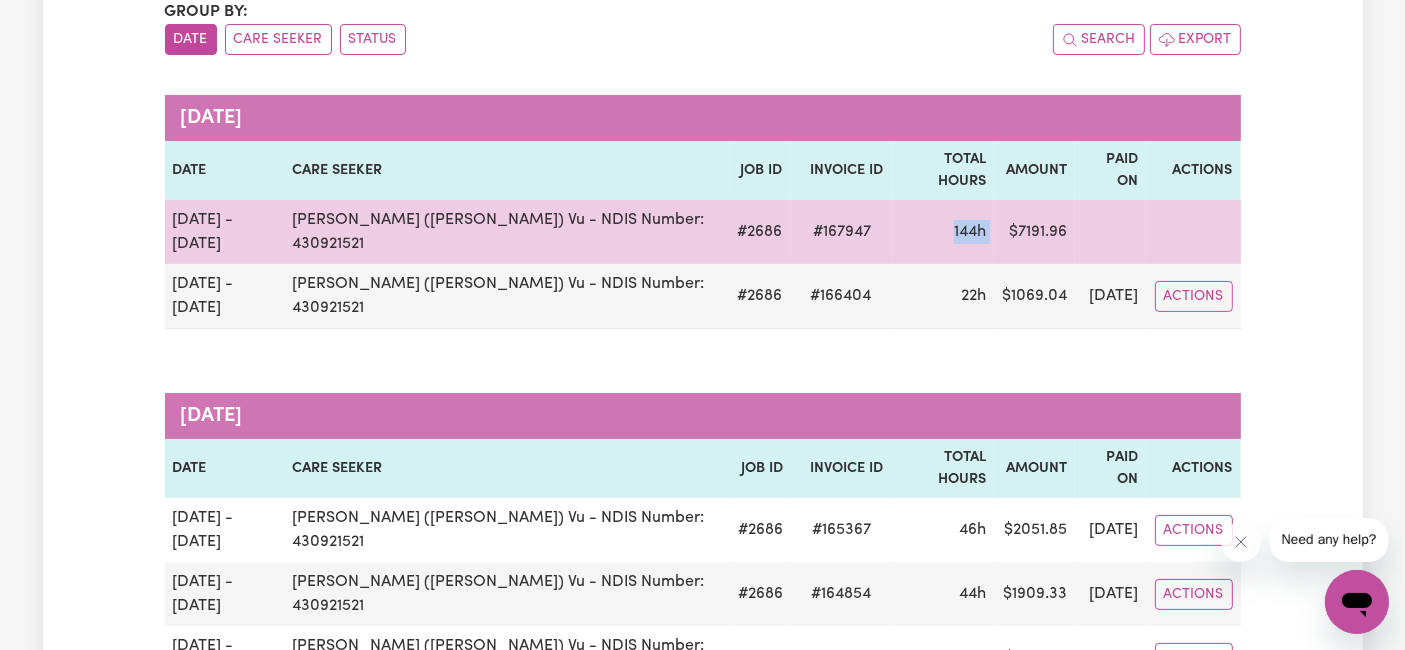click on "[DATE] - [DATE] [PERSON_NAME] (Han) Vu - NDIS Number: 430921521 # 2686 # 167947 144h  $ 7191.96" at bounding box center [703, 232] 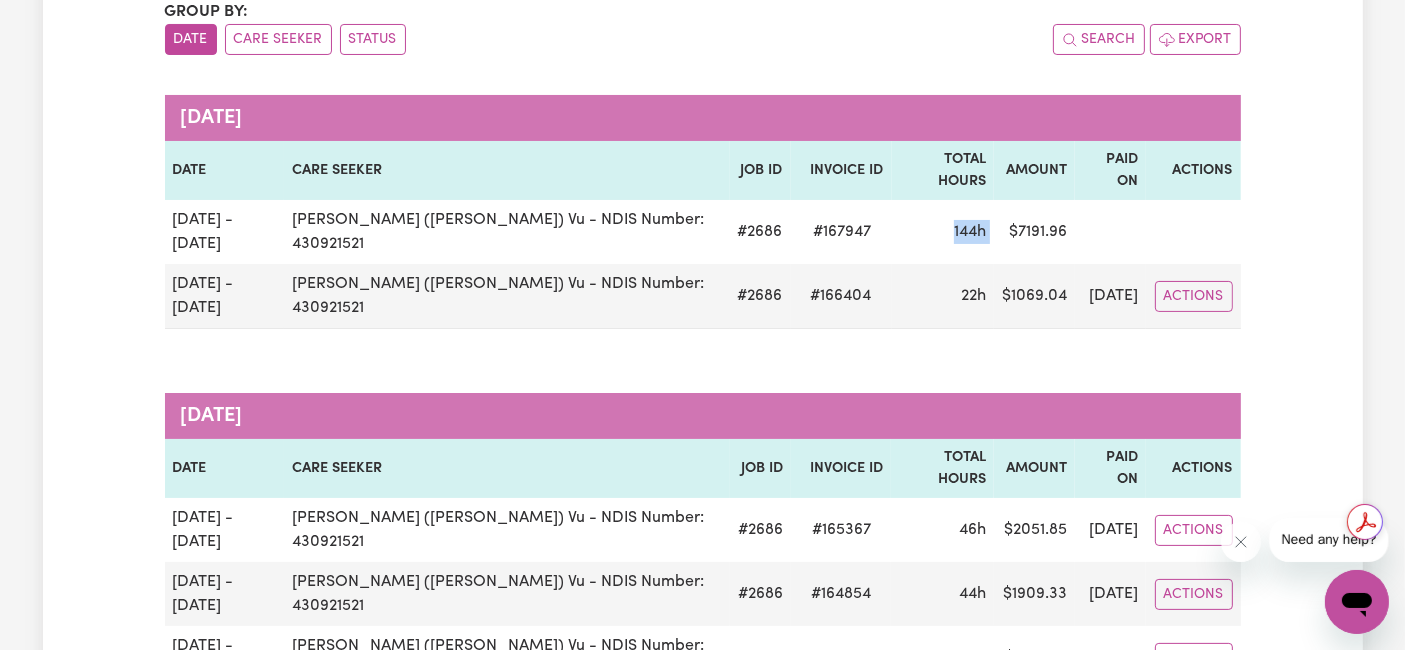 click on "Group by: Date Care Seeker Status Search Export [DATE] Date Care Seeker Job ID Invoice ID Total Hours Amount Paid On Actions [DATE] - [DATE] Chelsea (Han) Vu - NDIS Number: 430921521 # 2686 # 167947 144h  $ 7191.96 [DATE] - [DATE] Chelsea (Han) Vu - NDIS Number: 430921521 # 2686 # 166404 22h  $ 1069.04 [DATE] Actions [DATE] Date Care Seeker Job ID Invoice ID Total Hours Amount Paid On Actions [DATE] - [DATE] Chelsea (Han) Vu - NDIS Number: 430921521 # 2686 # 165367 46h  $ 2051.85 [DATE] Actions [DATE] - [DATE] Chelsea (Han) Vu - NDIS Number: 430921521 # 2686 # 164854 44h  $ 1909.33 [DATE] Actions [DATE] - [DATE] [PERSON_NAME] (Han) Vu - NDIS Number: 430921521 # 2686 # 164842 40h  $ 1978.39 [DATE] Actions [DATE] - [DATE] Chelsea (Han) Vu - NDIS Number: 430921521 # 2686 # 163826 50h 30m $ 2335.42 [DATE] Actions [DATE] Date Care Seeker Job ID Invoice ID Total Hours Amount Paid On Actions [DATE] - [DATE] Chelsea (Han) Vu - NDIS Number: 430921521 # 2686 # 163267 42h 5m $ 1966.40 [DATE] #" at bounding box center (703, 2684) 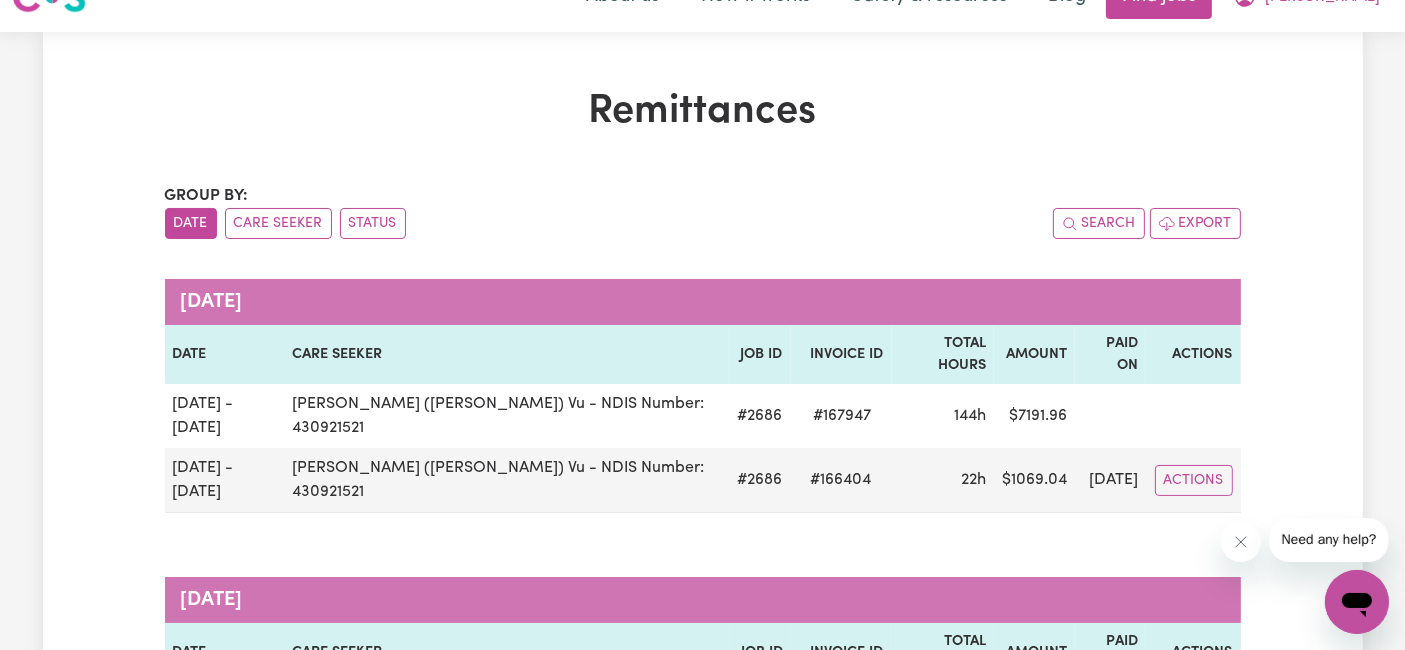 scroll, scrollTop: 0, scrollLeft: 0, axis: both 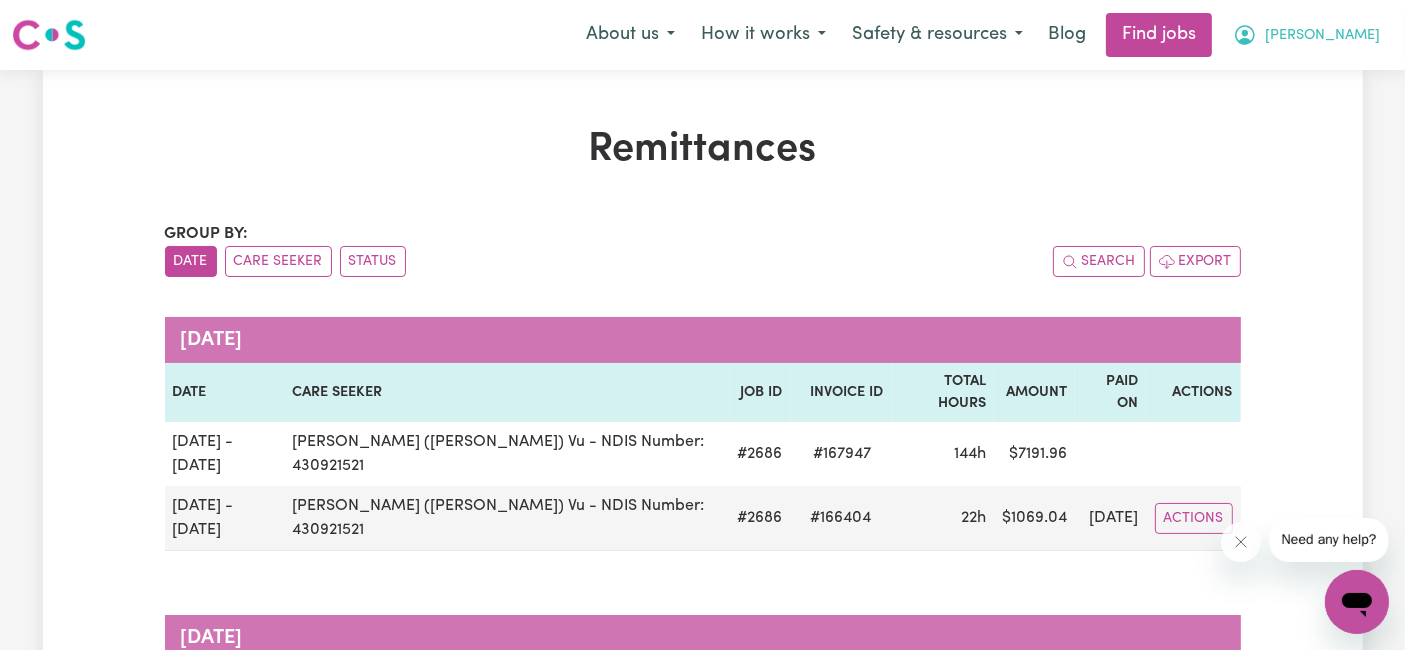 click on "[PERSON_NAME]" at bounding box center [1306, 35] 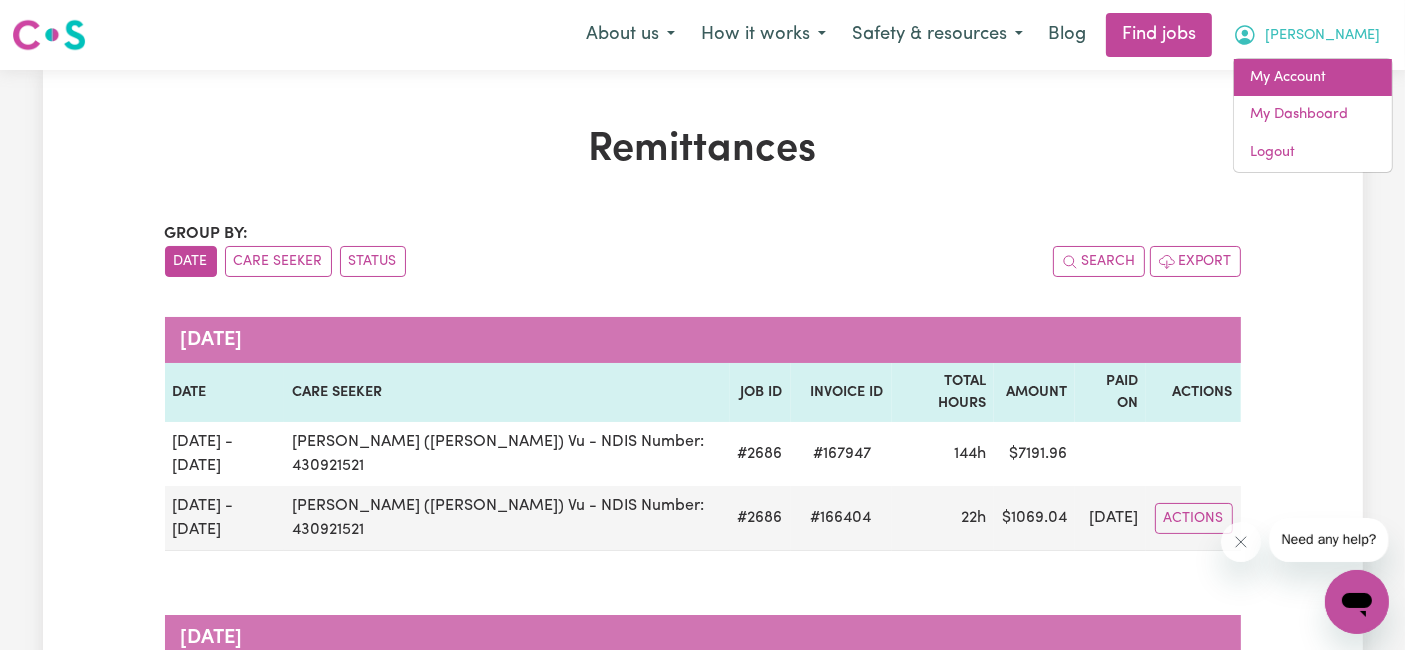 click on "My Account" at bounding box center [1313, 78] 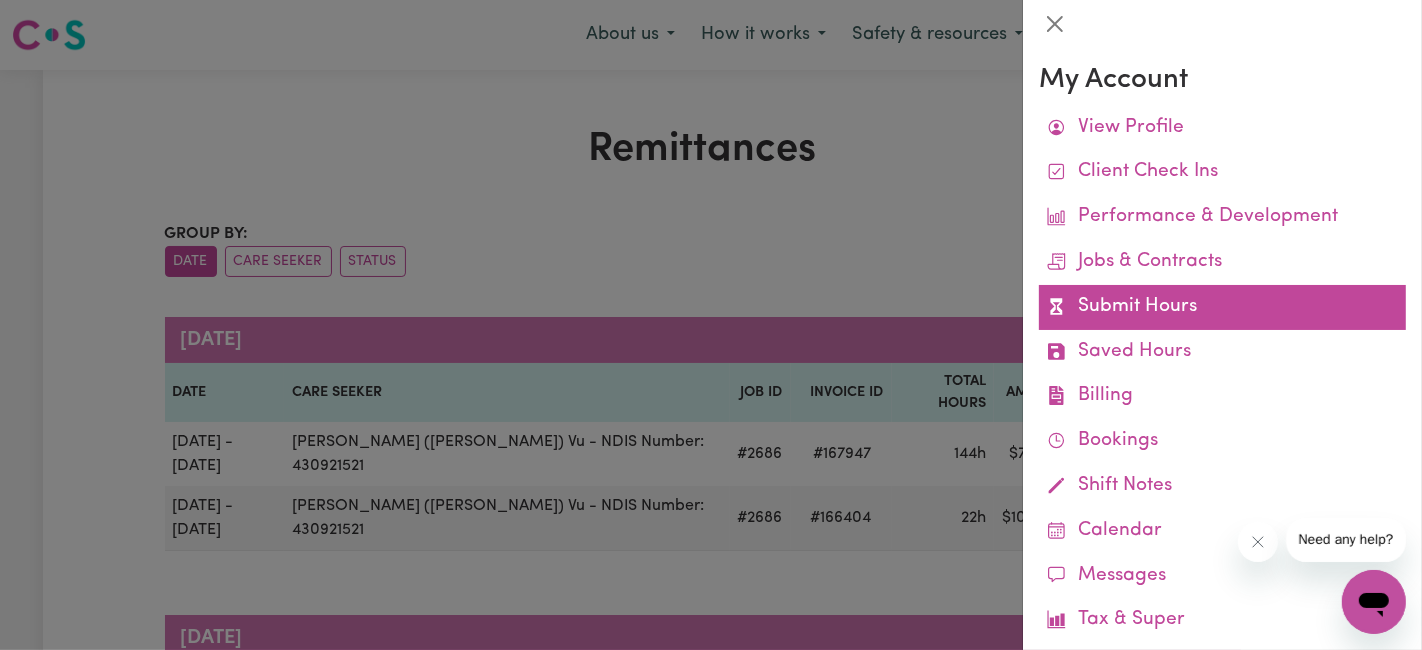 click on "Submit Hours" at bounding box center (1222, 307) 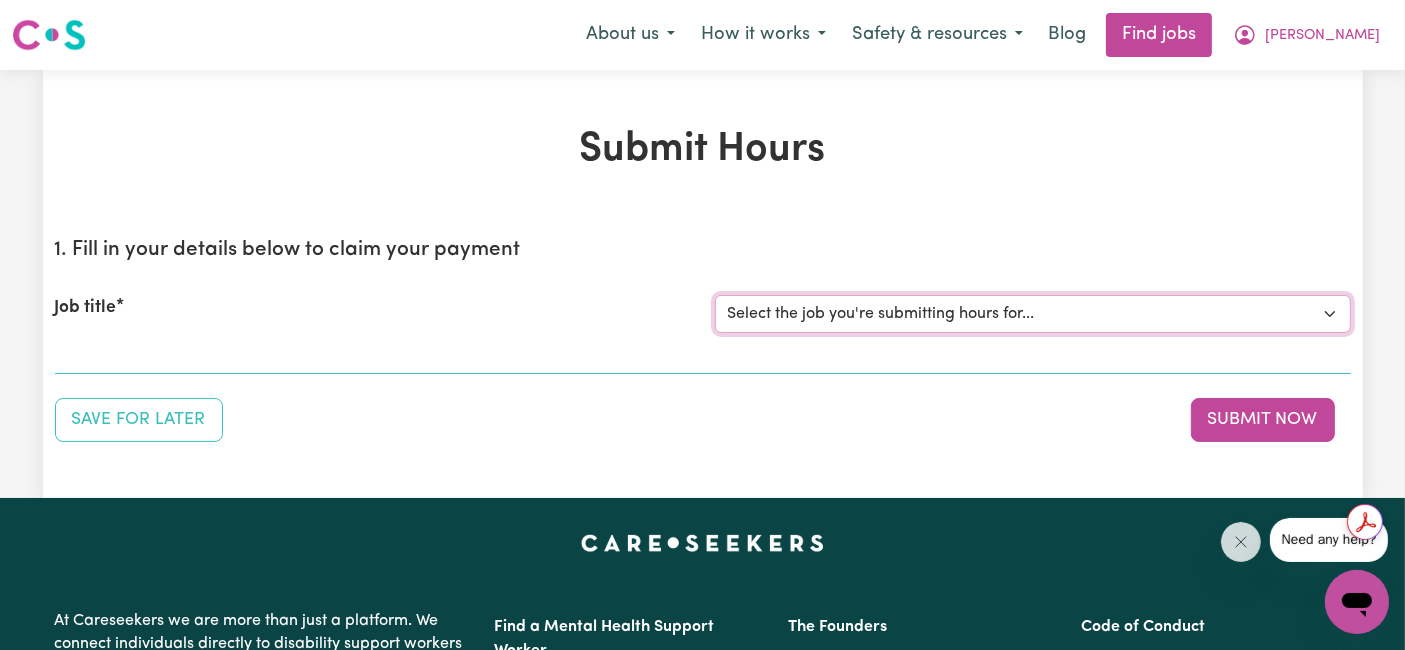 click on "Select the job you're submitting hours for... [[PERSON_NAME] (Han) Vu - NDIS Number: 430921521] [DEMOGRAPHIC_DATA] Support workers with experience in Behaviour Support Plans" at bounding box center [1033, 314] 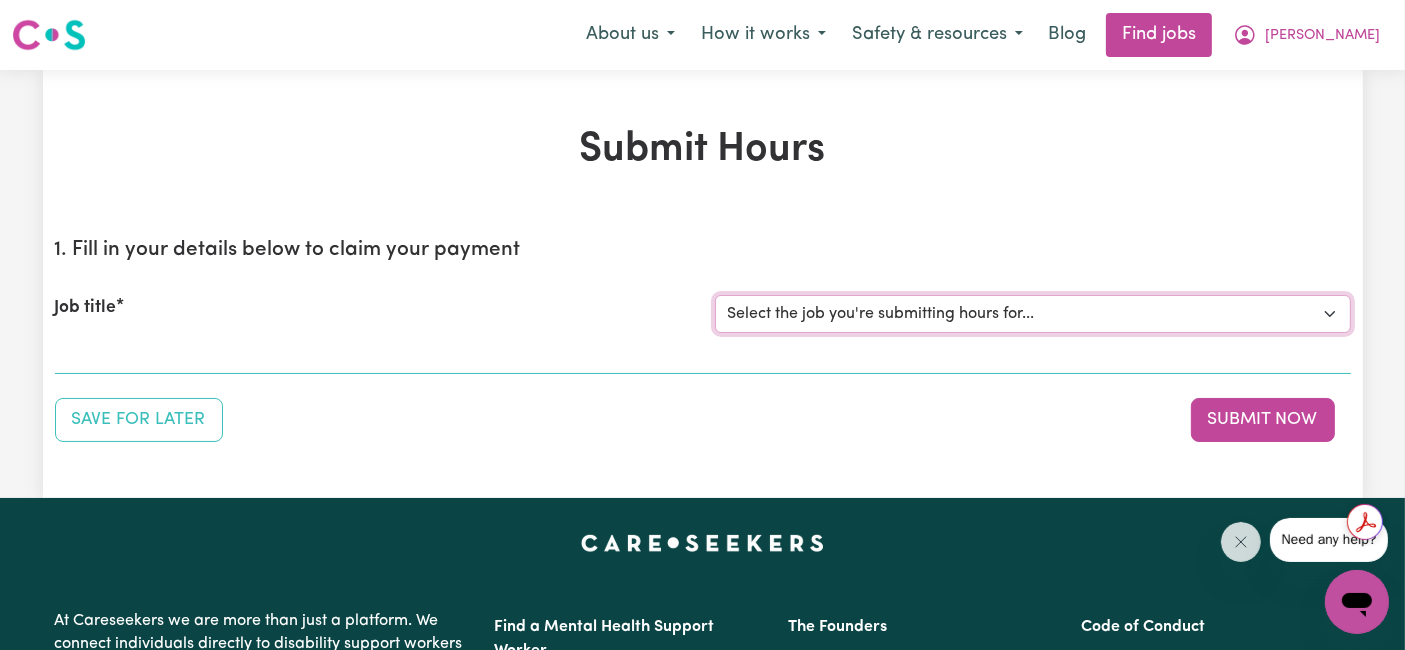 select on "2686" 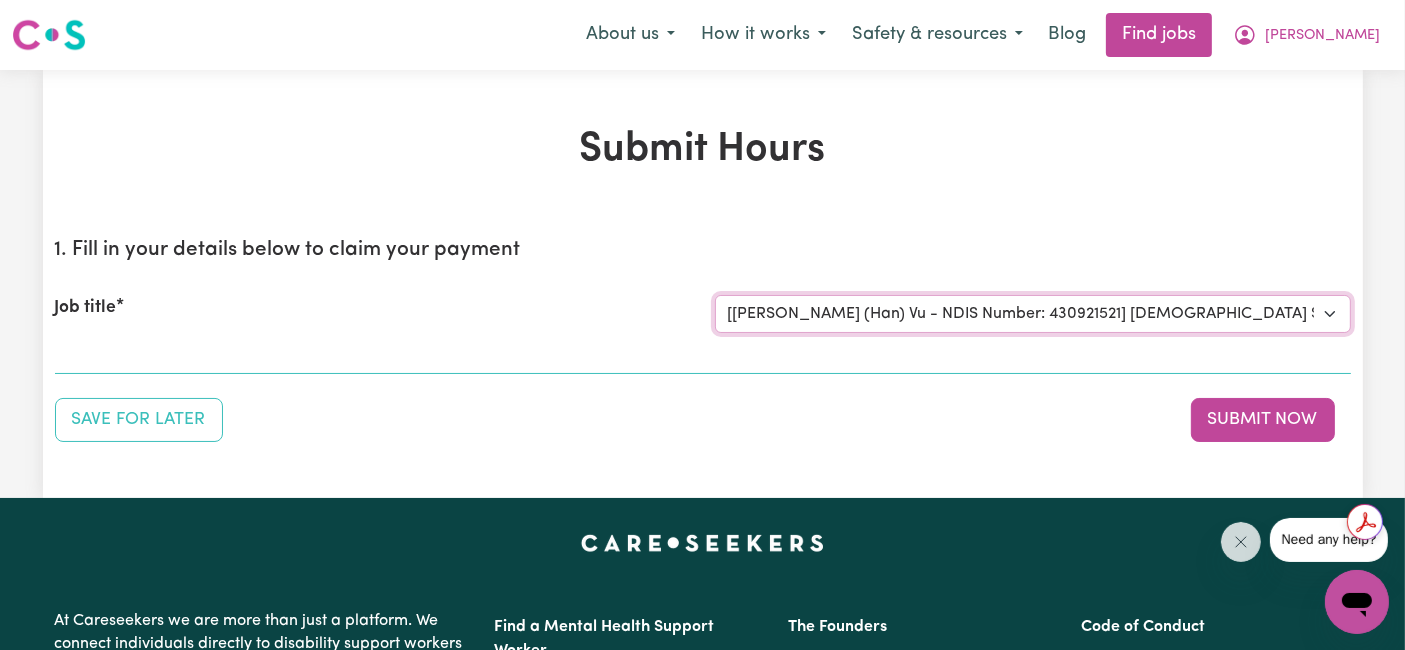 click on "Select the job you're submitting hours for... [[PERSON_NAME] (Han) Vu - NDIS Number: 430921521] [DEMOGRAPHIC_DATA] Support workers with experience in Behaviour Support Plans" at bounding box center (1033, 314) 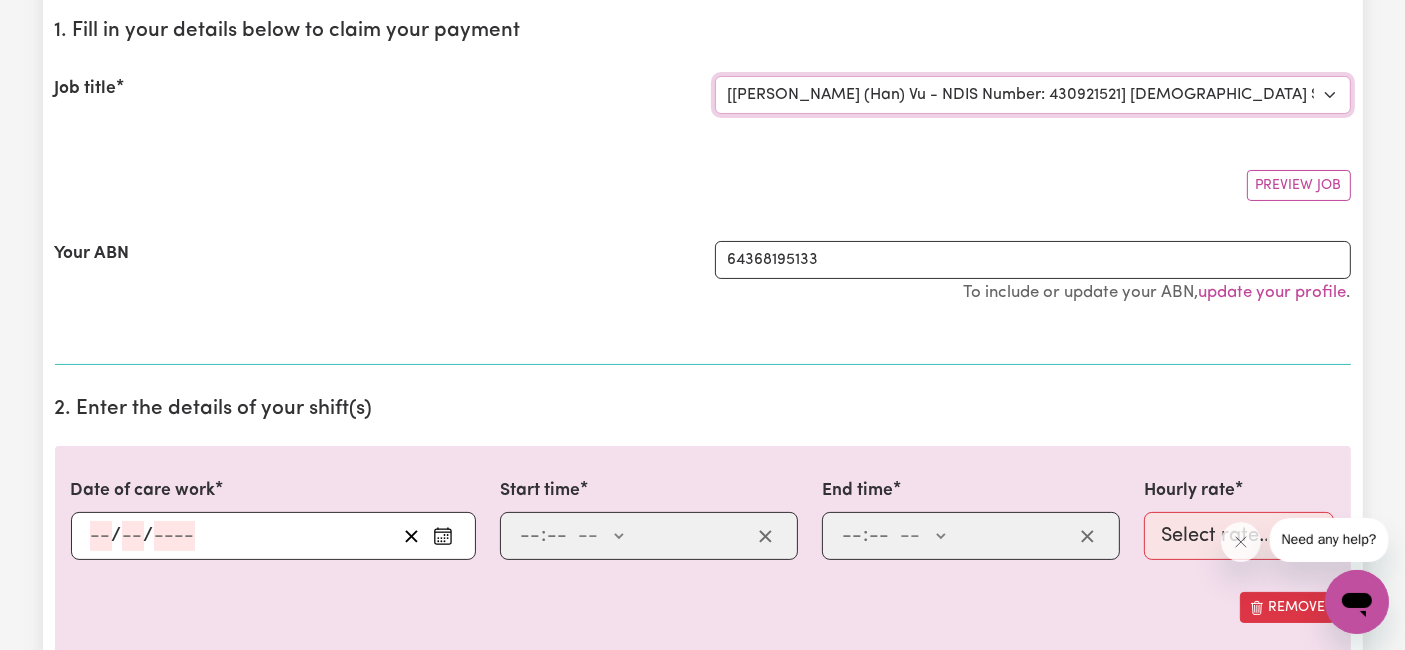 scroll, scrollTop: 333, scrollLeft: 0, axis: vertical 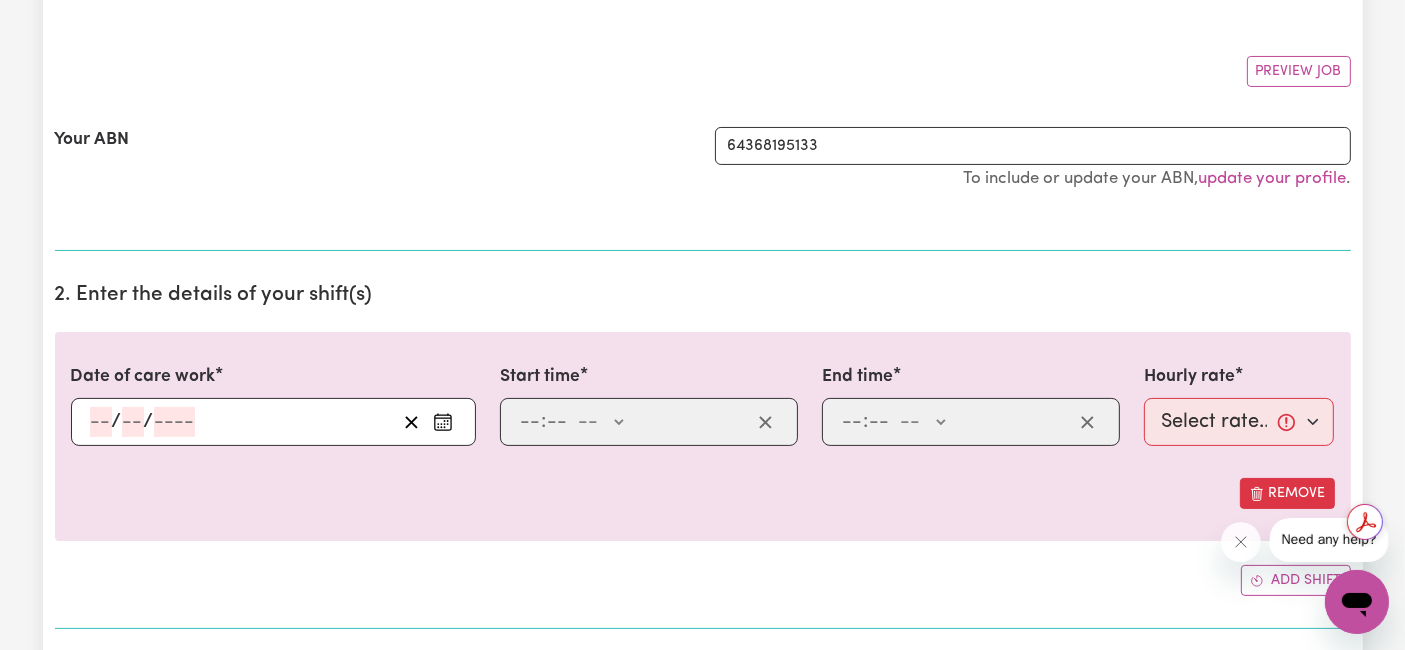 click 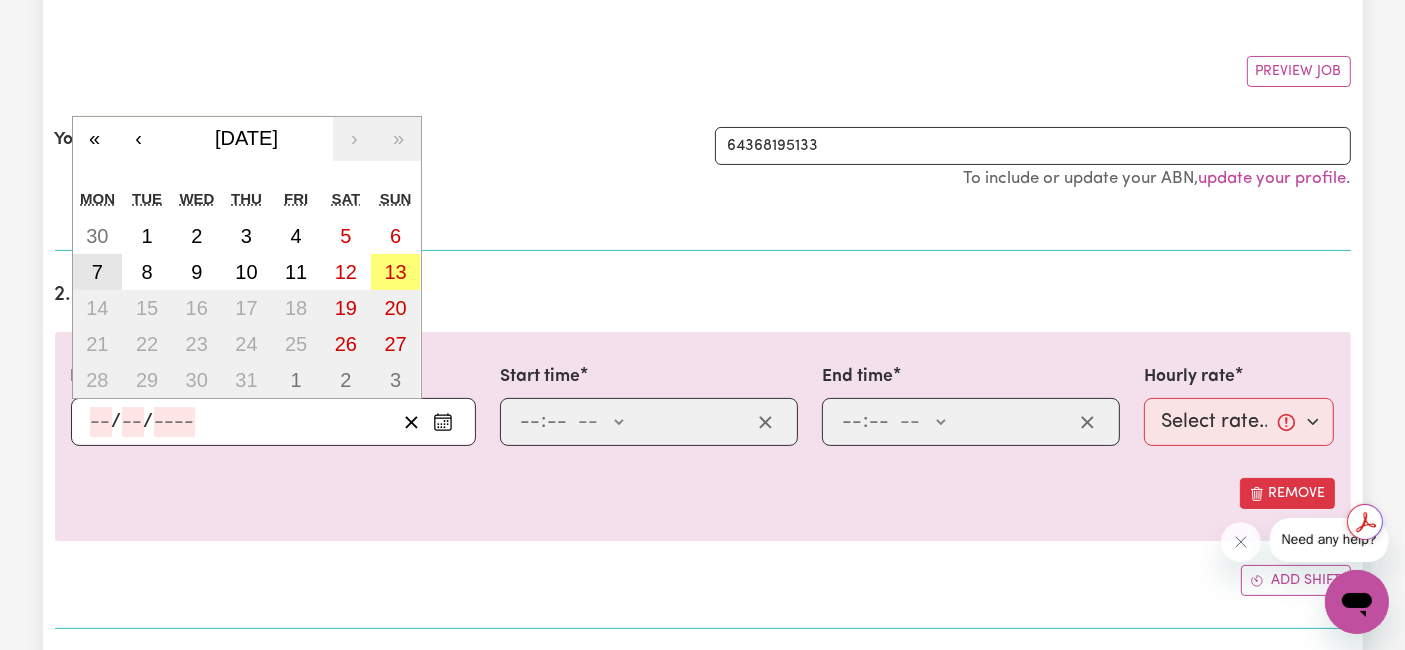 click on "7" at bounding box center (98, 272) 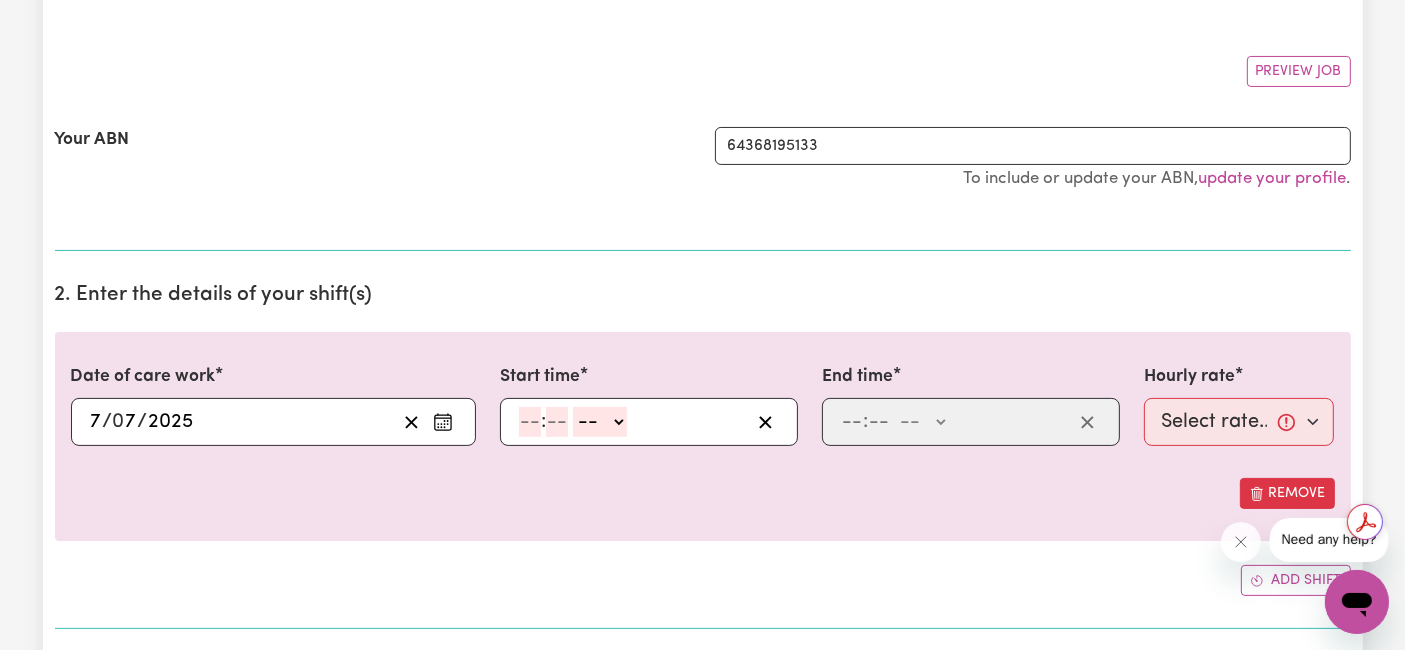 click on ":" 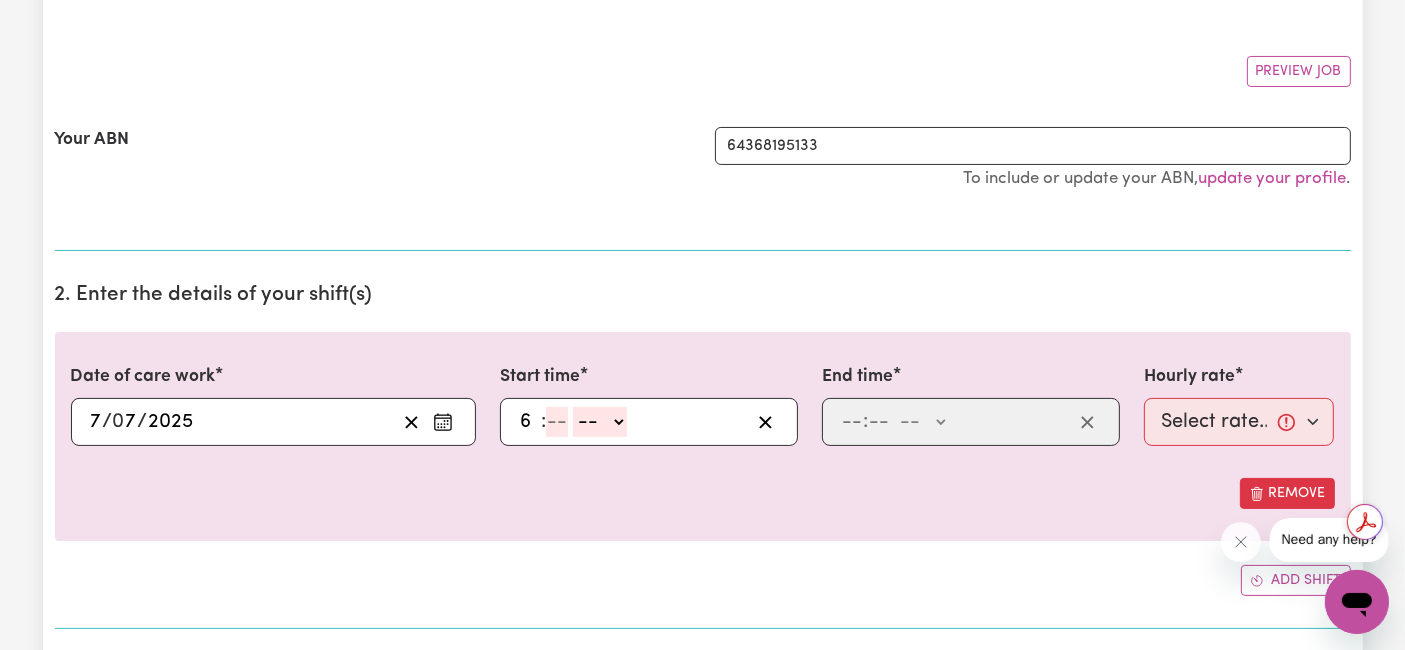 type on "6" 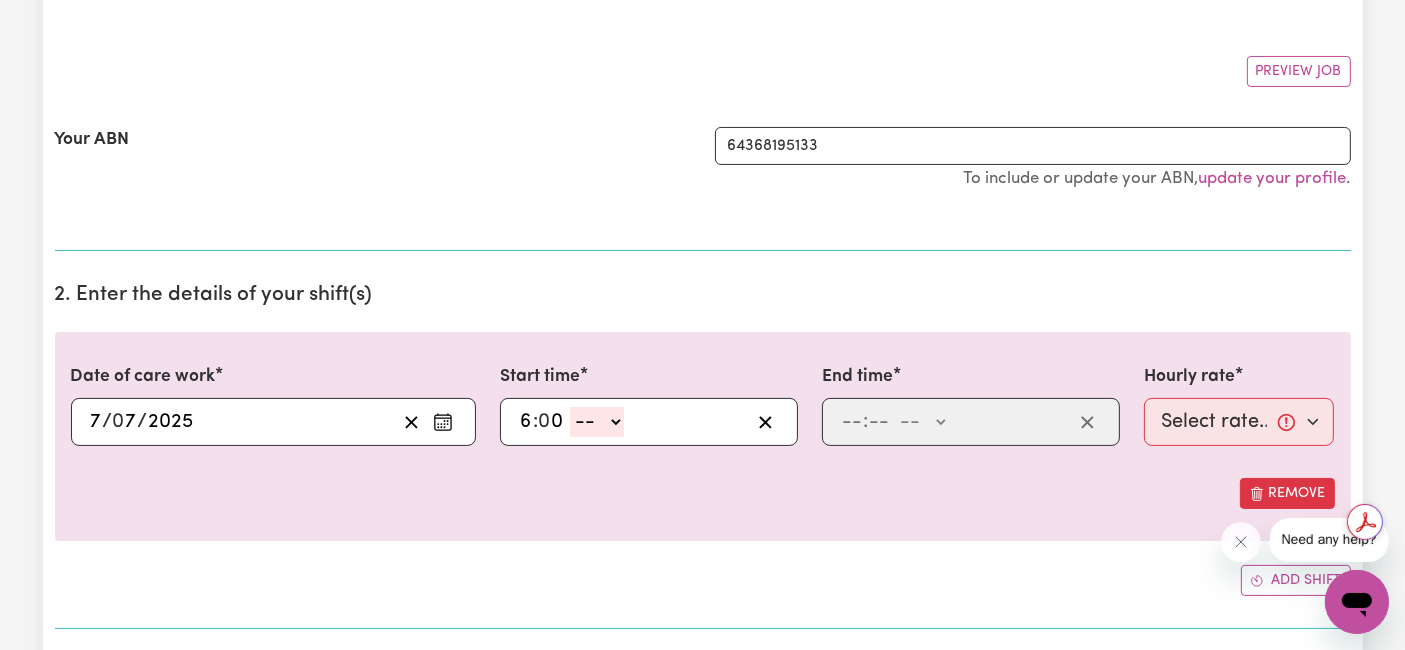 type on "0" 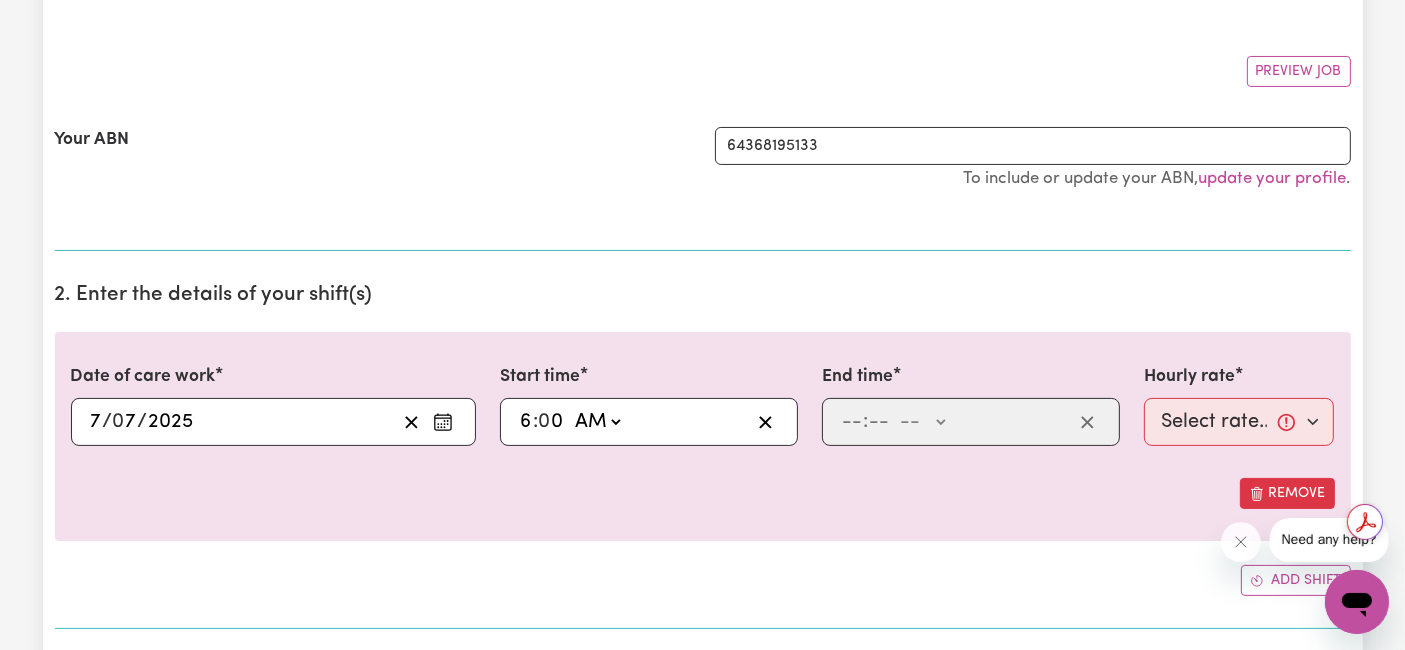 click on "-- AM PM" 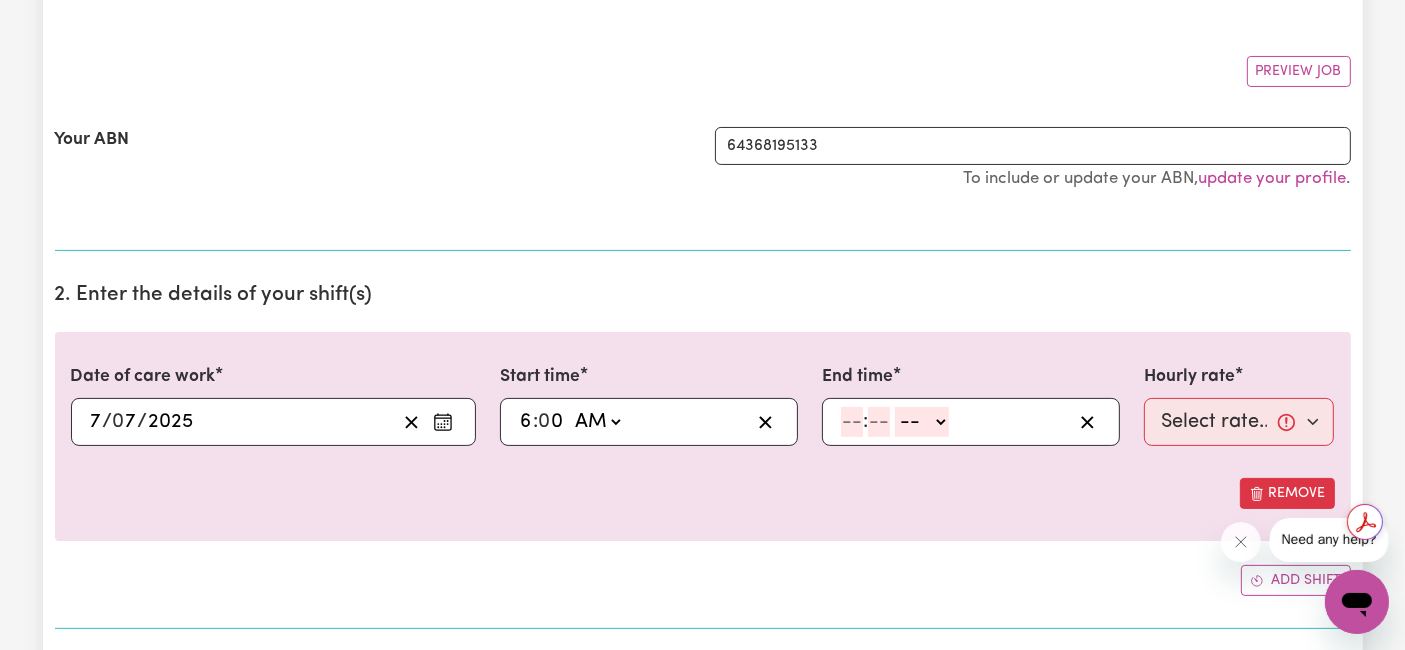 click 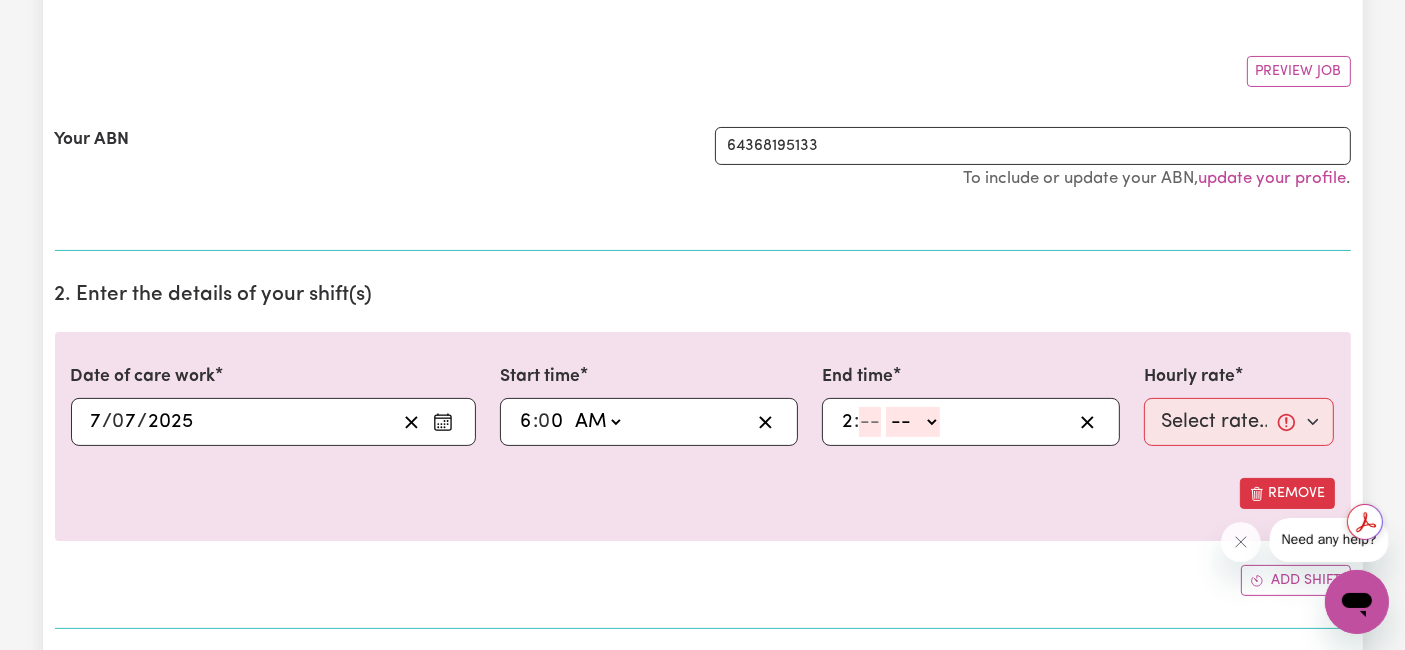 type on "2" 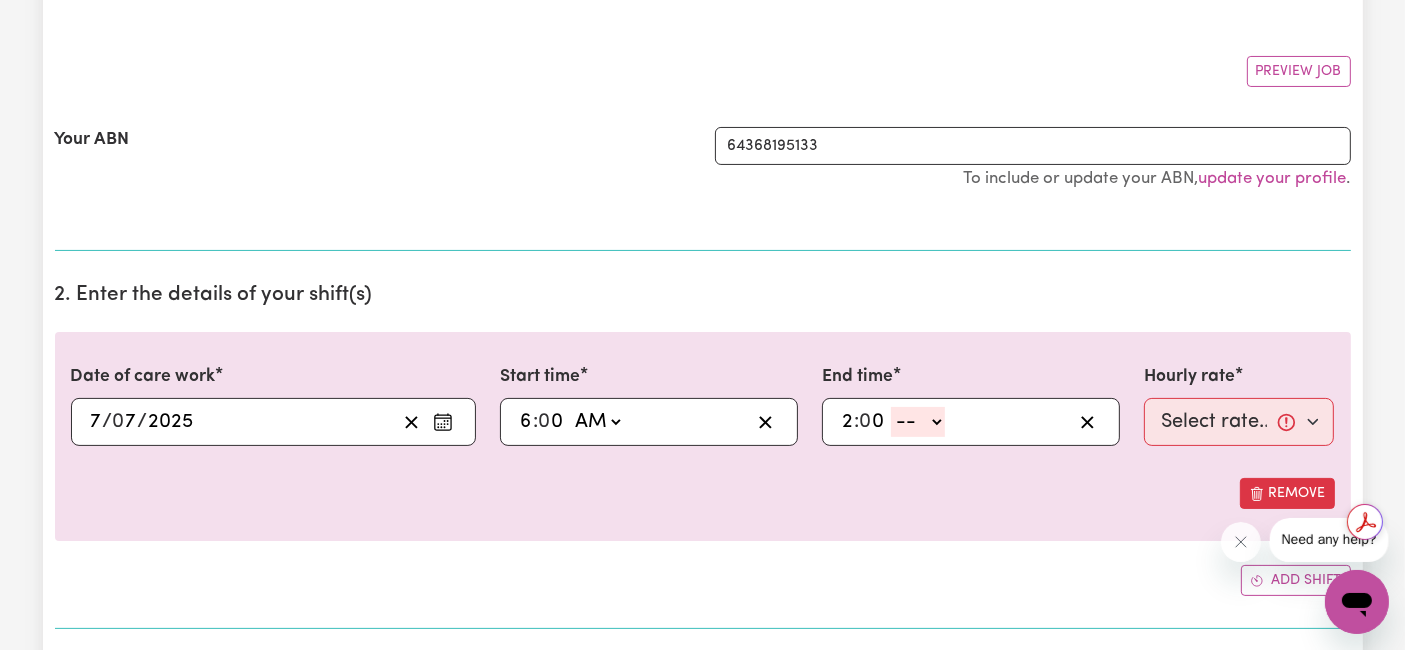 type on "0" 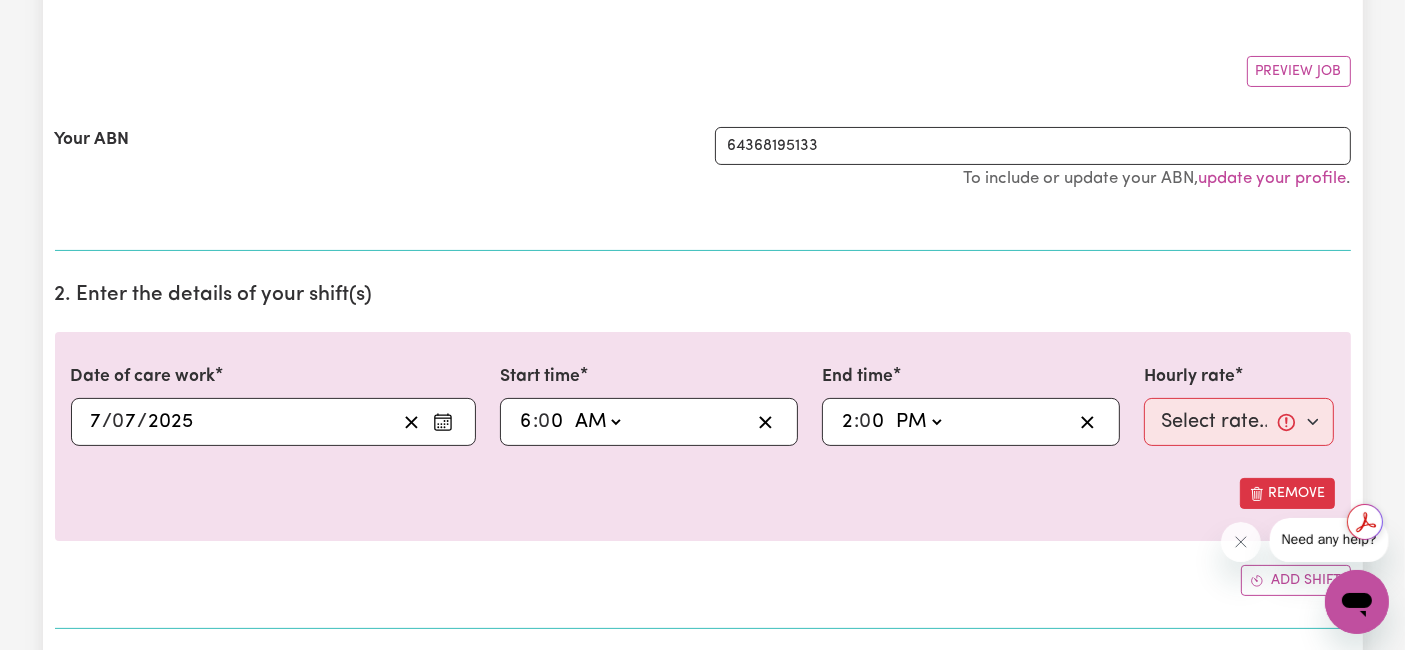 click on "-- AM PM" 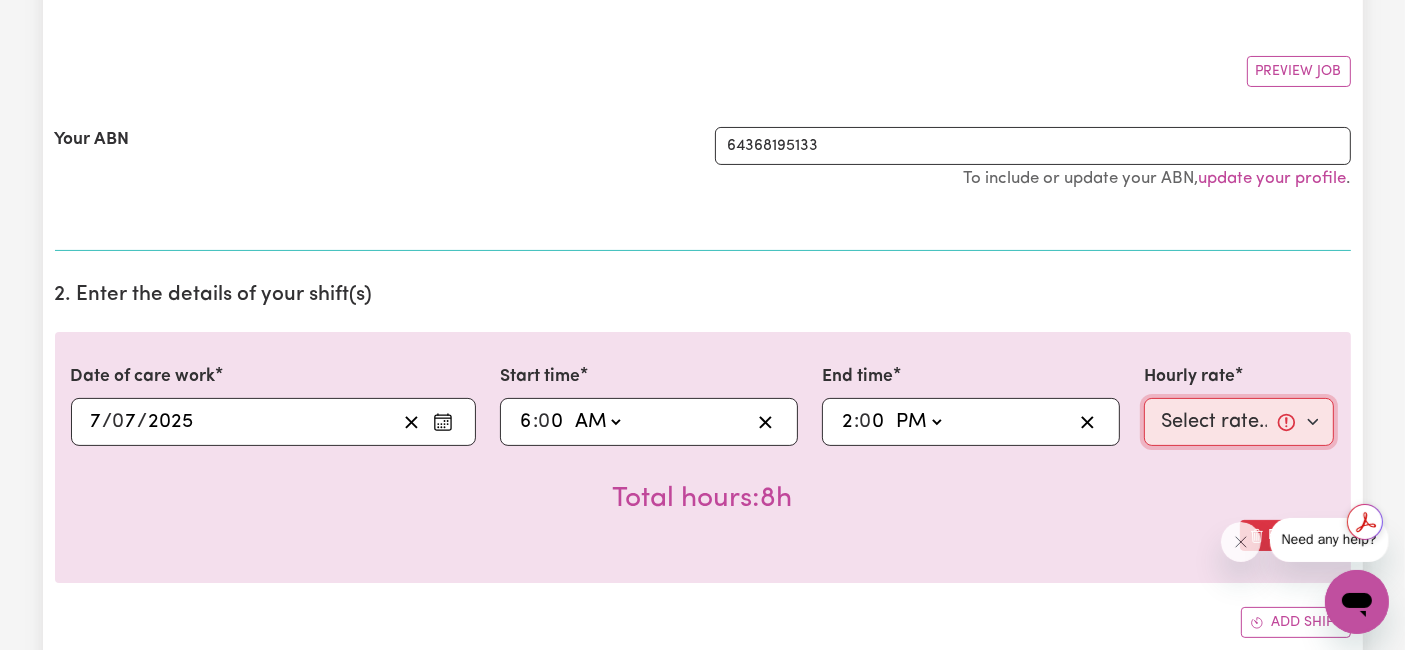 click on "Select rate... $52.15 (Weekday) $74.13 ([DATE]) $90.62 ([DATE]) $88.62 (Public Holiday) $64.14 (Evening Care) $30.31 (Overnight)" at bounding box center [1239, 422] 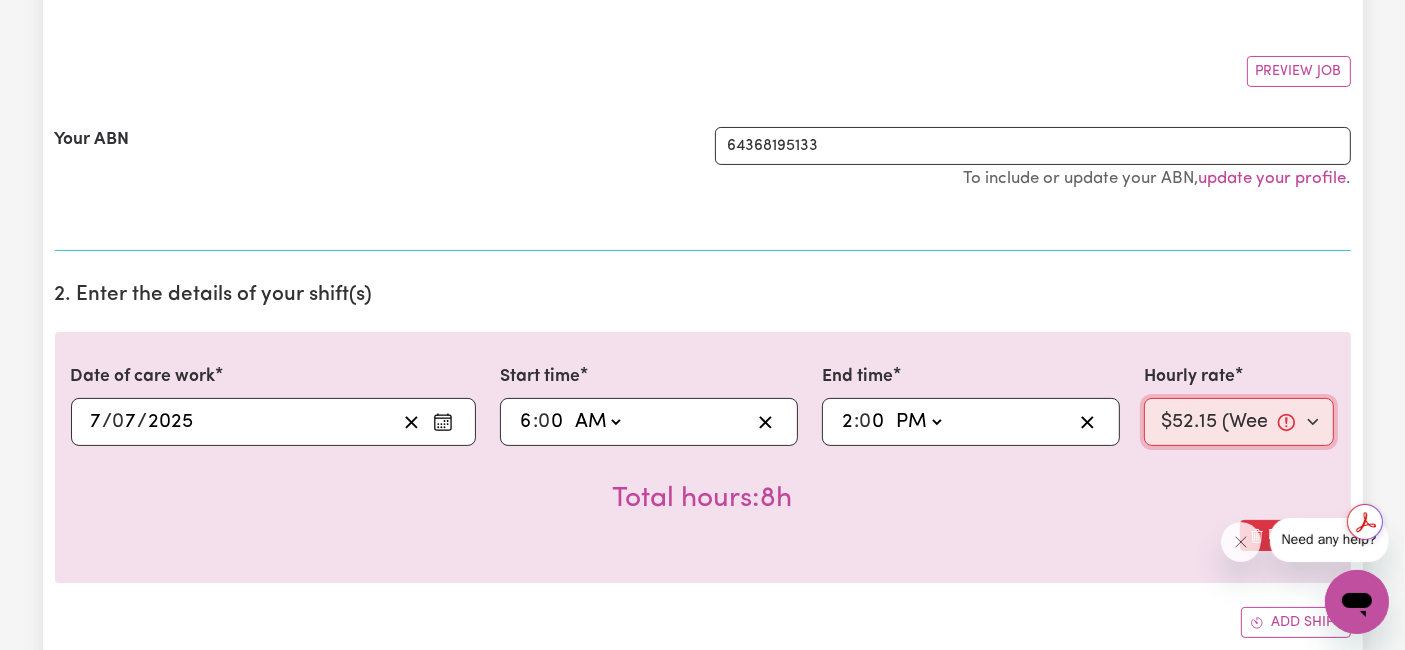 click on "Select rate... $52.15 (Weekday) $74.13 ([DATE]) $90.62 ([DATE]) $88.62 (Public Holiday) $64.14 (Evening Care) $30.31 (Overnight)" at bounding box center (1239, 422) 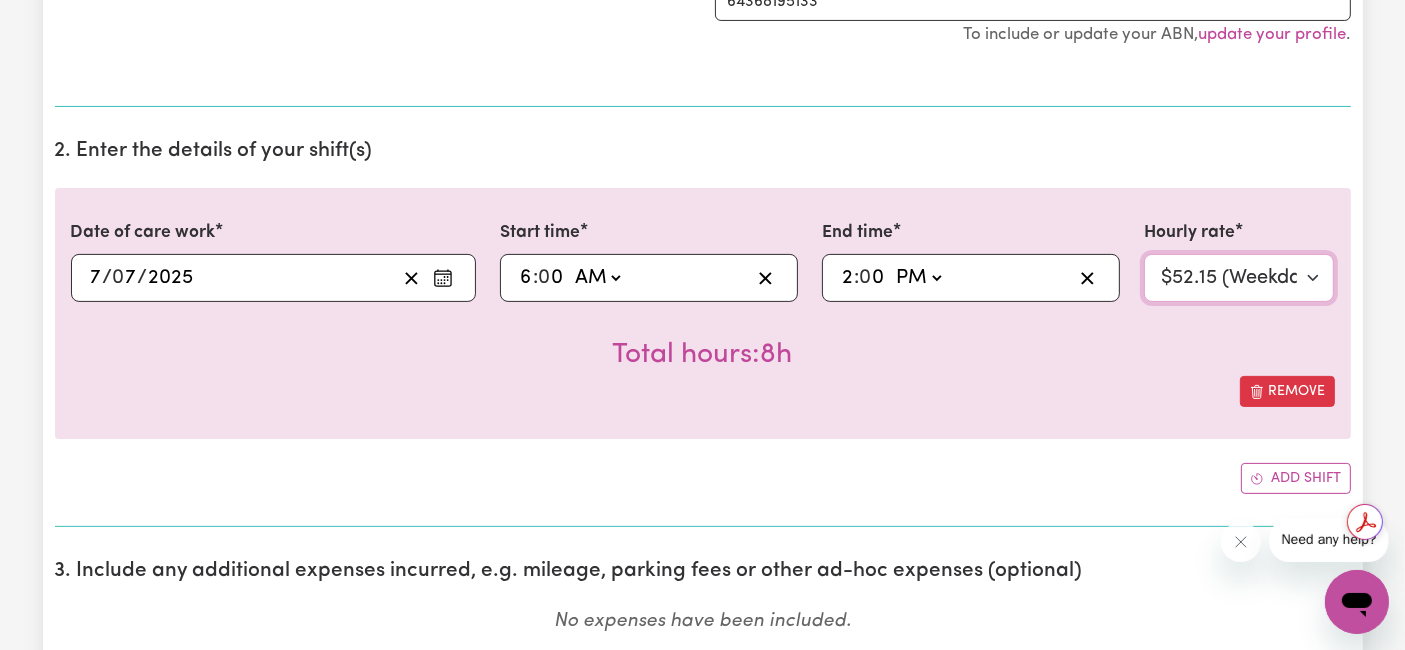 scroll, scrollTop: 555, scrollLeft: 0, axis: vertical 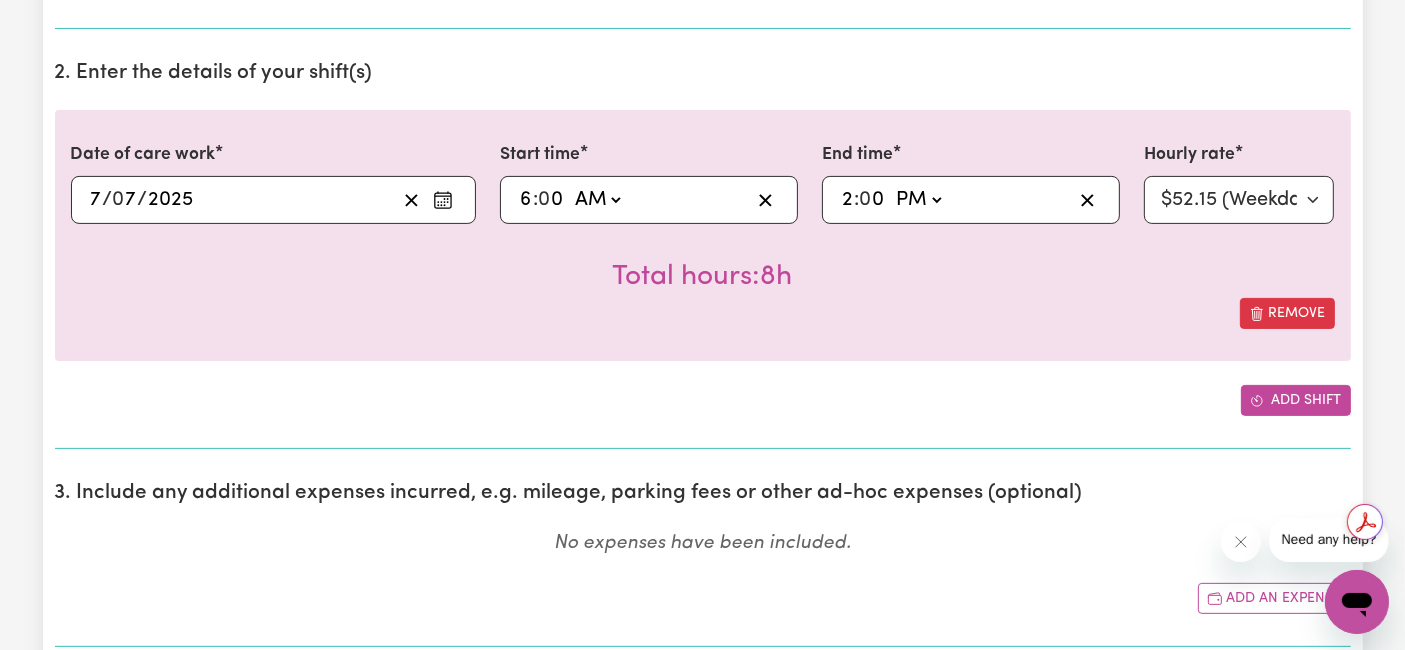 click on "Add shift" at bounding box center (1296, 400) 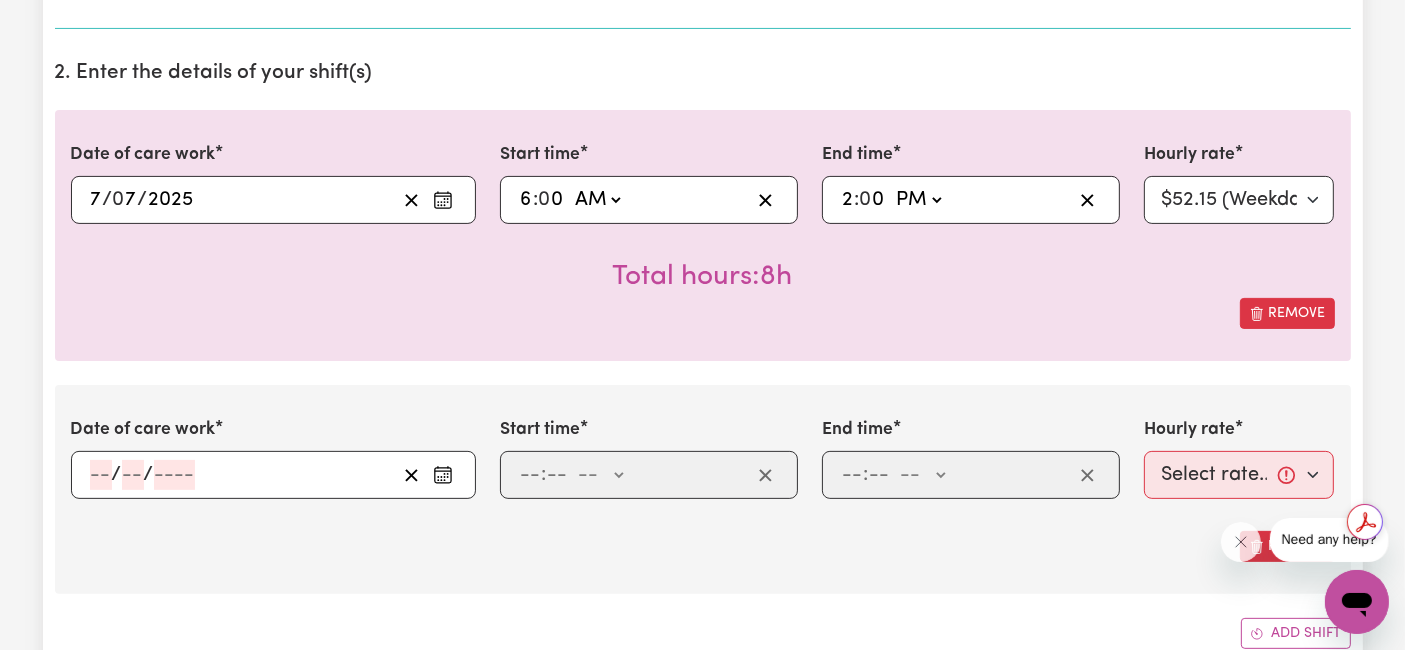 click 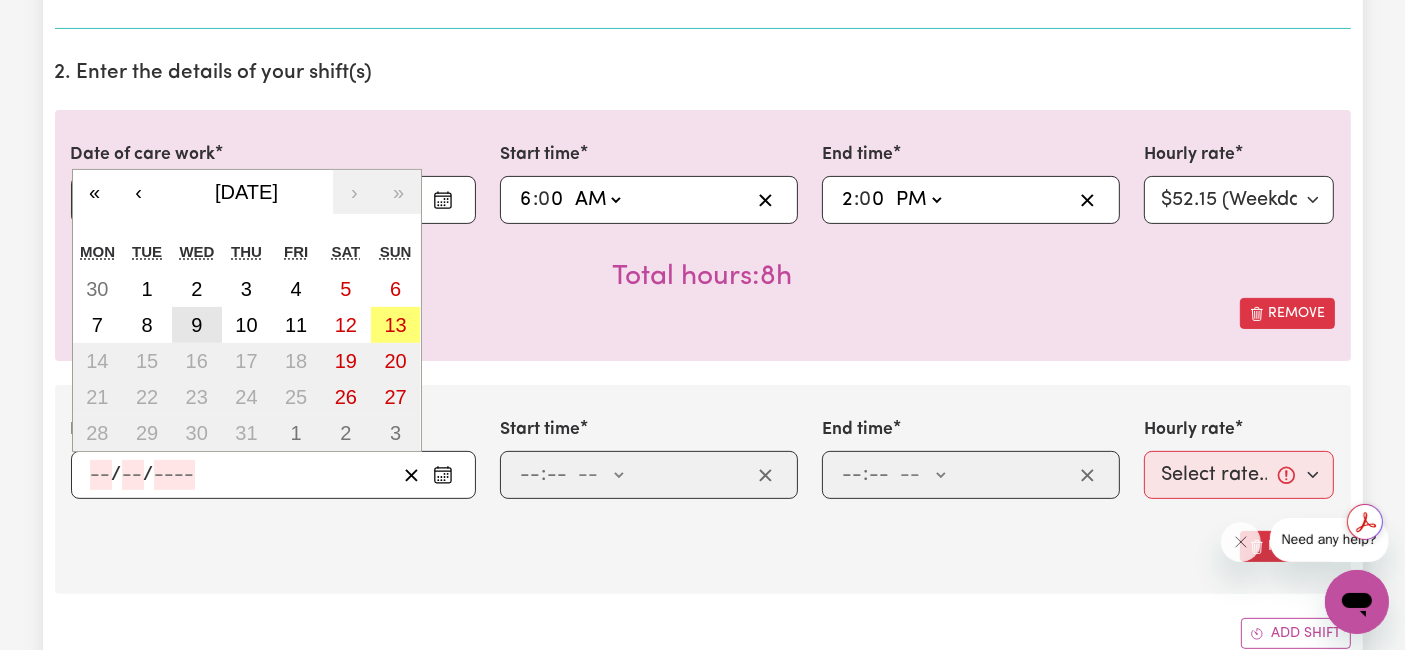 click on "9" at bounding box center (196, 325) 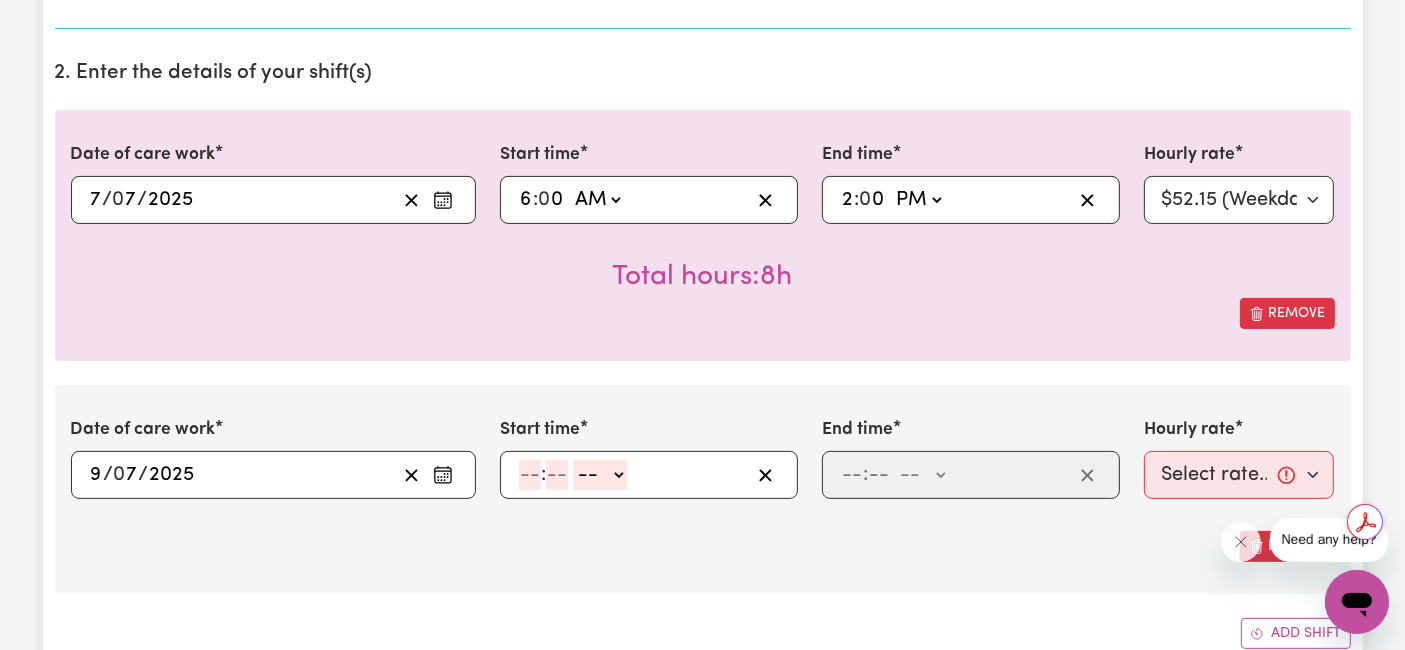 click 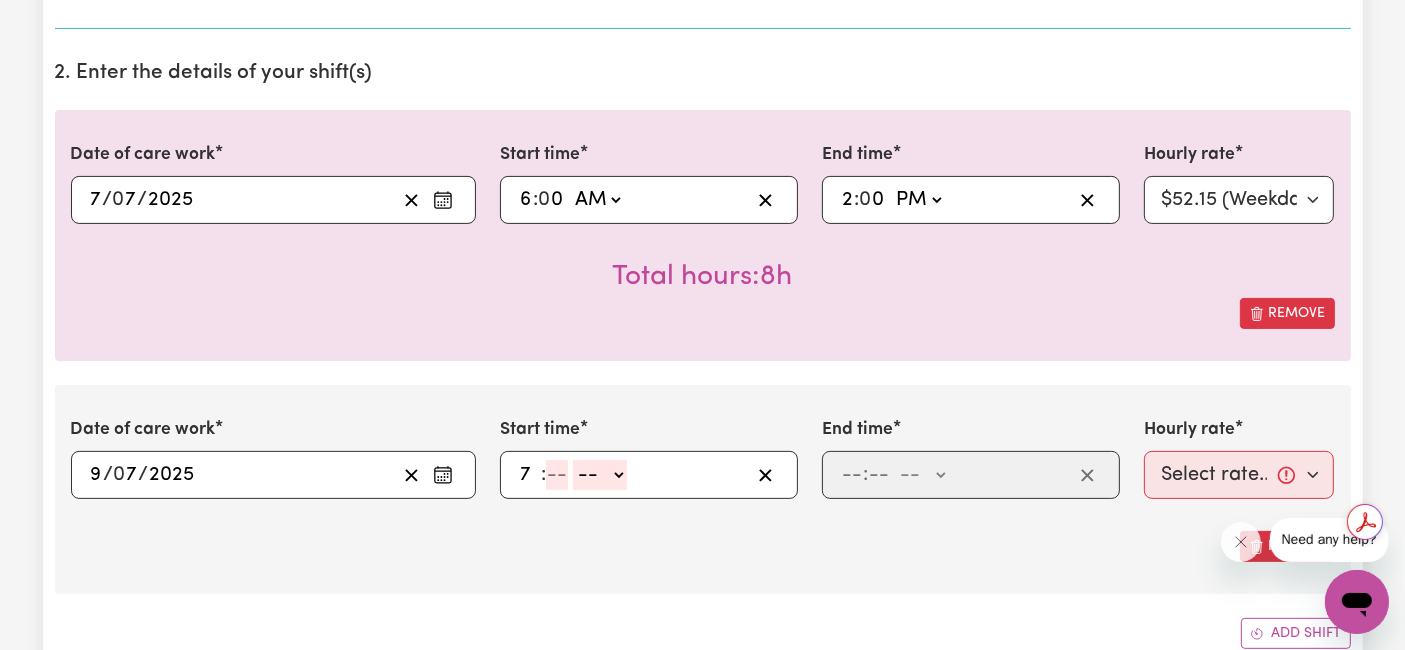 type on "7" 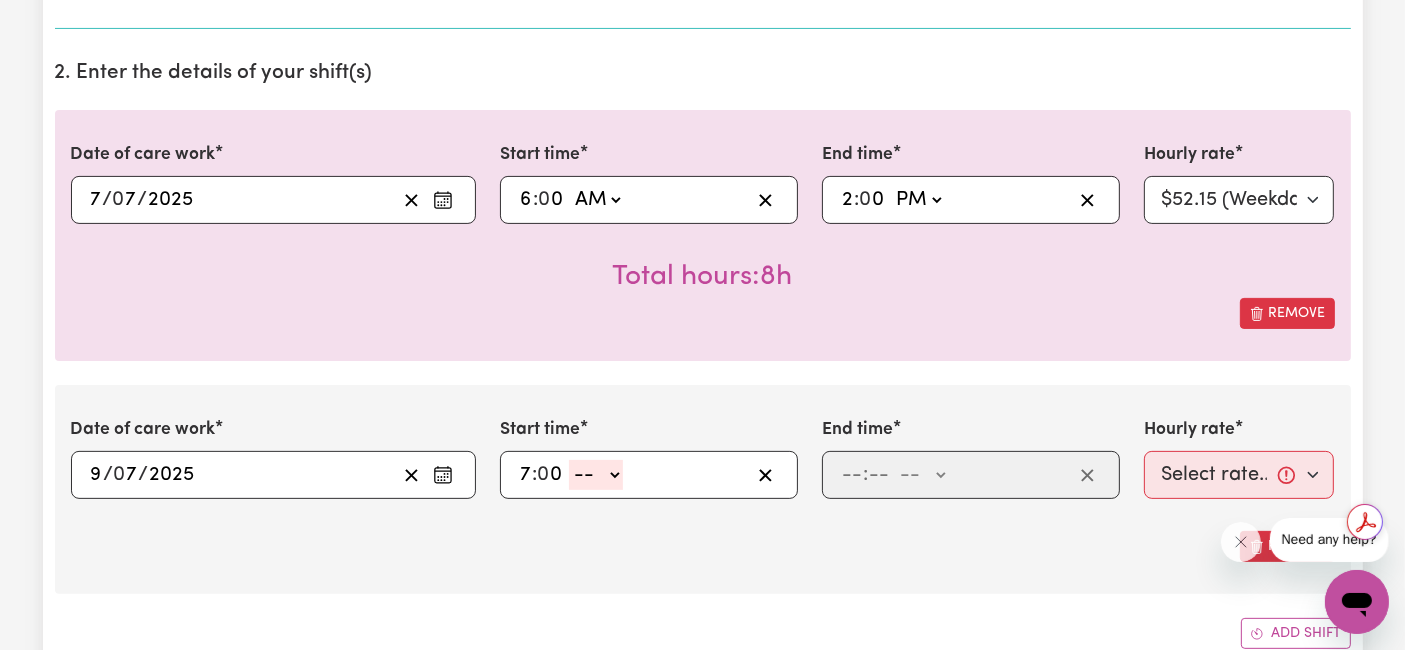 type on "0" 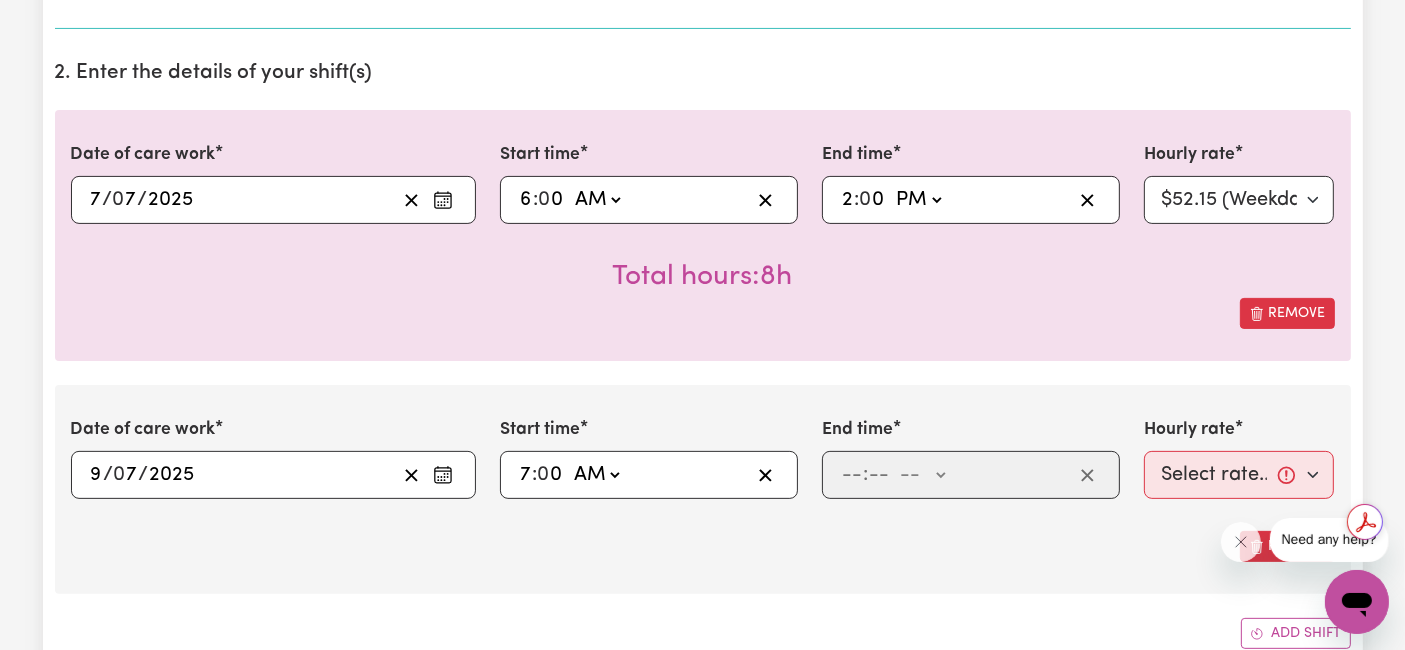 click on "-- AM PM" 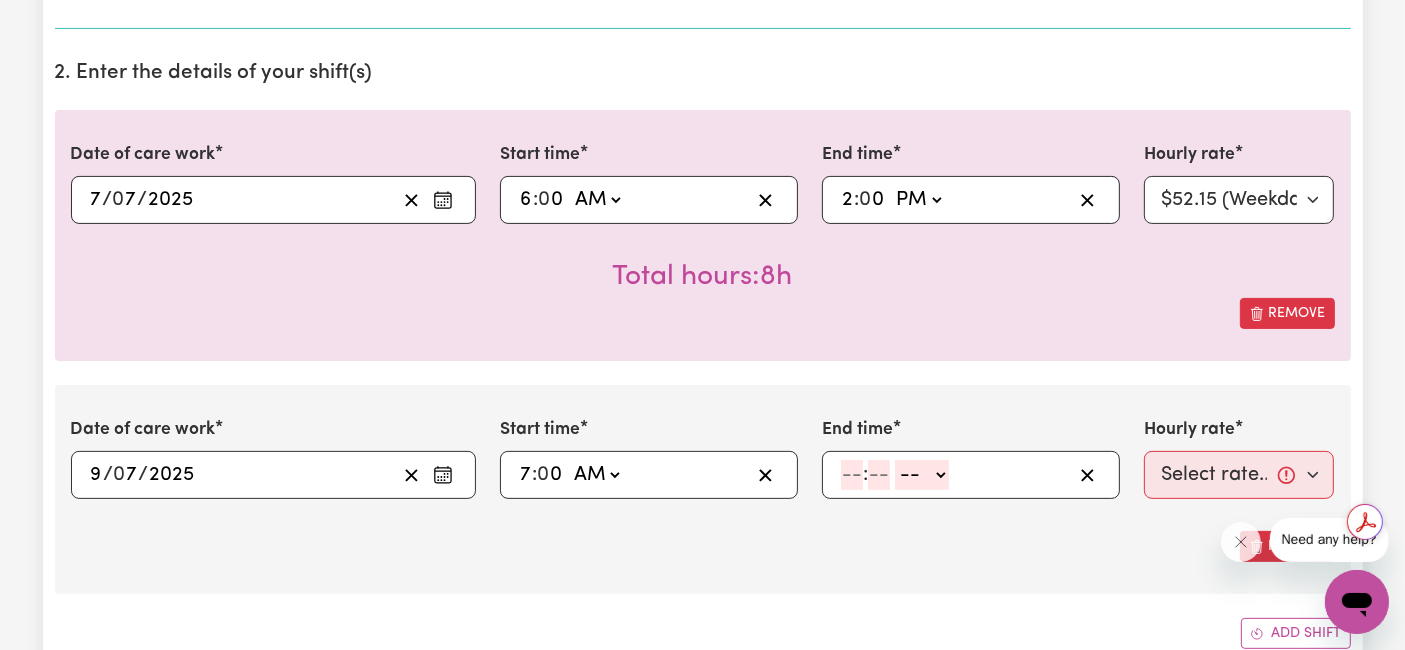 click 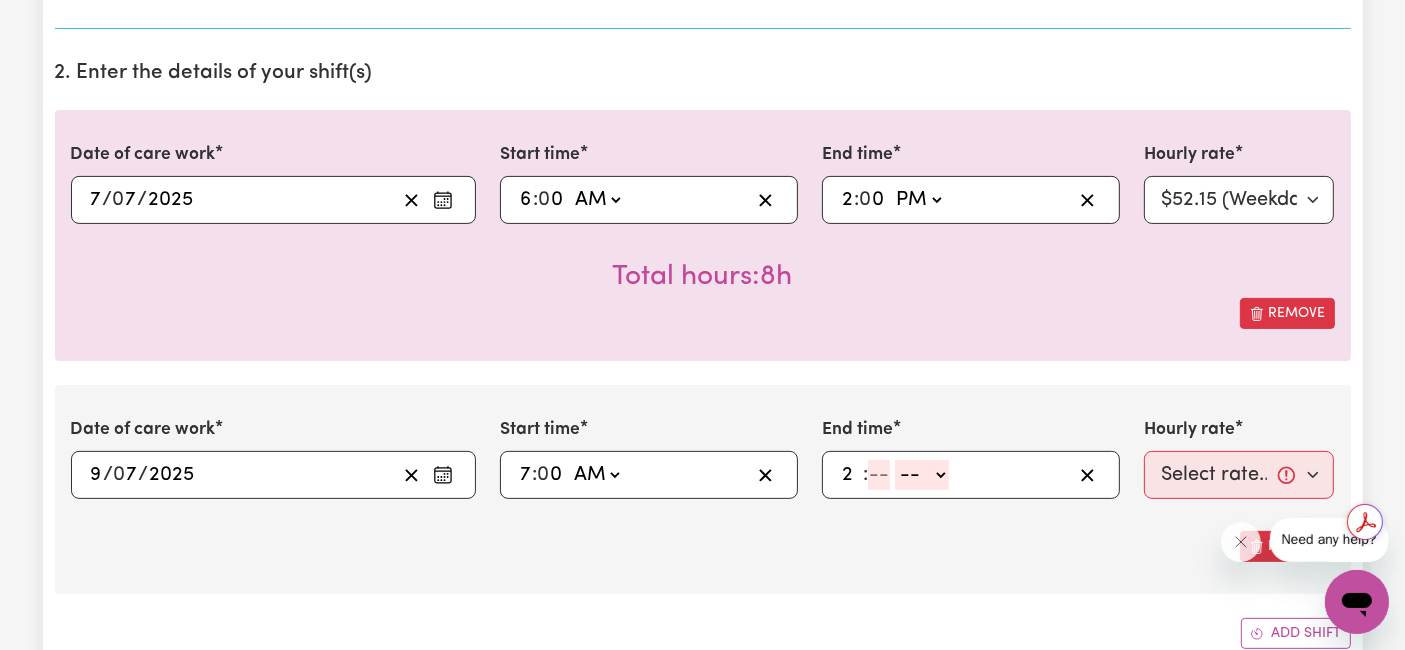 type on "2" 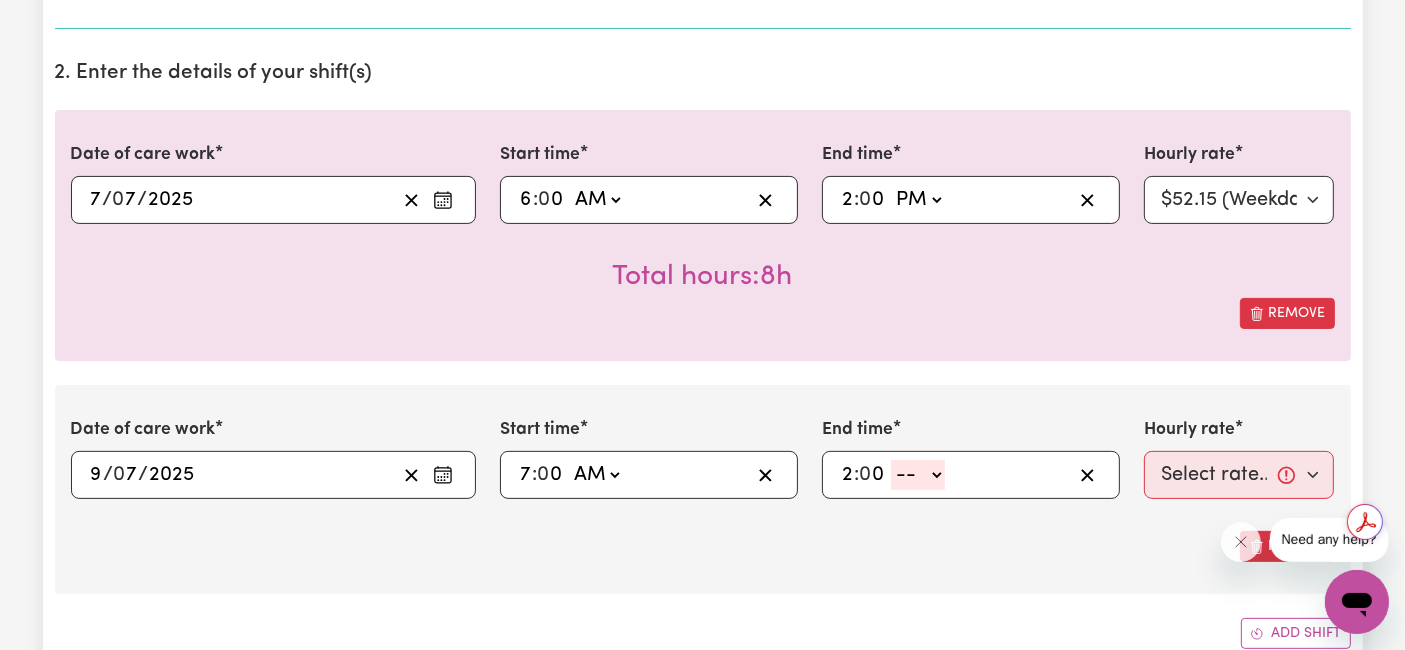 type on "0" 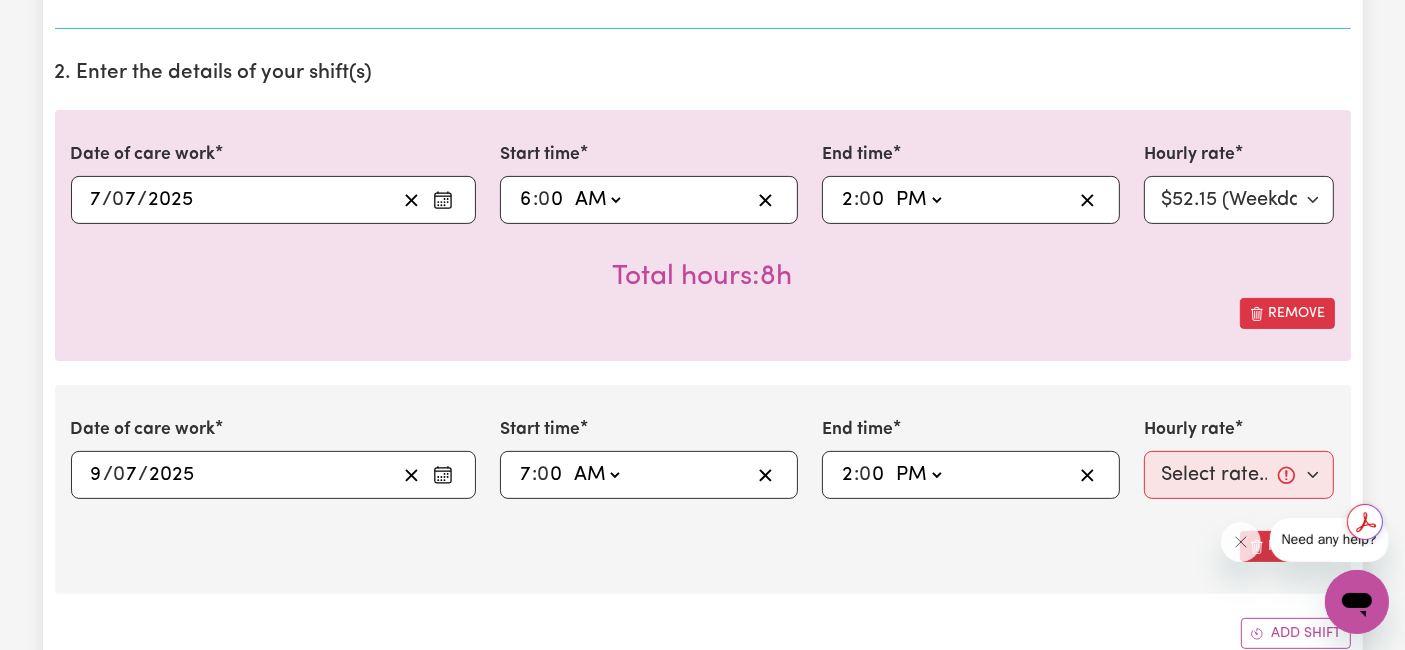 click on "-- AM PM" 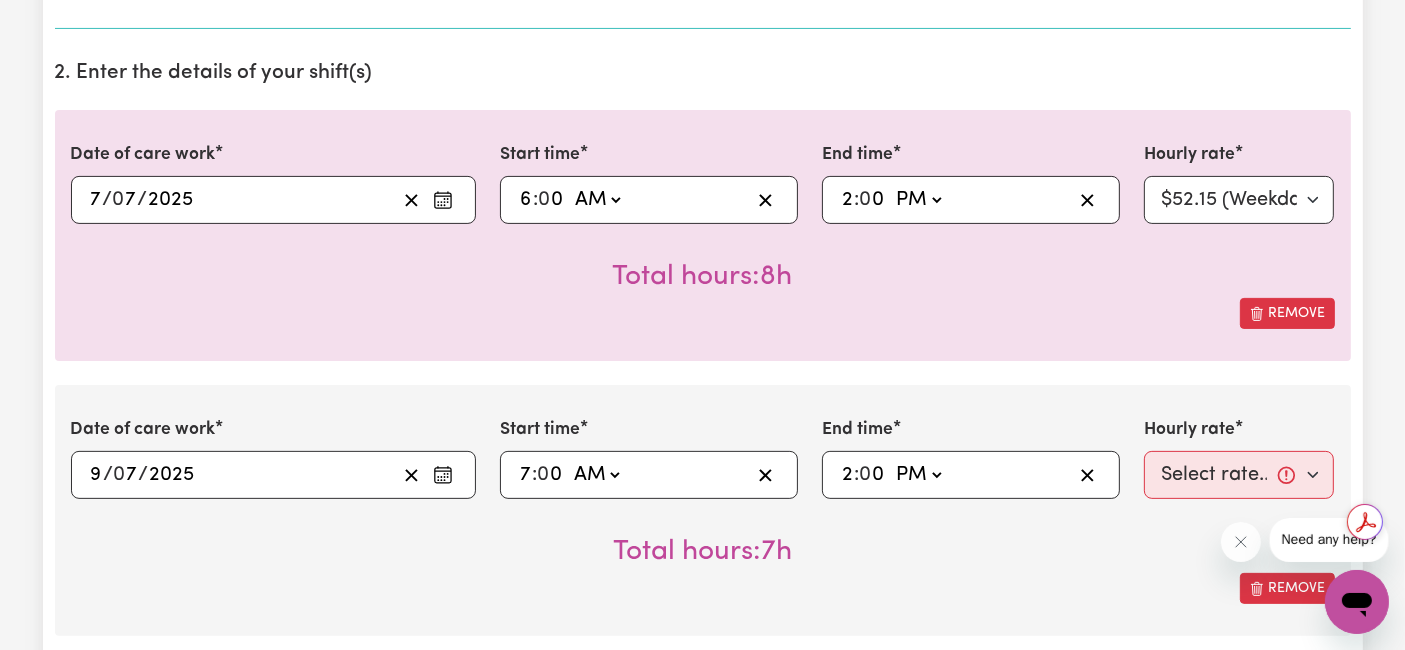 scroll, scrollTop: 666, scrollLeft: 0, axis: vertical 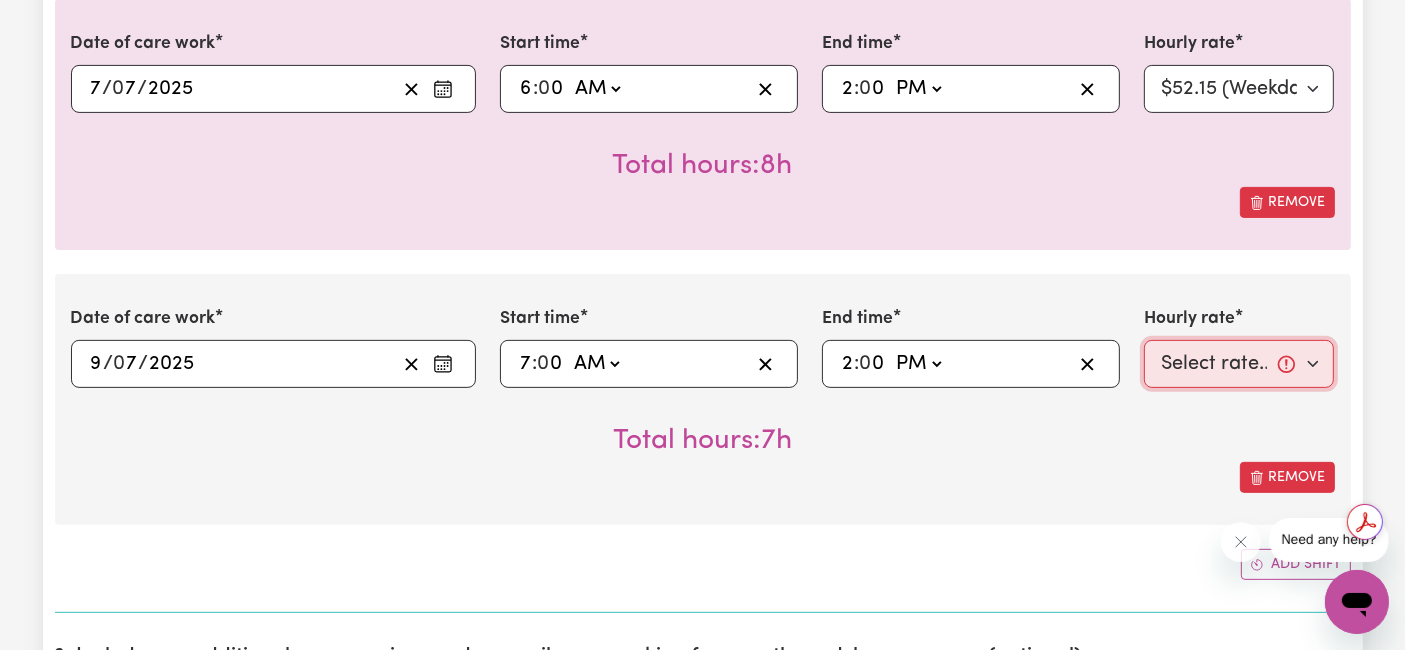 click on "Select rate... $52.15 (Weekday) $74.13 ([DATE]) $90.62 ([DATE]) $88.62 (Public Holiday) $64.14 (Evening Care) $30.31 (Overnight)" at bounding box center [1239, 364] 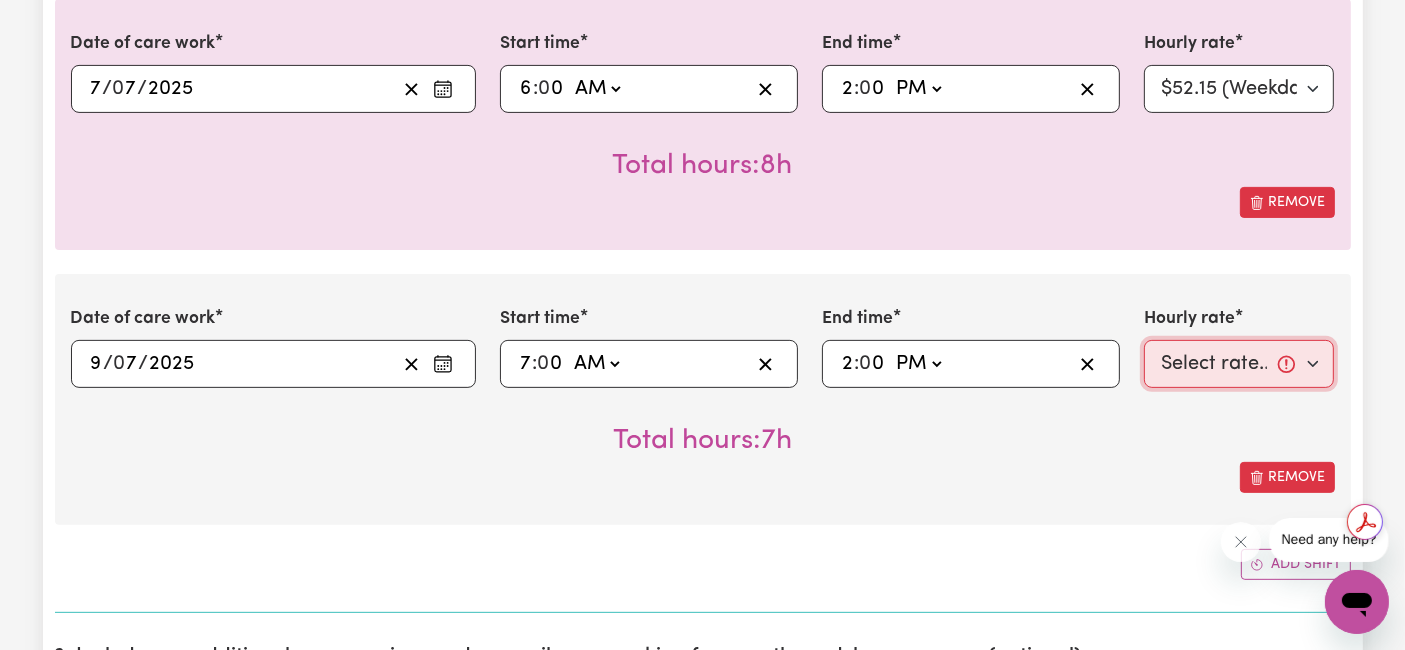 select on "52.15-Weekday" 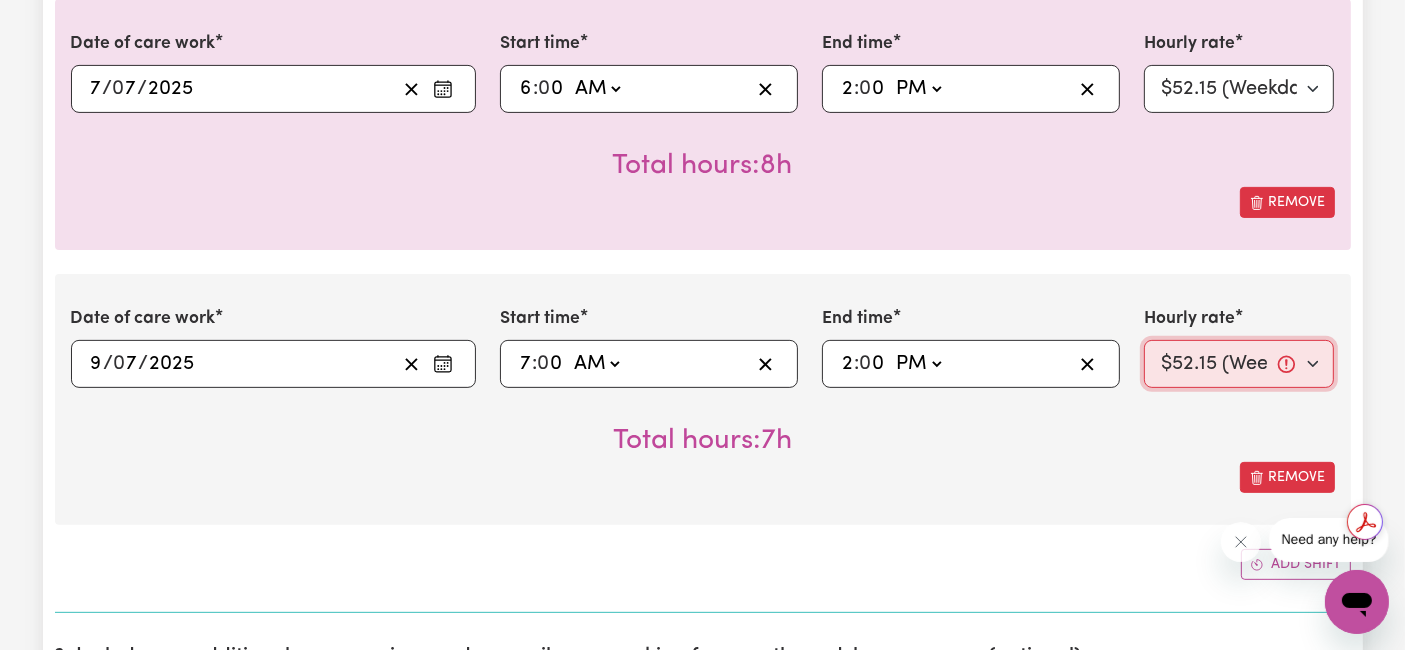 click on "Select rate... $52.15 (Weekday) $74.13 ([DATE]) $90.62 ([DATE]) $88.62 (Public Holiday) $64.14 (Evening Care) $30.31 (Overnight)" at bounding box center (1239, 364) 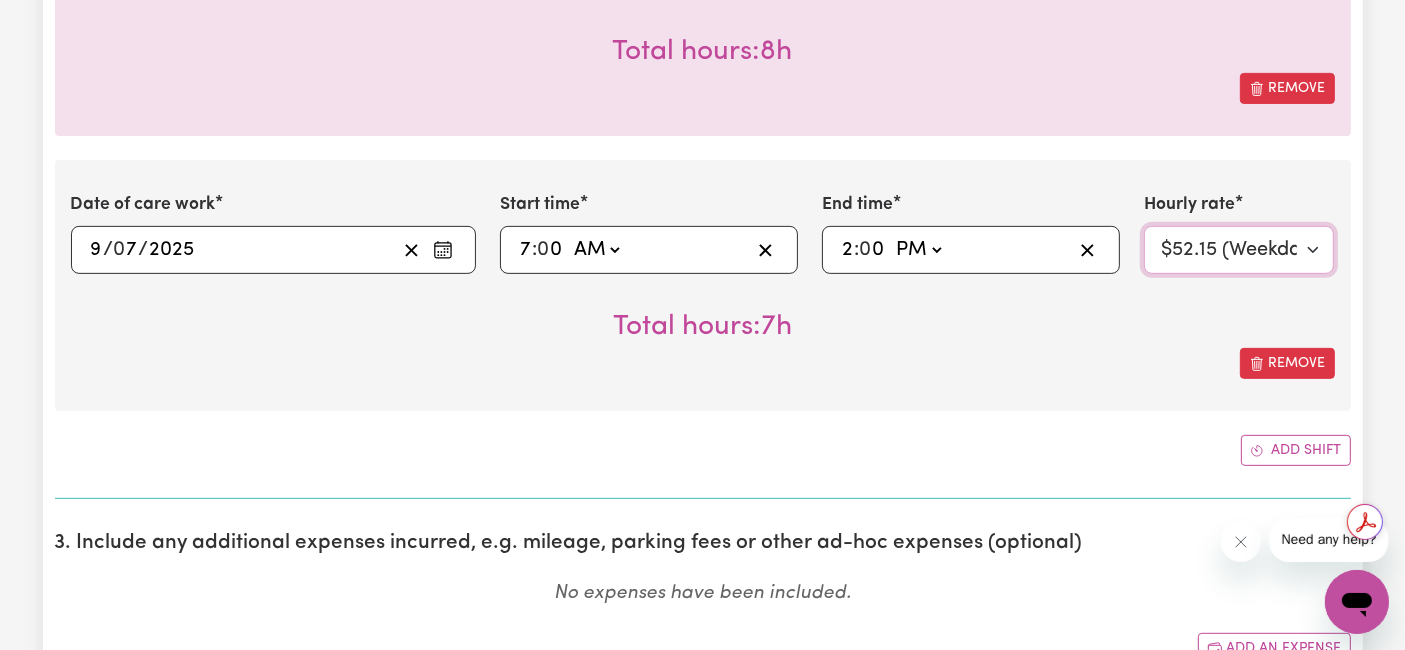 scroll, scrollTop: 888, scrollLeft: 0, axis: vertical 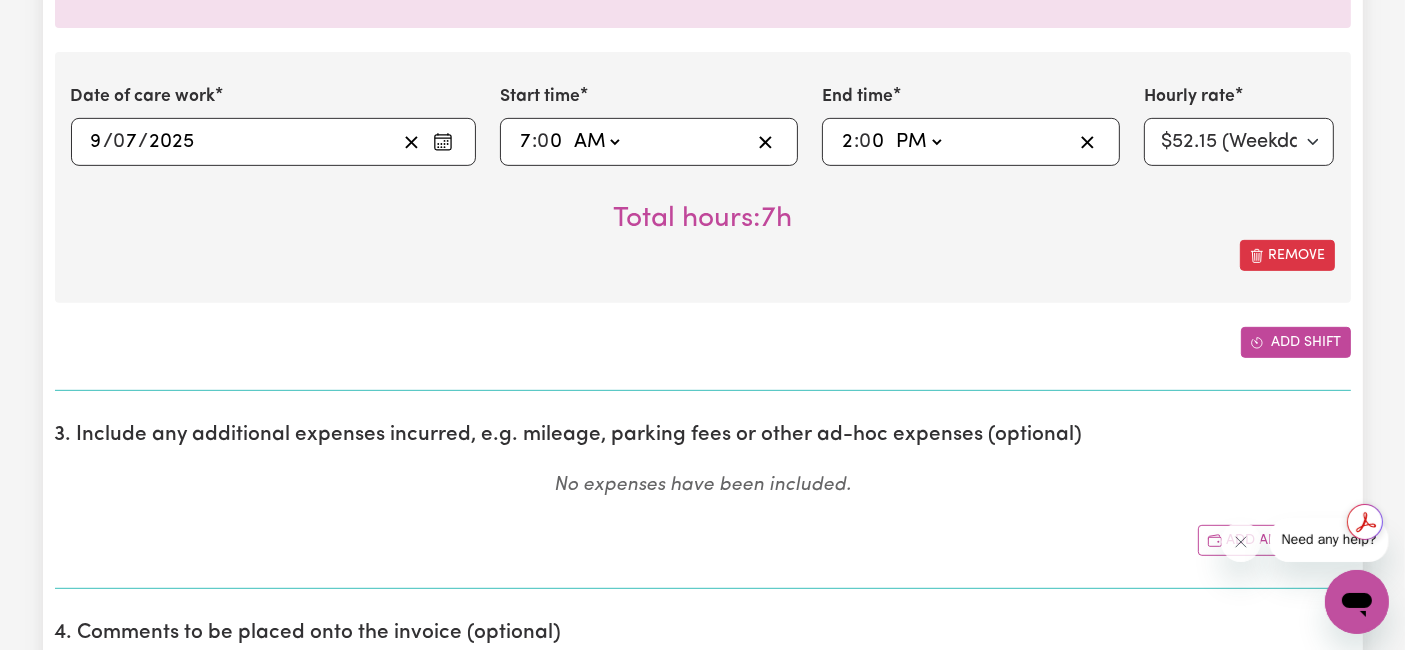click on "Add shift" at bounding box center (1296, 342) 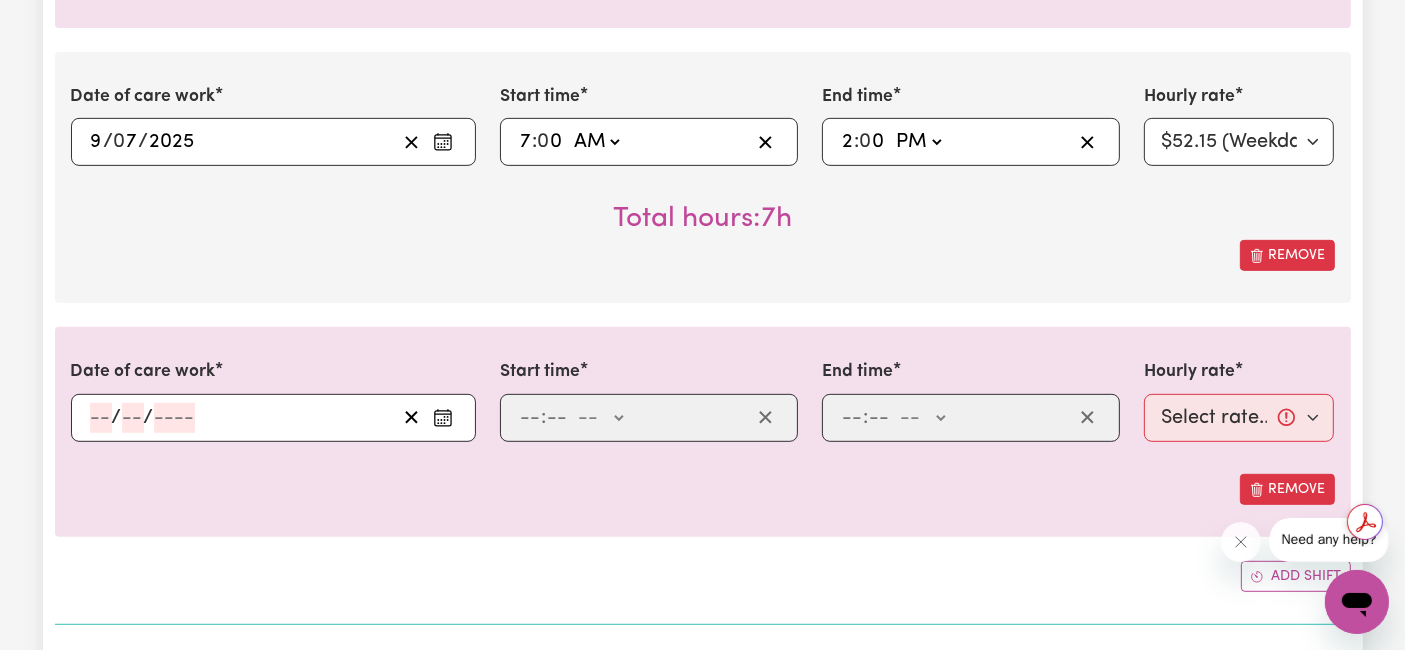 click 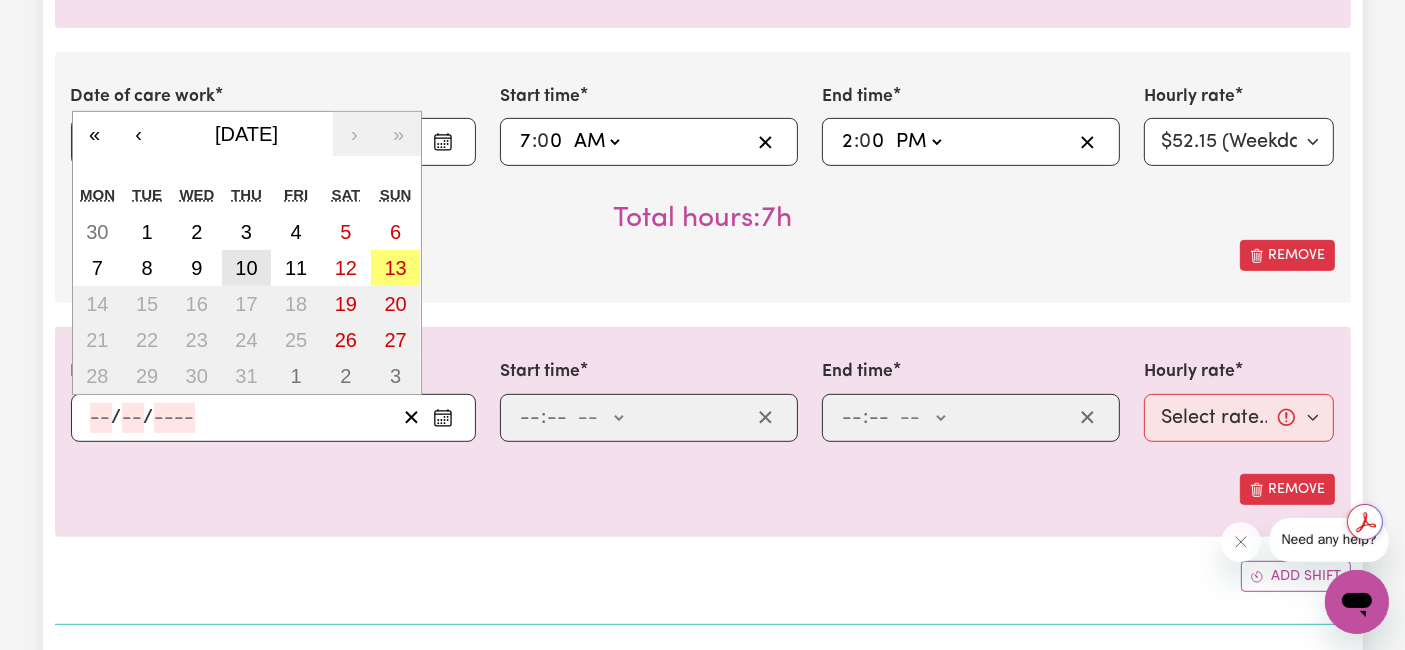 click on "10" at bounding box center (246, 268) 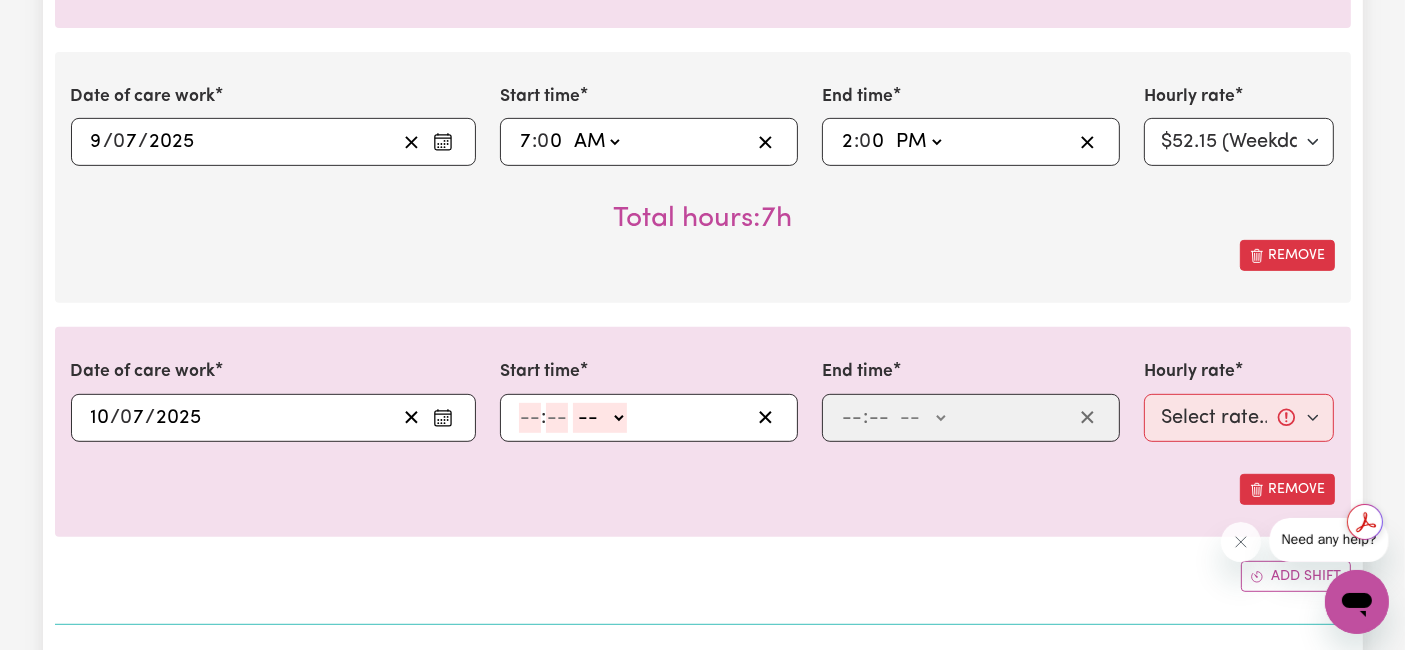 click 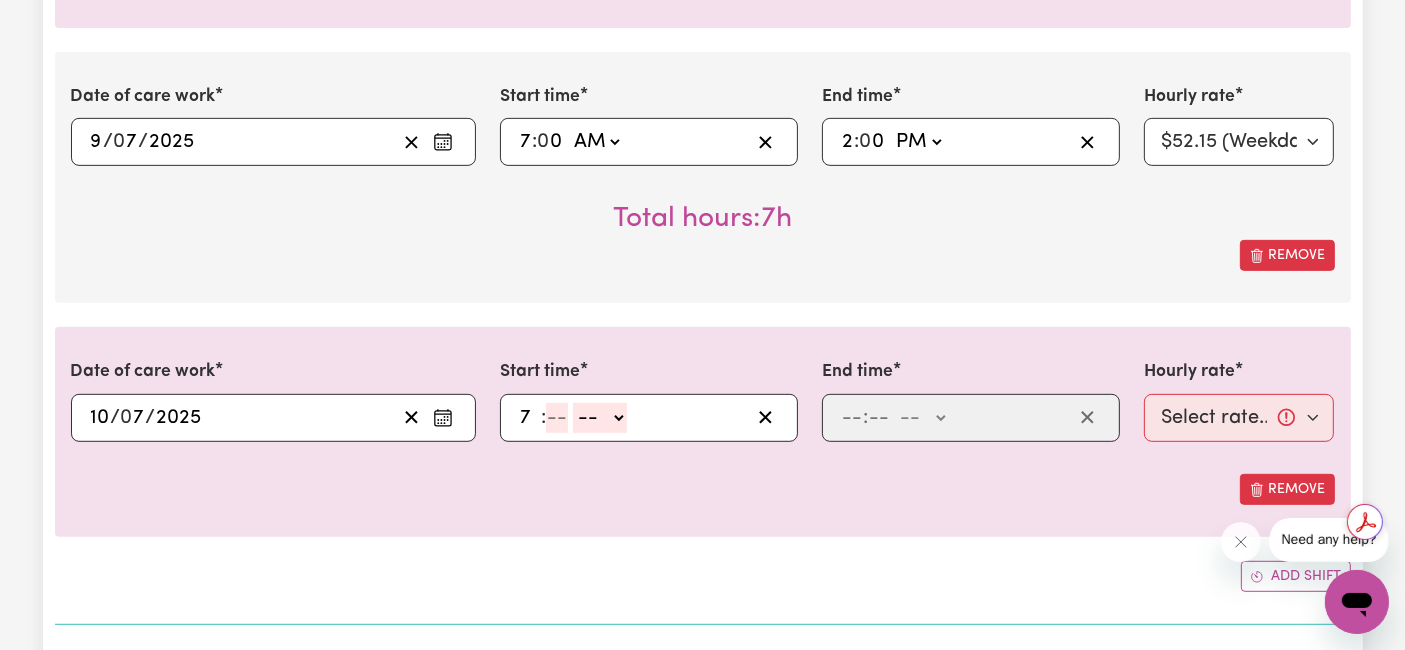 type on "7" 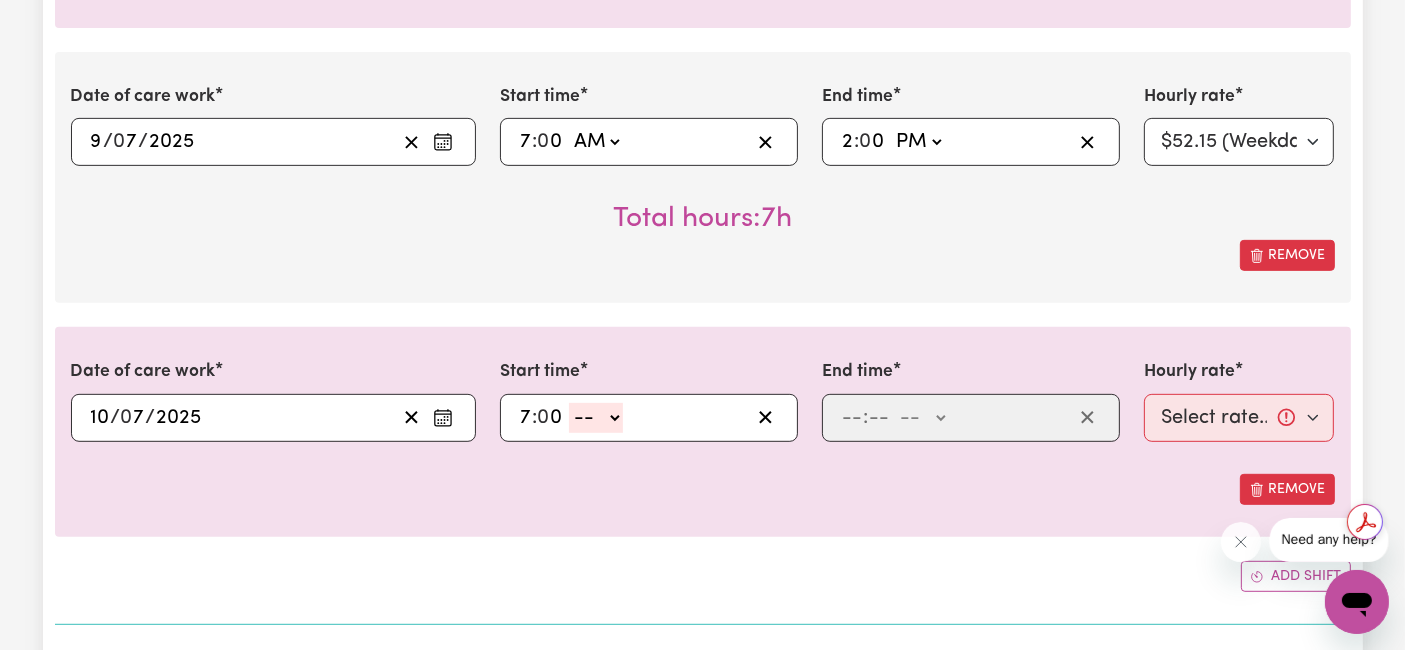 type on "0" 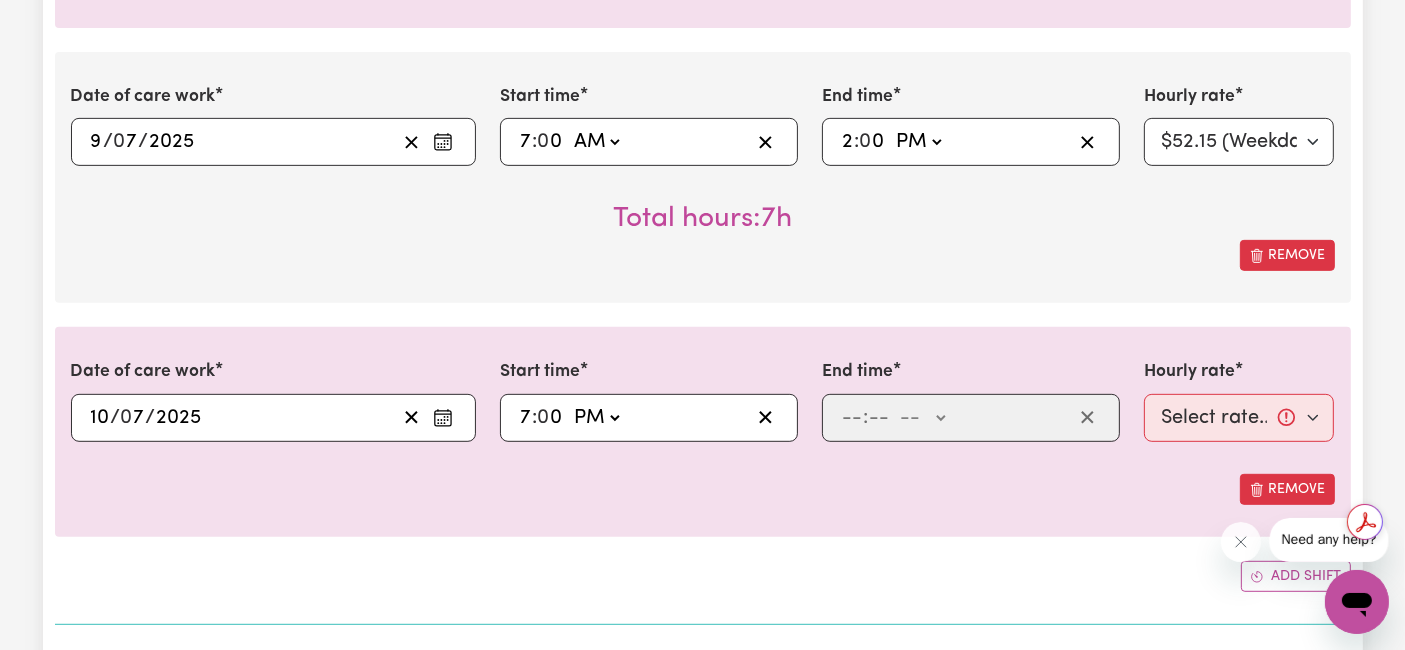 click on "-- AM PM" 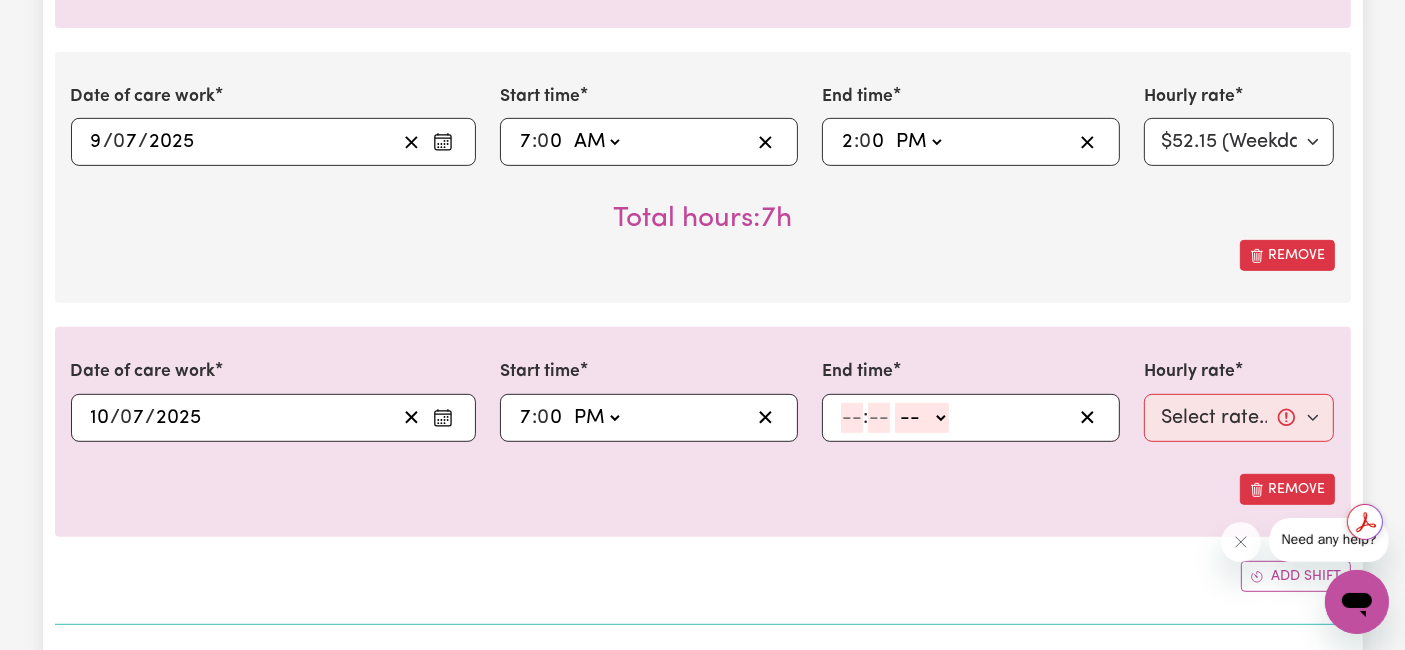 click 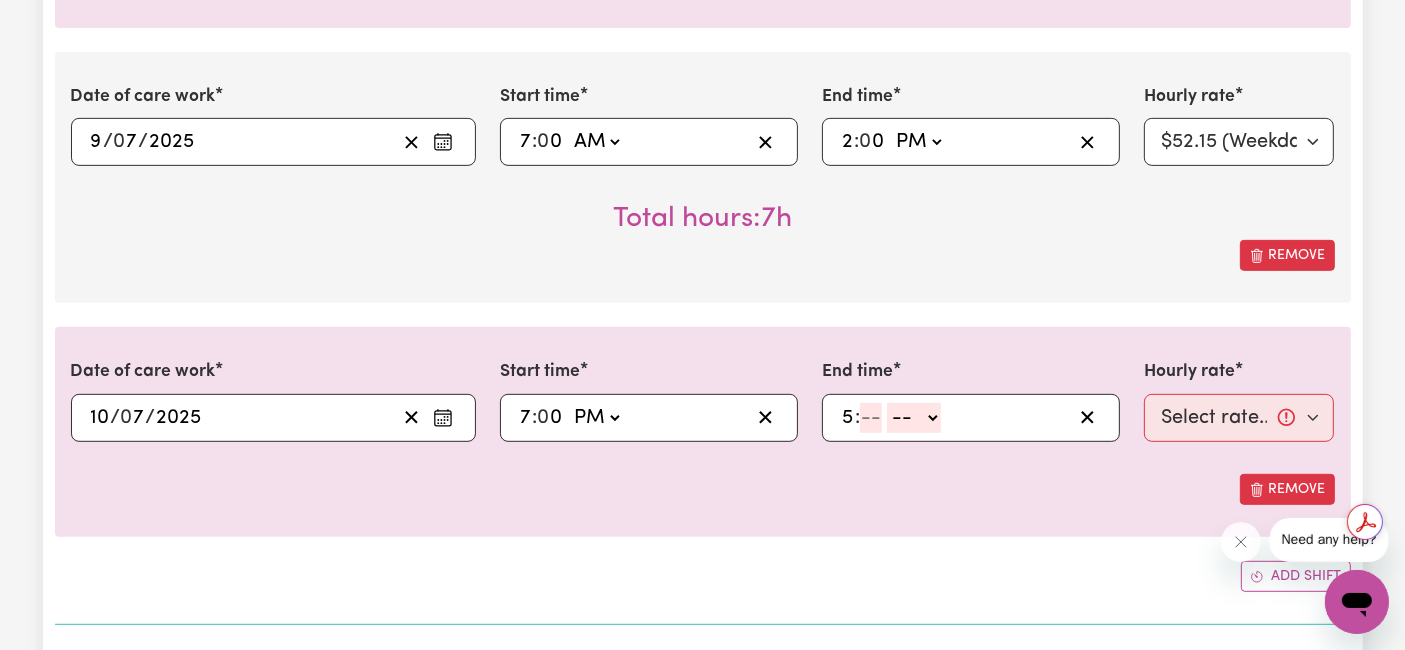 type on "5" 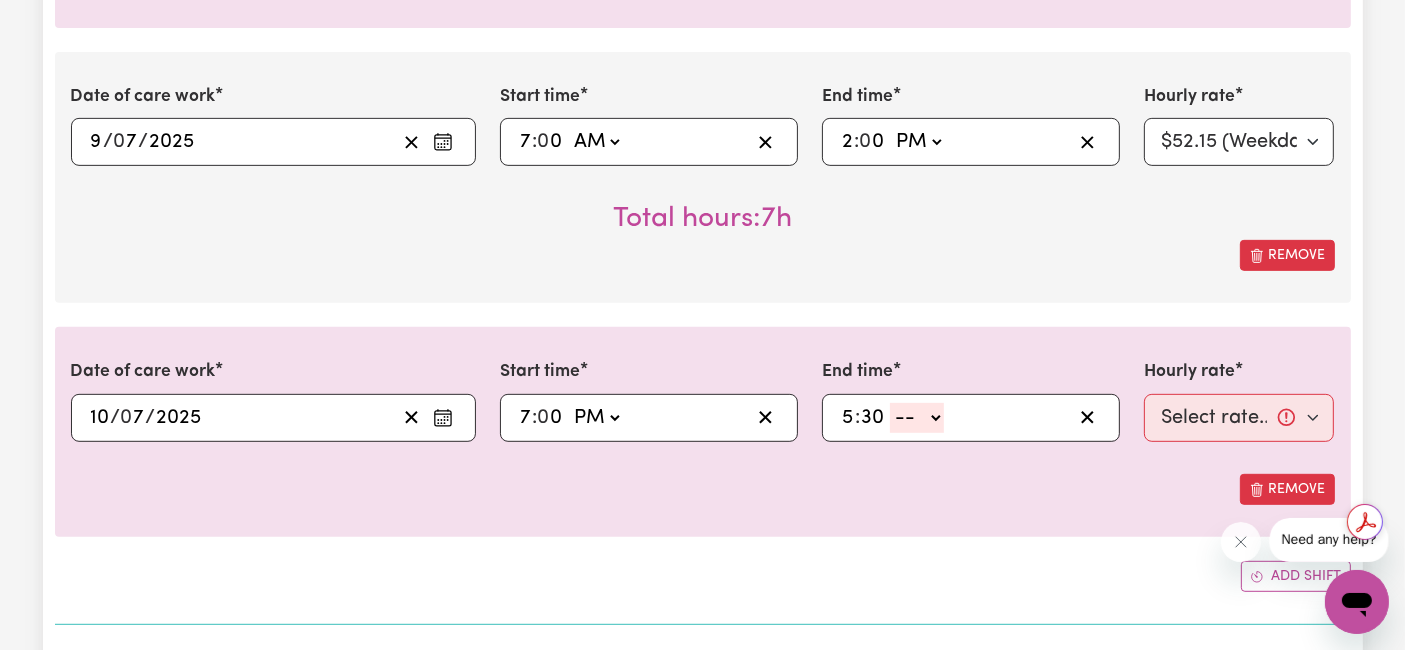 type on "30" 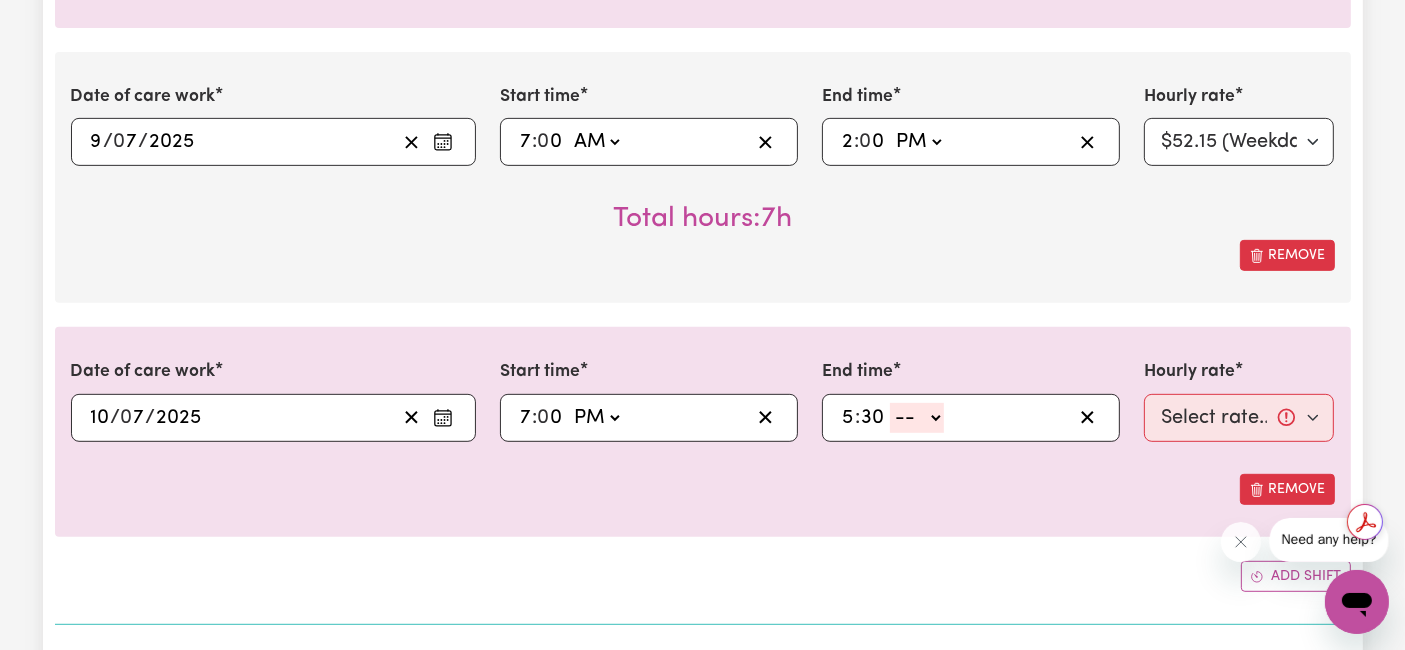 click on "-- AM PM" 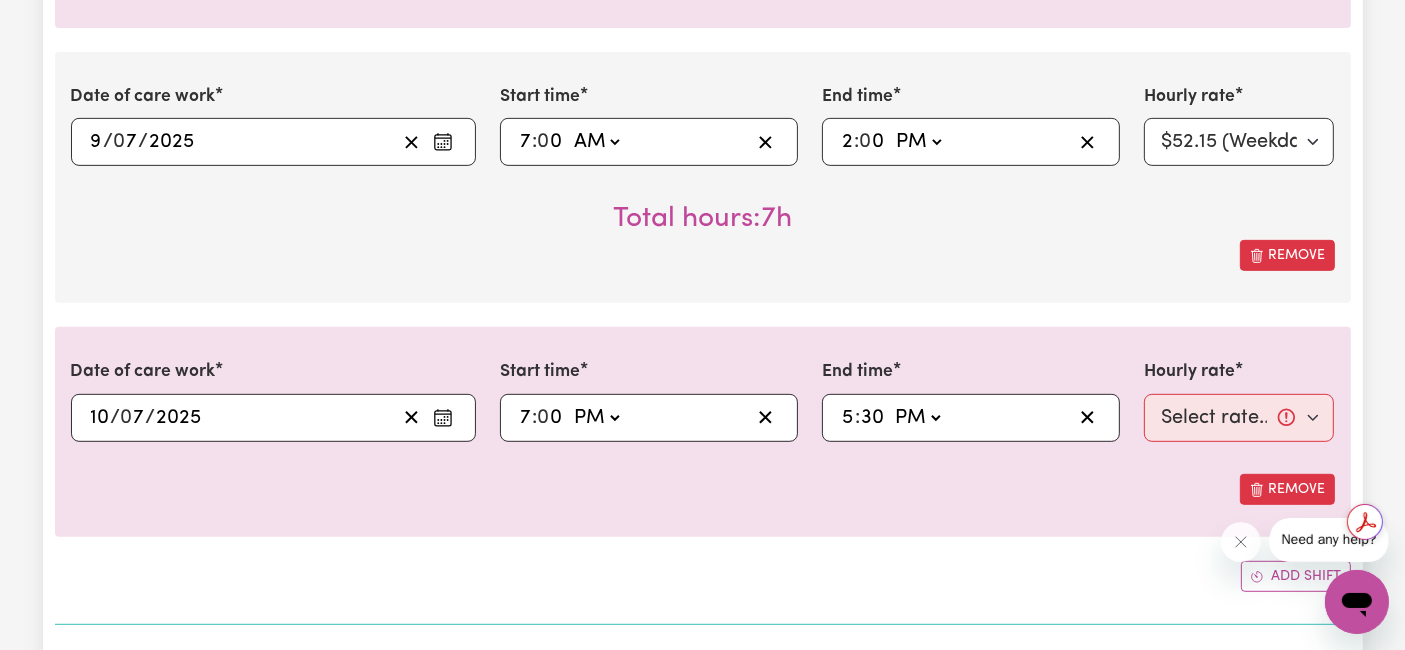 click on "-- AM PM" 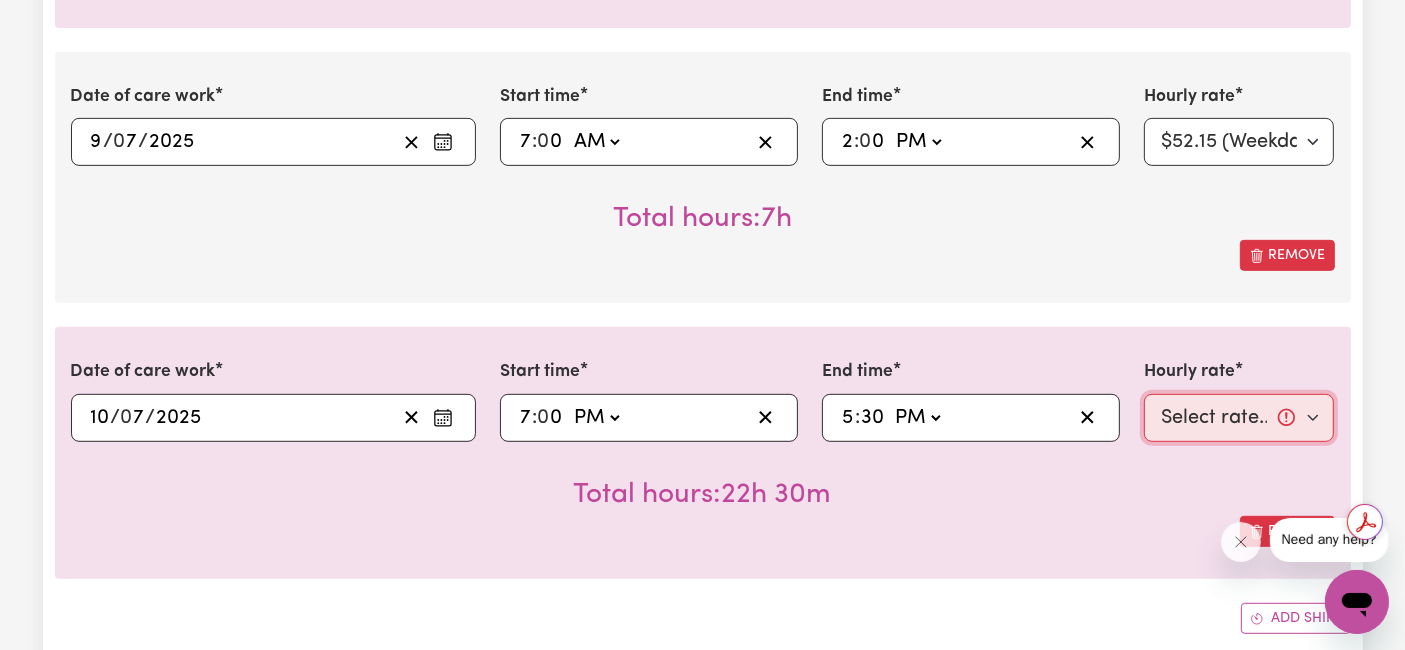 click on "Select rate... $52.15 (Weekday) $74.13 ([DATE]) $90.62 ([DATE]) $88.62 (Public Holiday) $64.14 (Evening Care) $30.31 (Overnight)" at bounding box center (1239, 418) 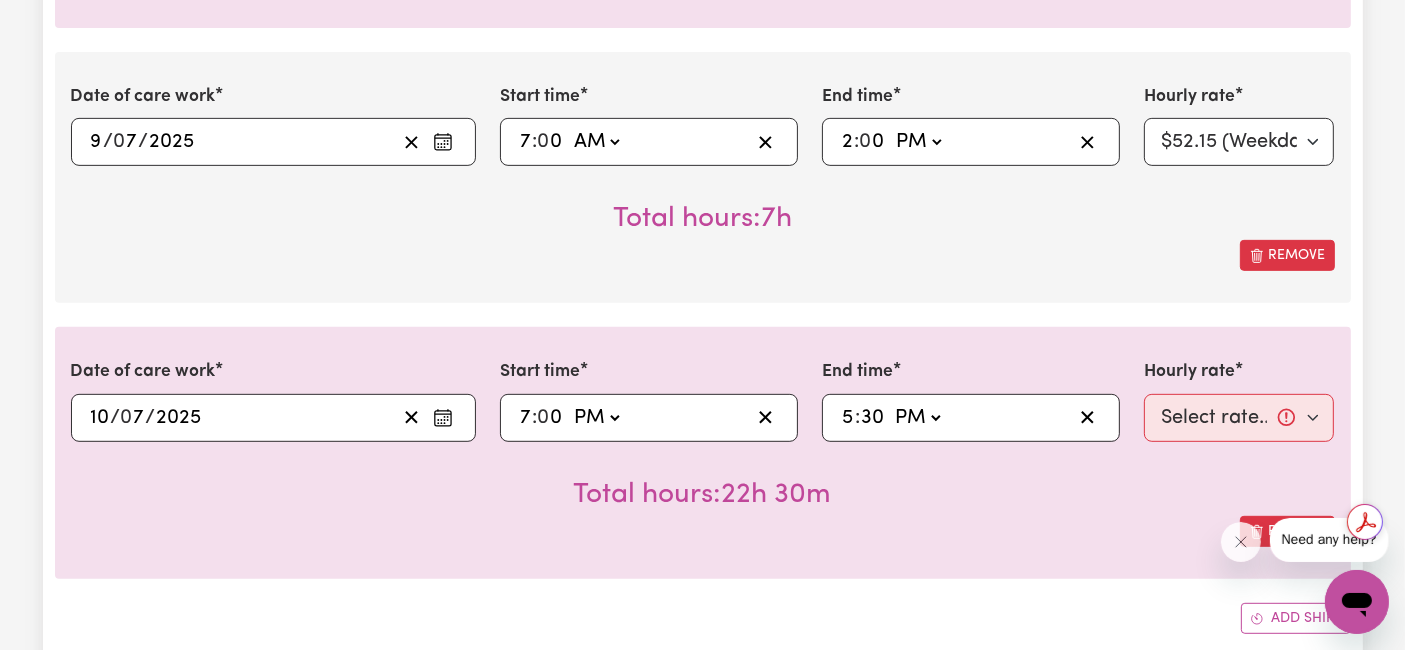 click on "AM PM" 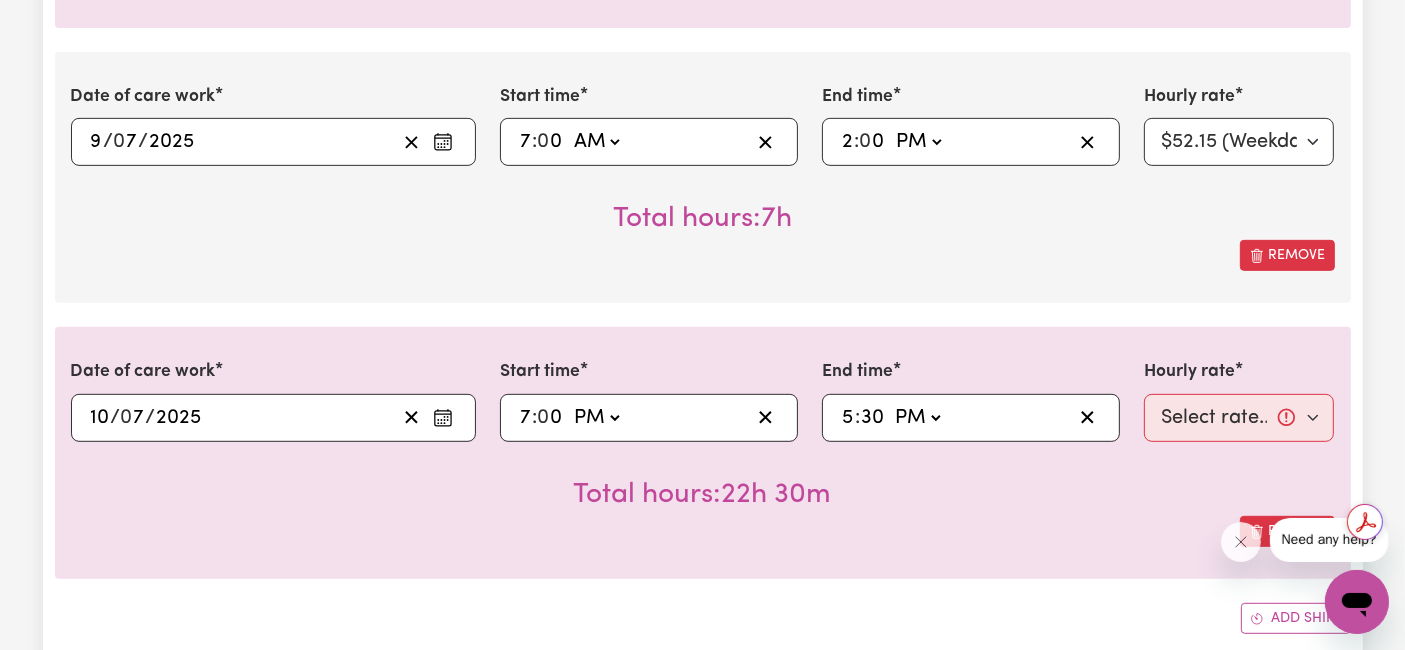 select on "am" 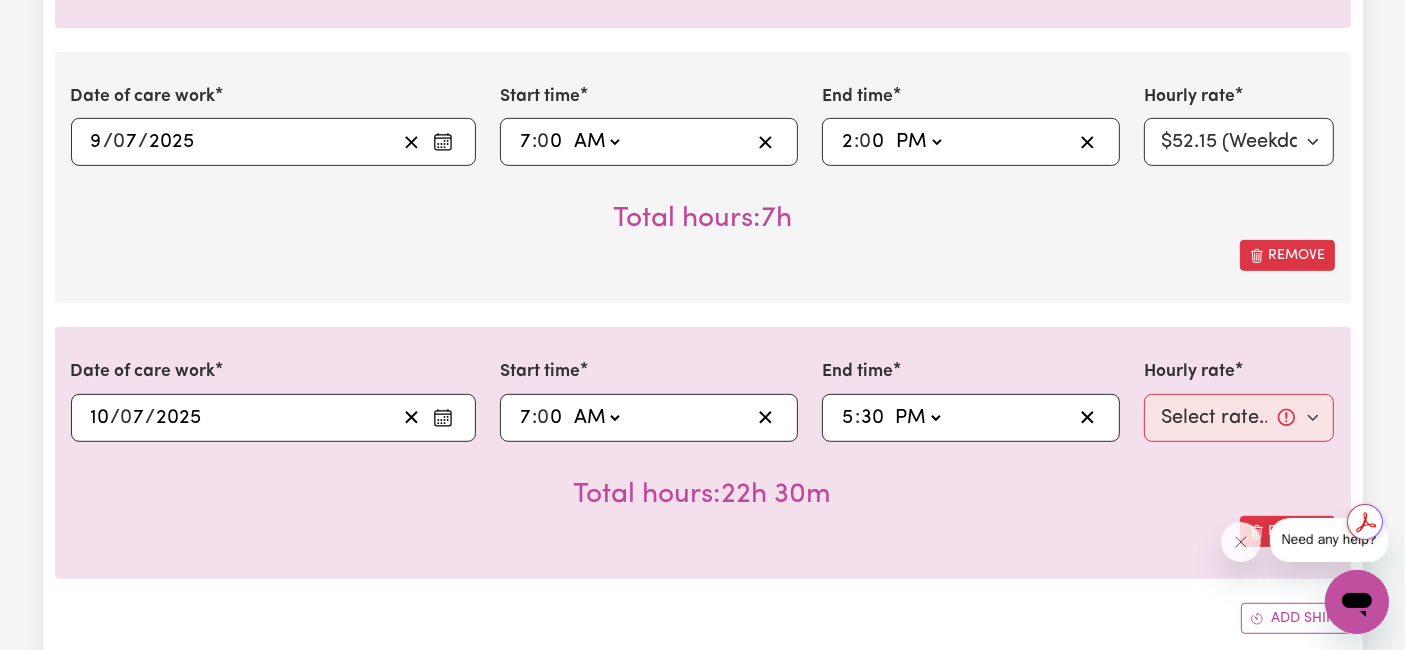 click on "AM PM" 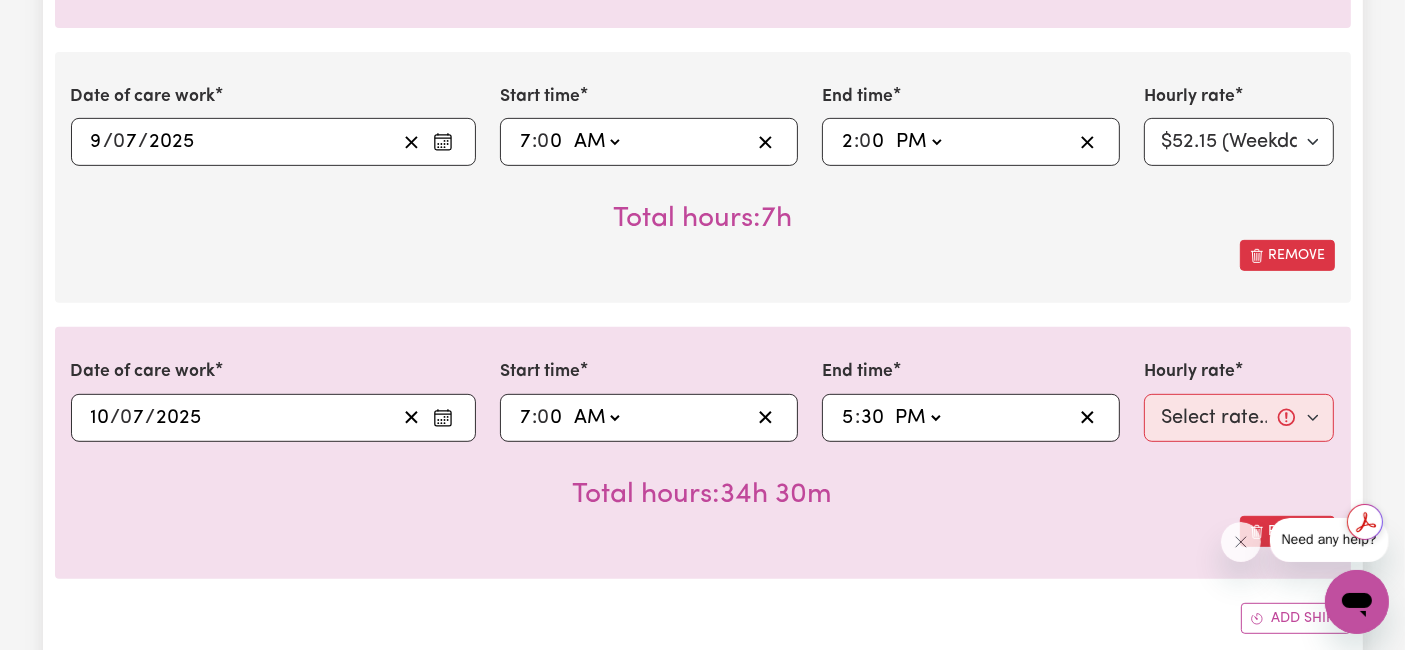 click on "AM PM" 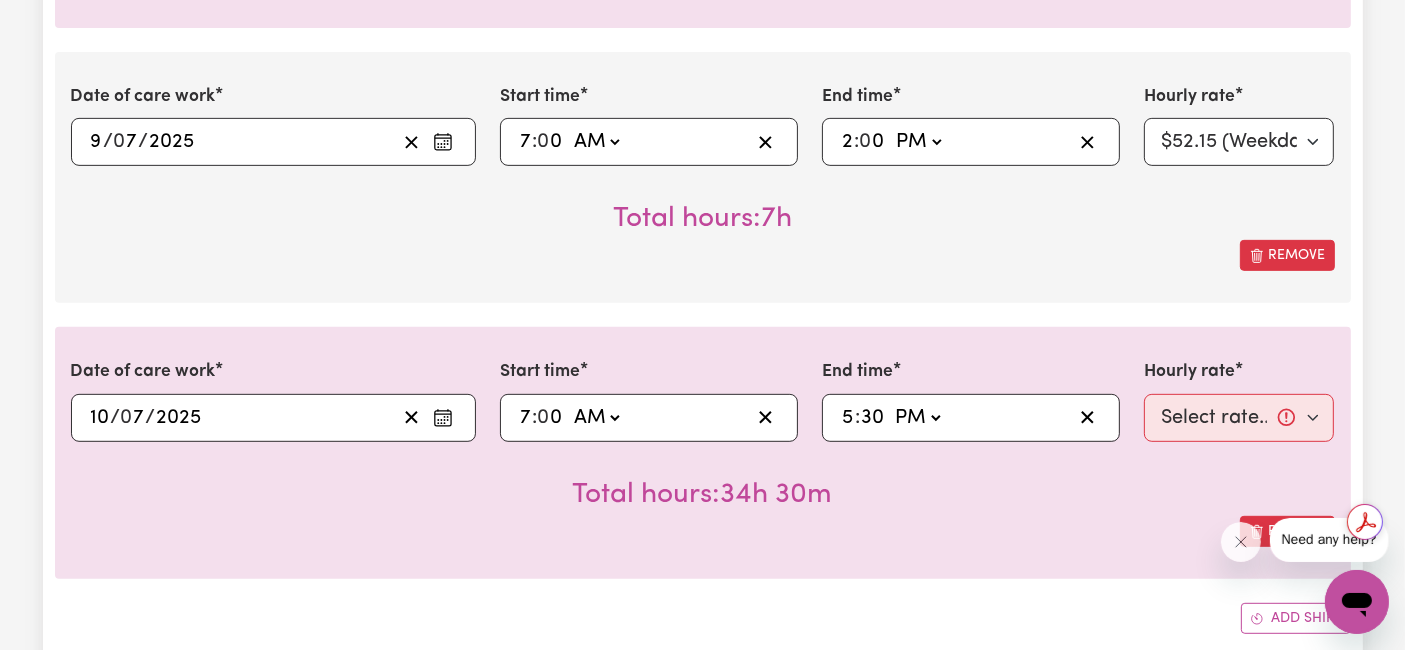 select on "am" 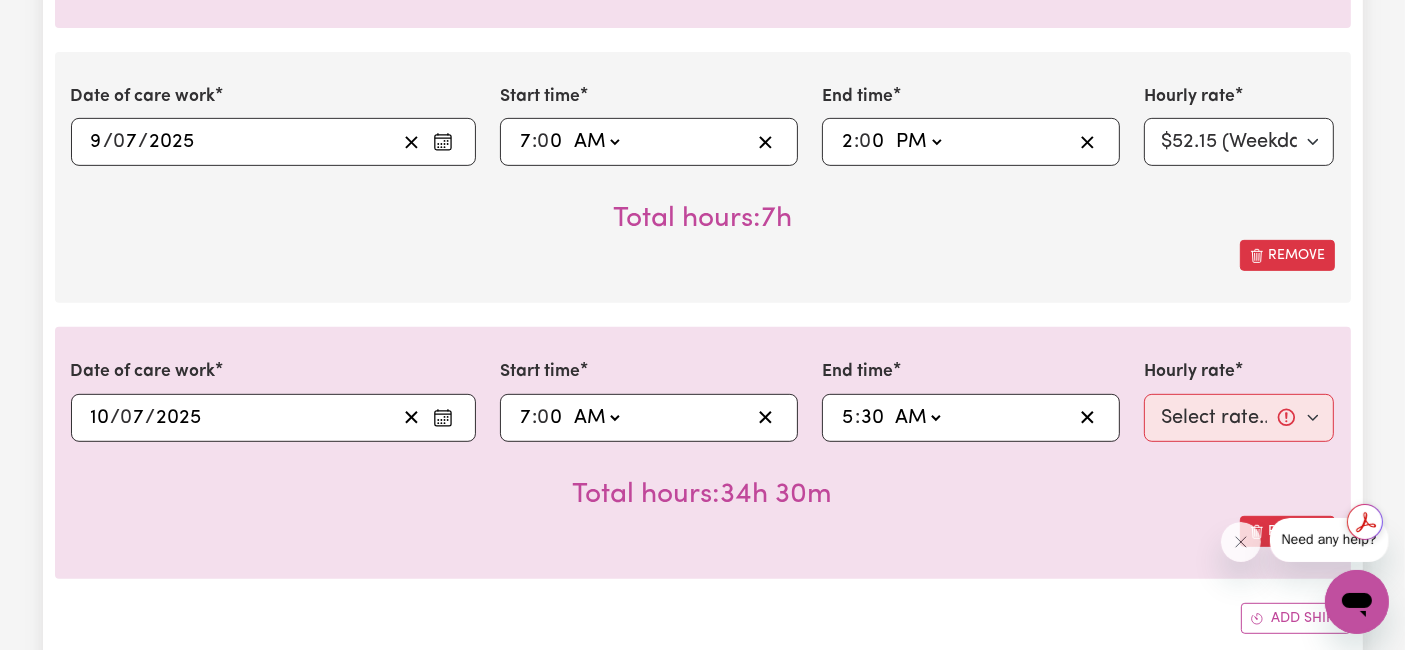 click on "AM PM" 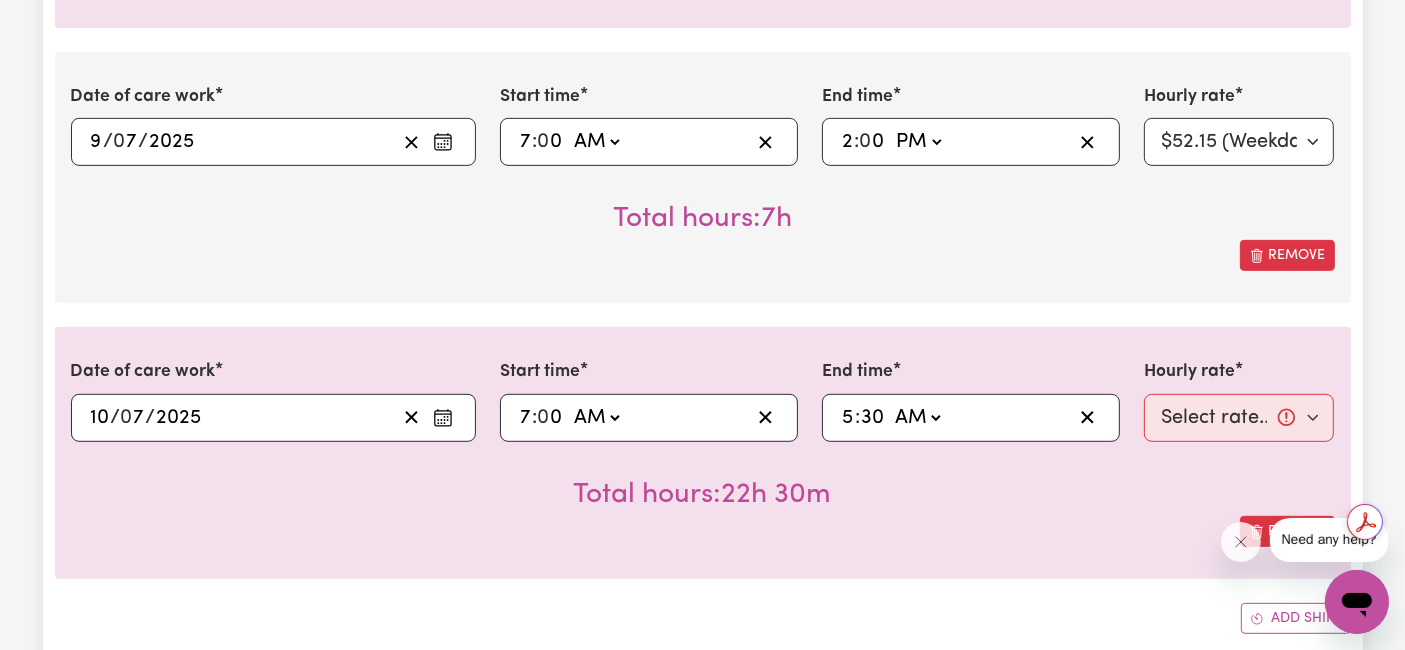 drag, startPoint x: 920, startPoint y: 402, endPoint x: 928, endPoint y: 427, distance: 26.24881 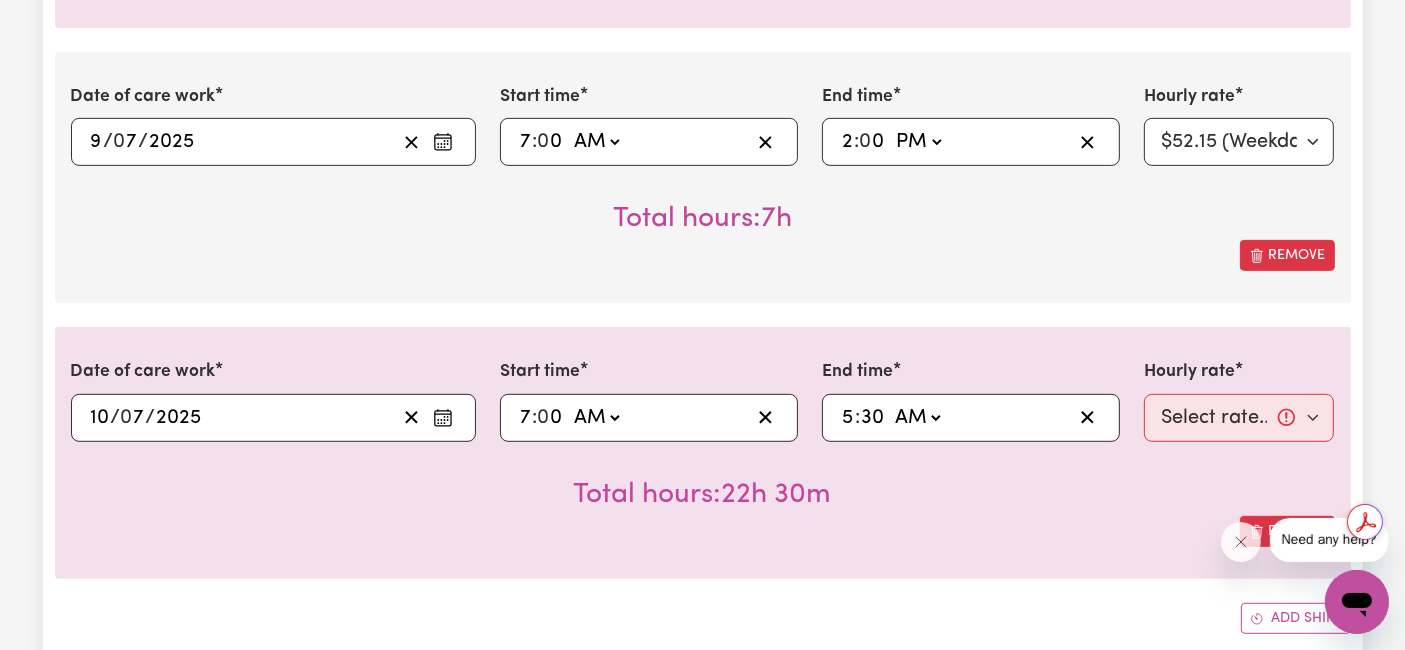 click on "AM PM" 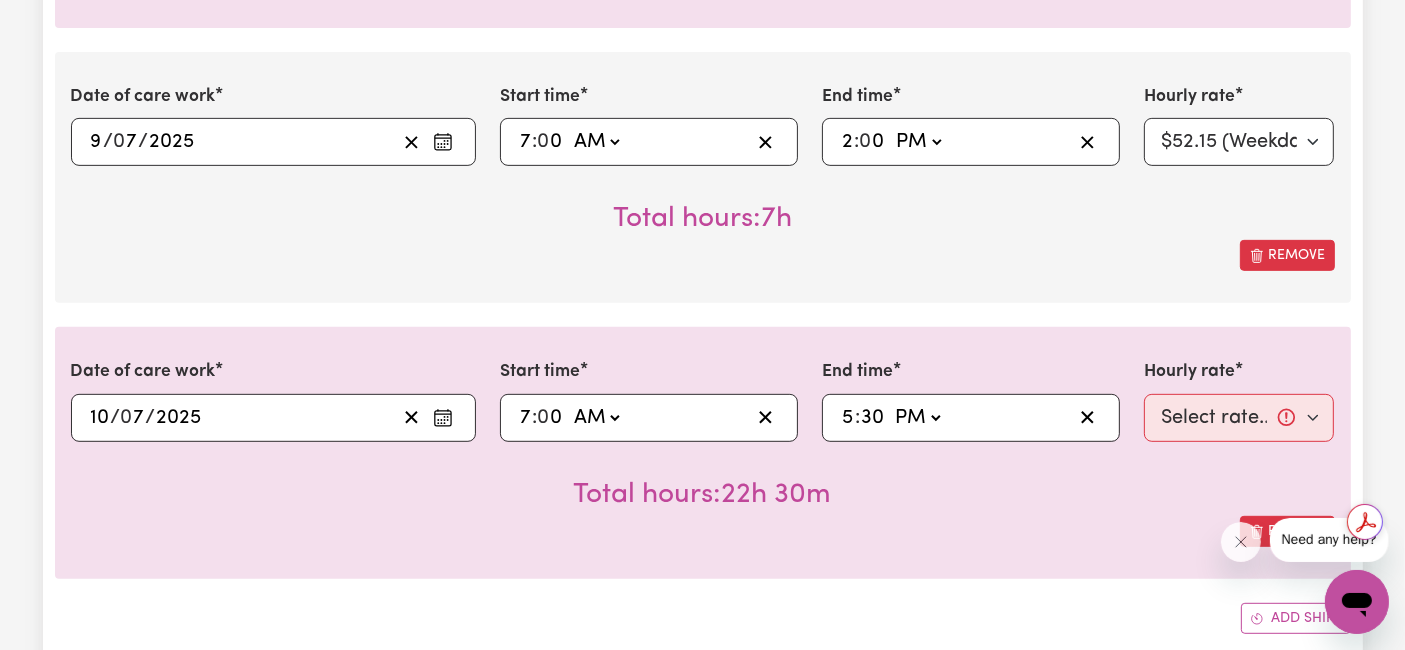 click on "AM PM" 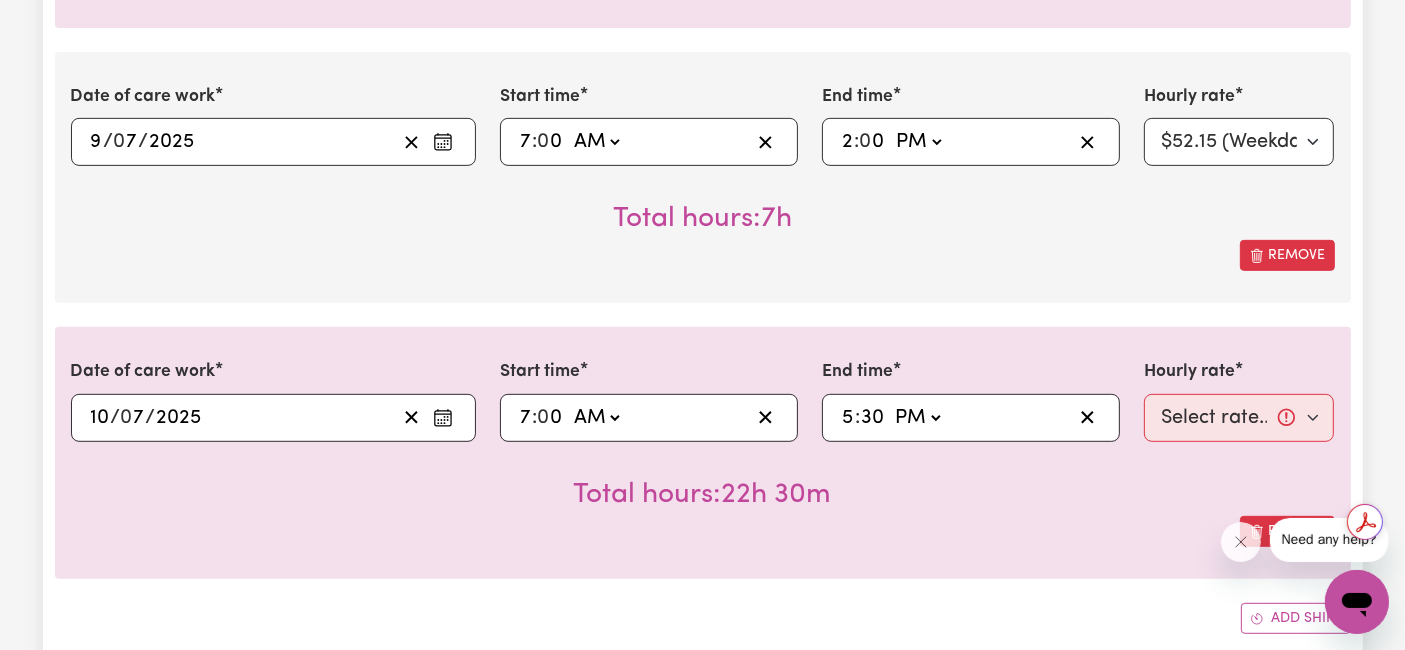 type on "17:30" 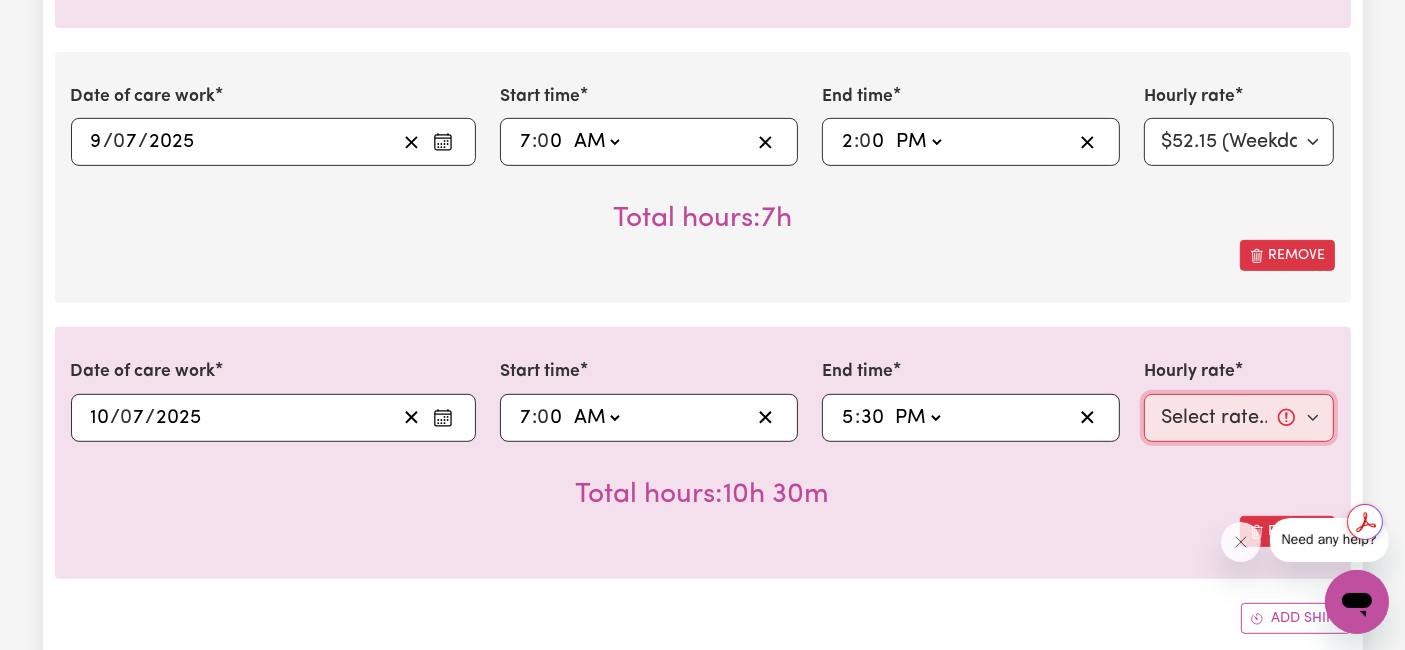 click on "Select rate... $52.15 (Weekday) $74.13 ([DATE]) $90.62 ([DATE]) $88.62 (Public Holiday) $64.14 (Evening Care) $30.31 (Overnight)" at bounding box center (1239, 418) 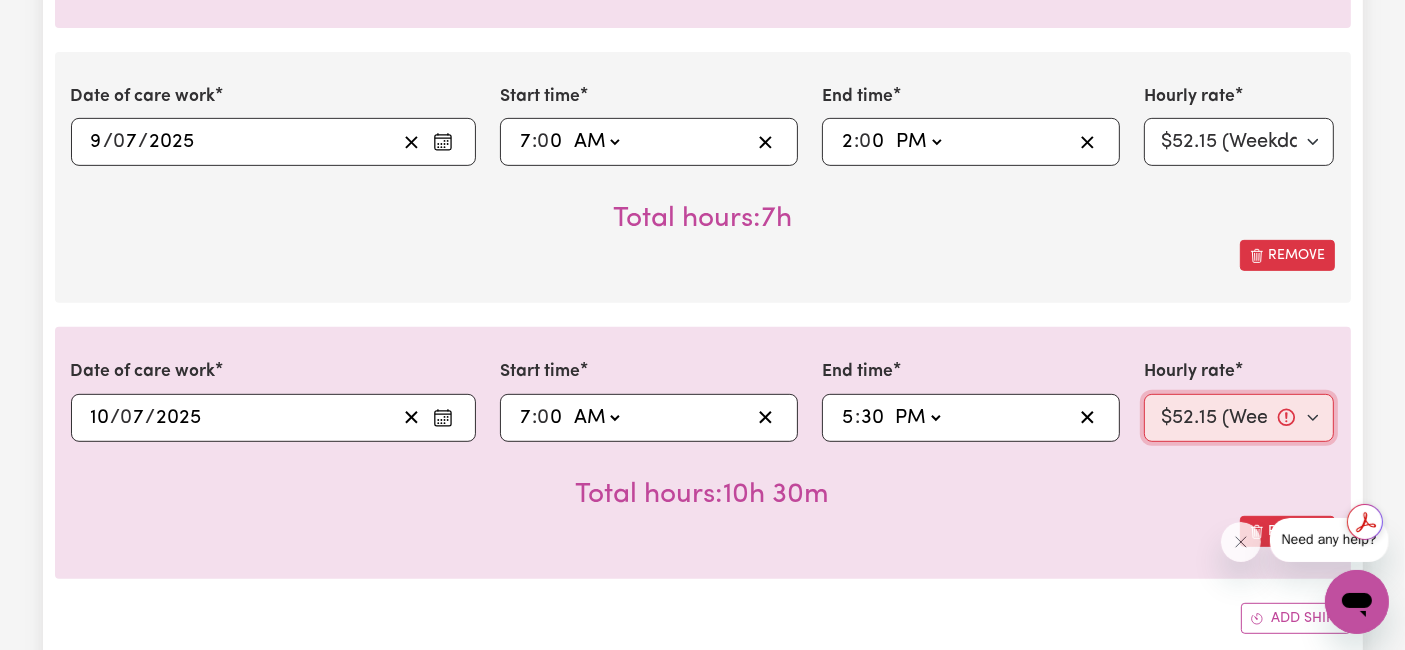 click on "Select rate... $52.15 (Weekday) $74.13 ([DATE]) $90.62 ([DATE]) $88.62 (Public Holiday) $64.14 (Evening Care) $30.31 (Overnight)" at bounding box center [1239, 418] 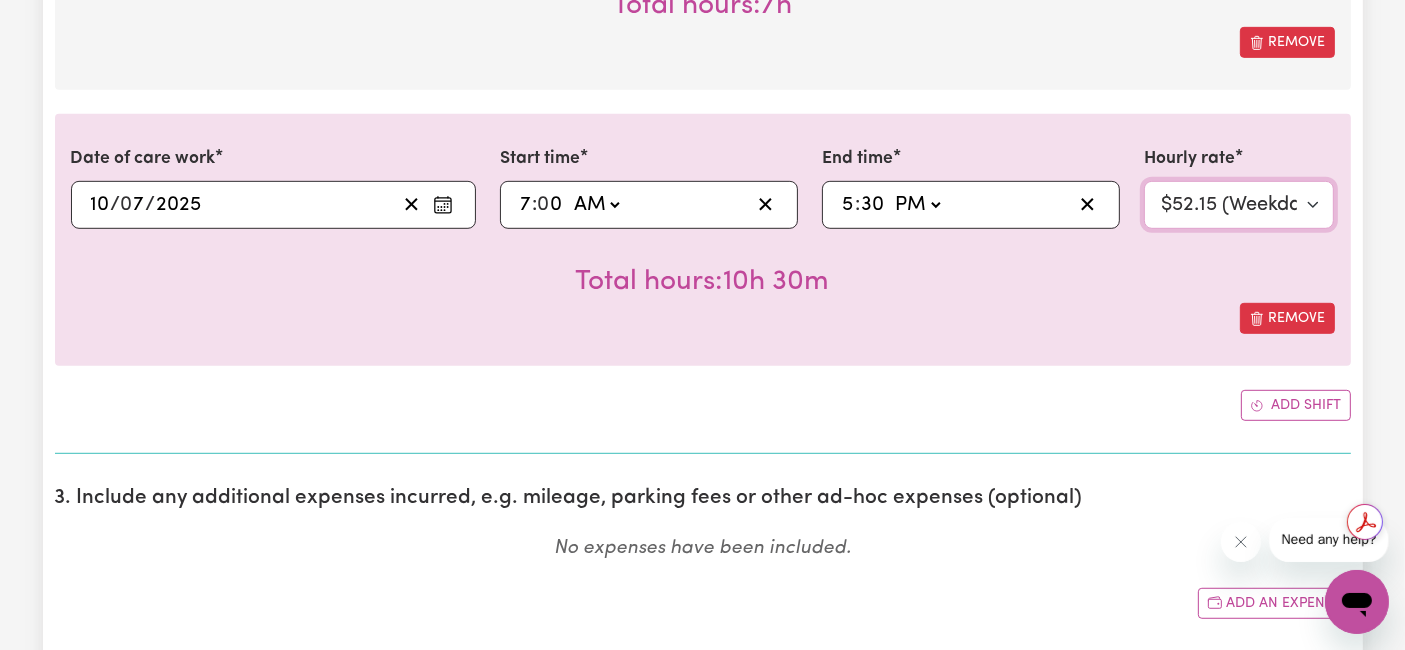 scroll, scrollTop: 1111, scrollLeft: 0, axis: vertical 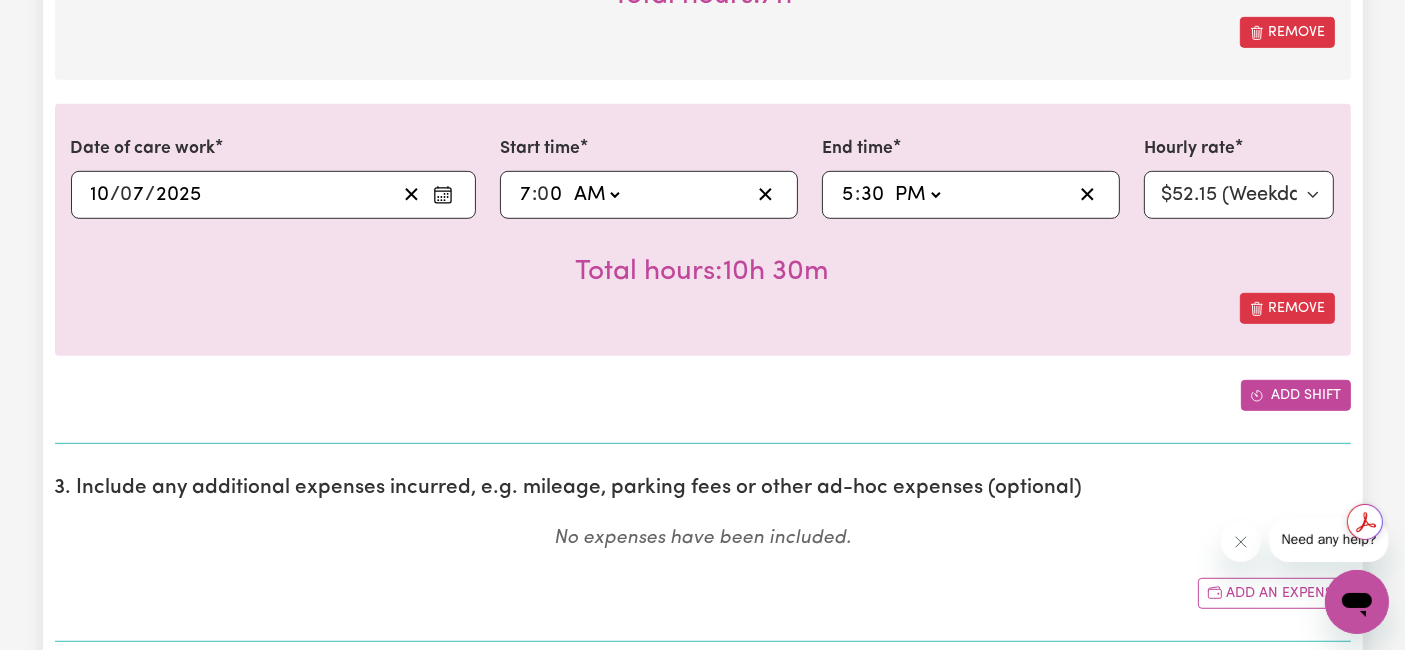 click 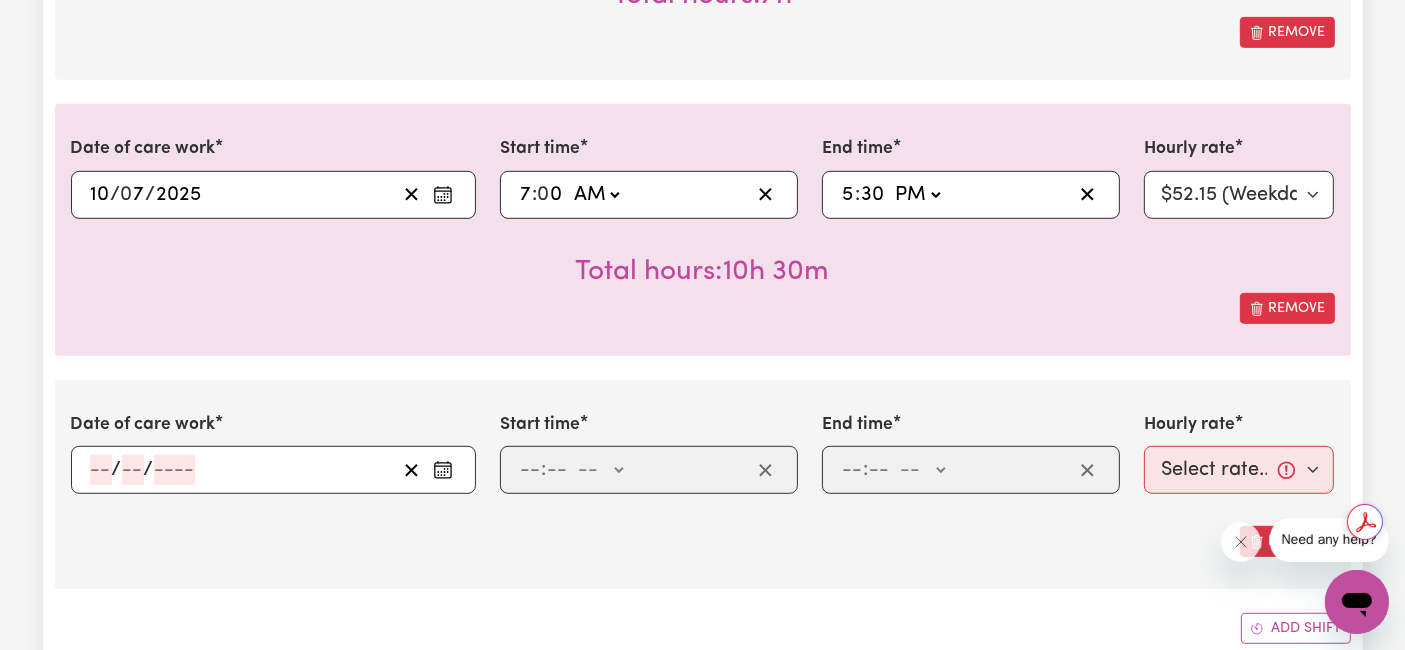 click 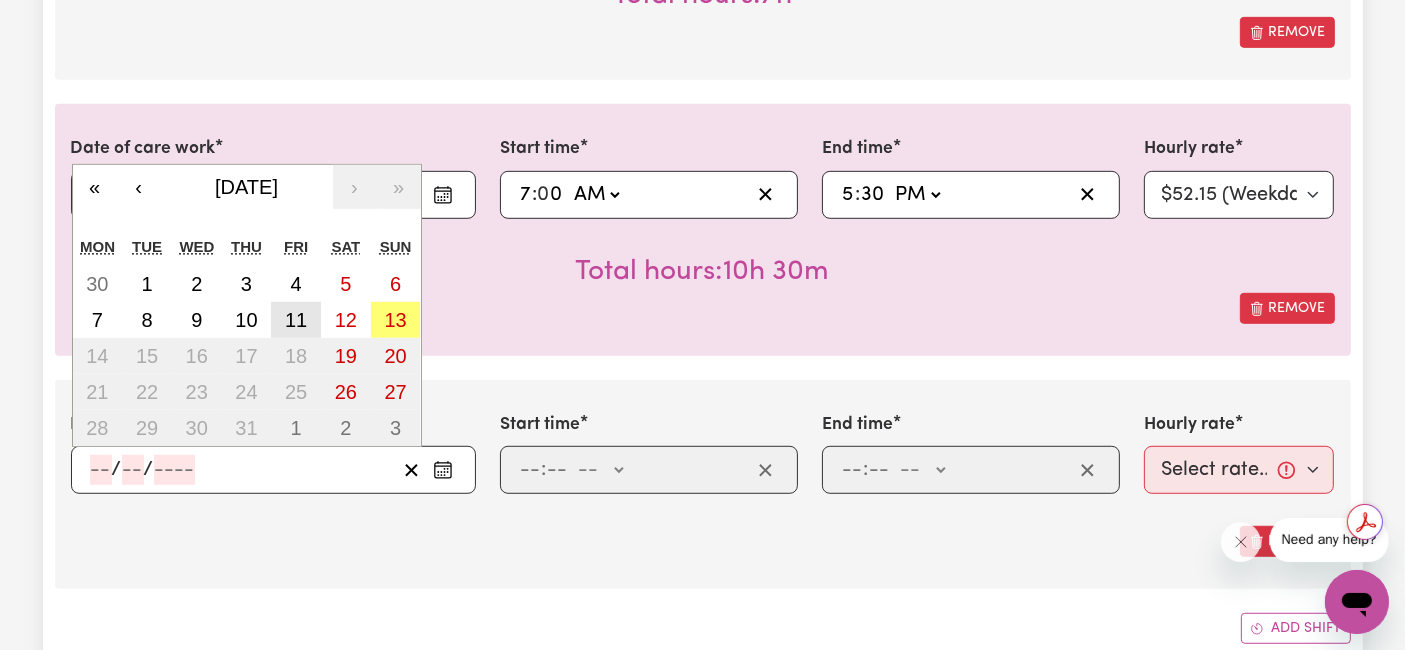 click on "11" at bounding box center [296, 320] 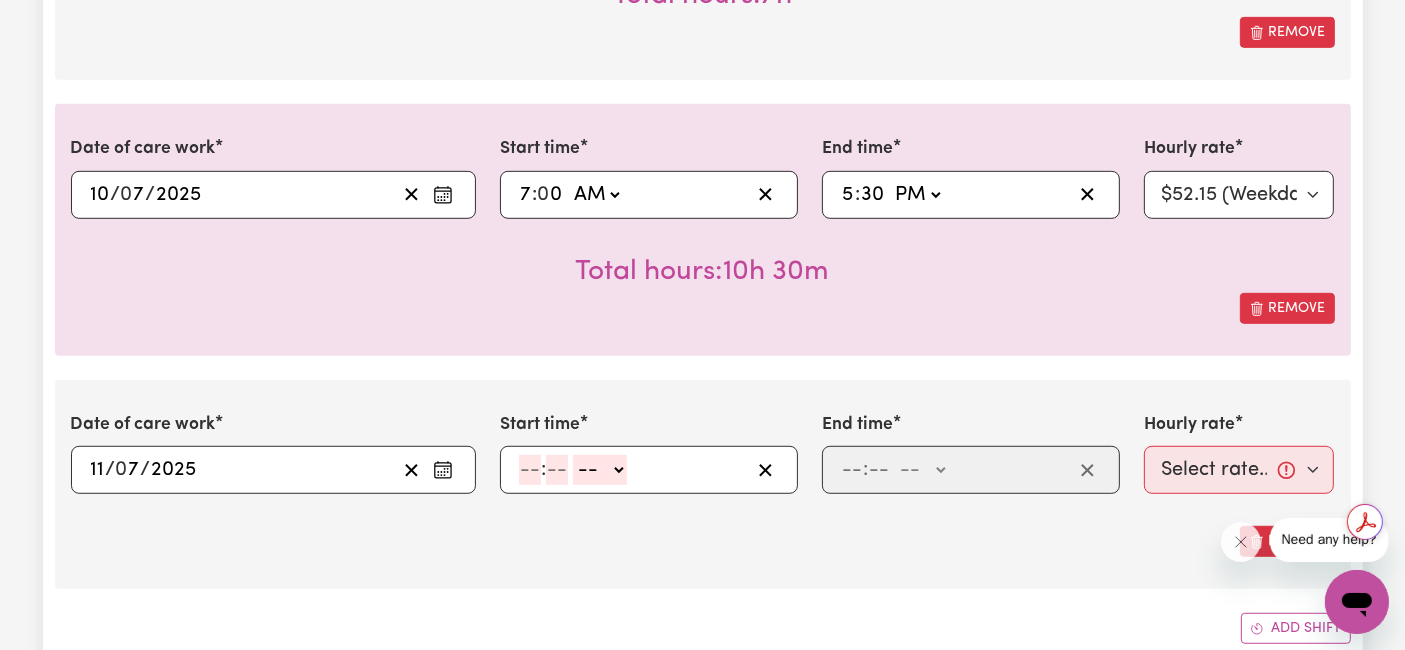 click 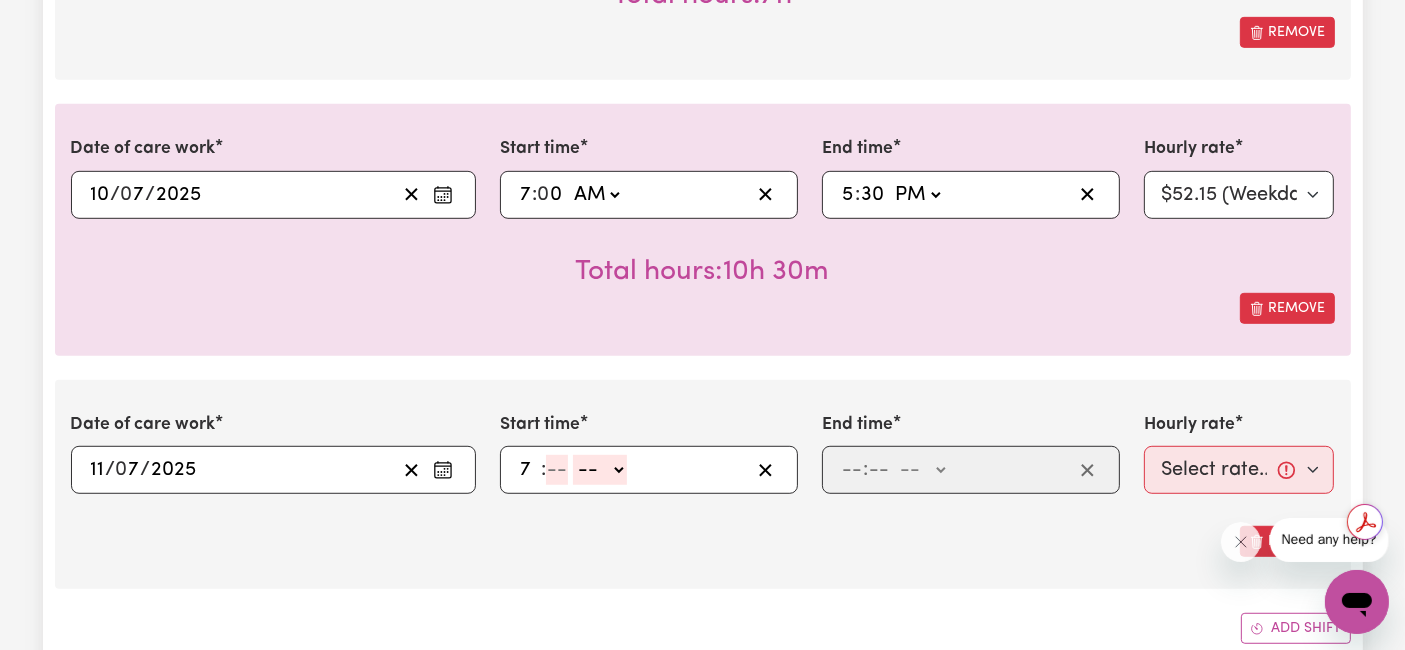 type on "7" 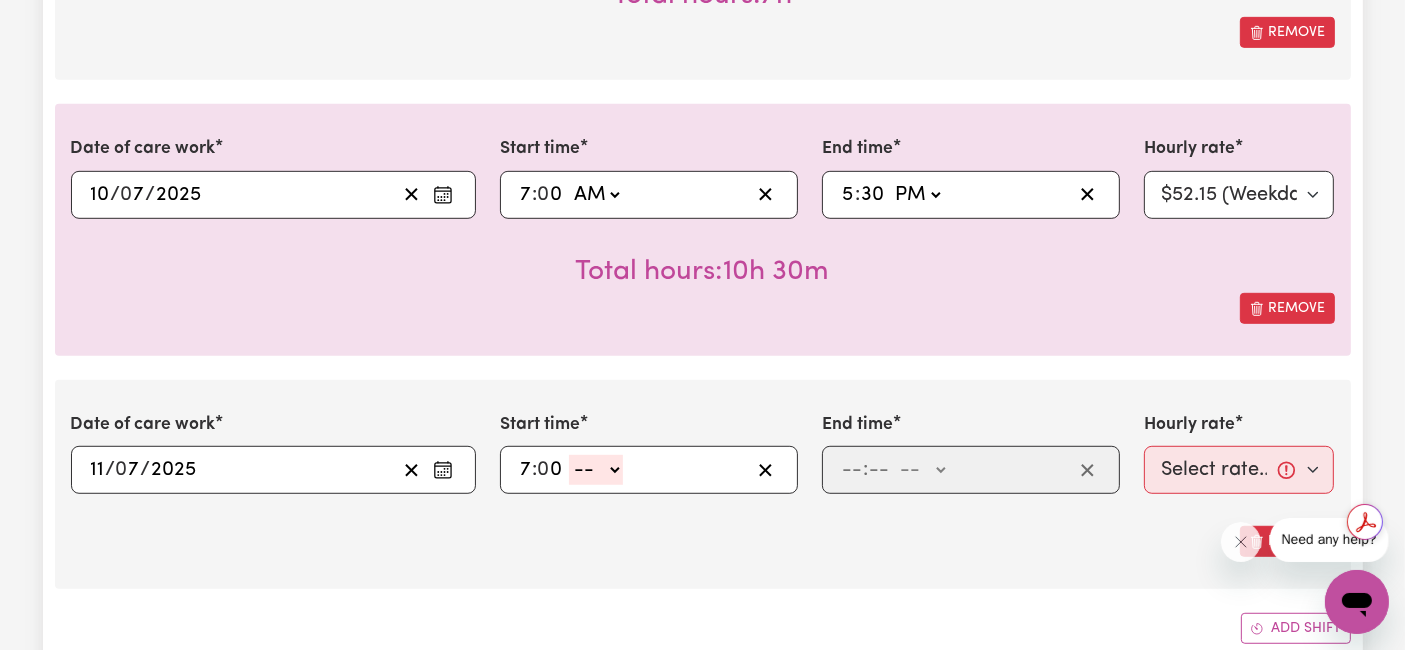 type on "0" 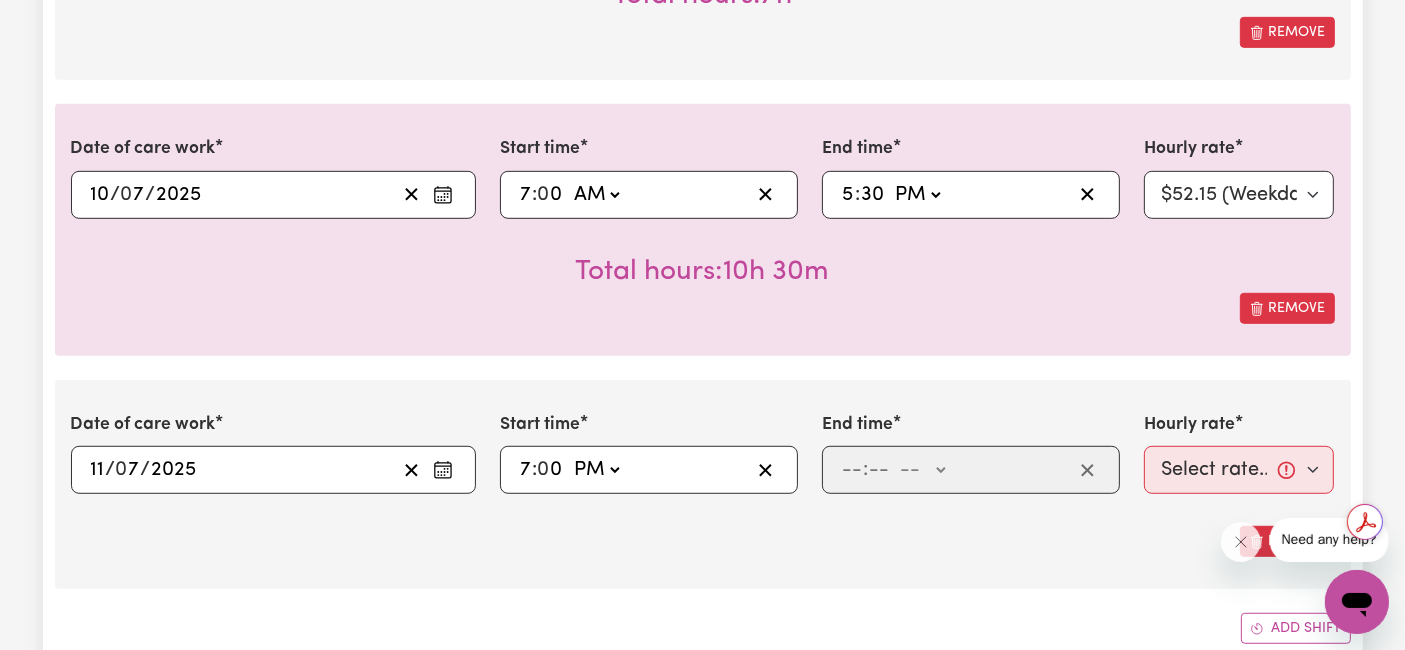click on "-- AM PM" 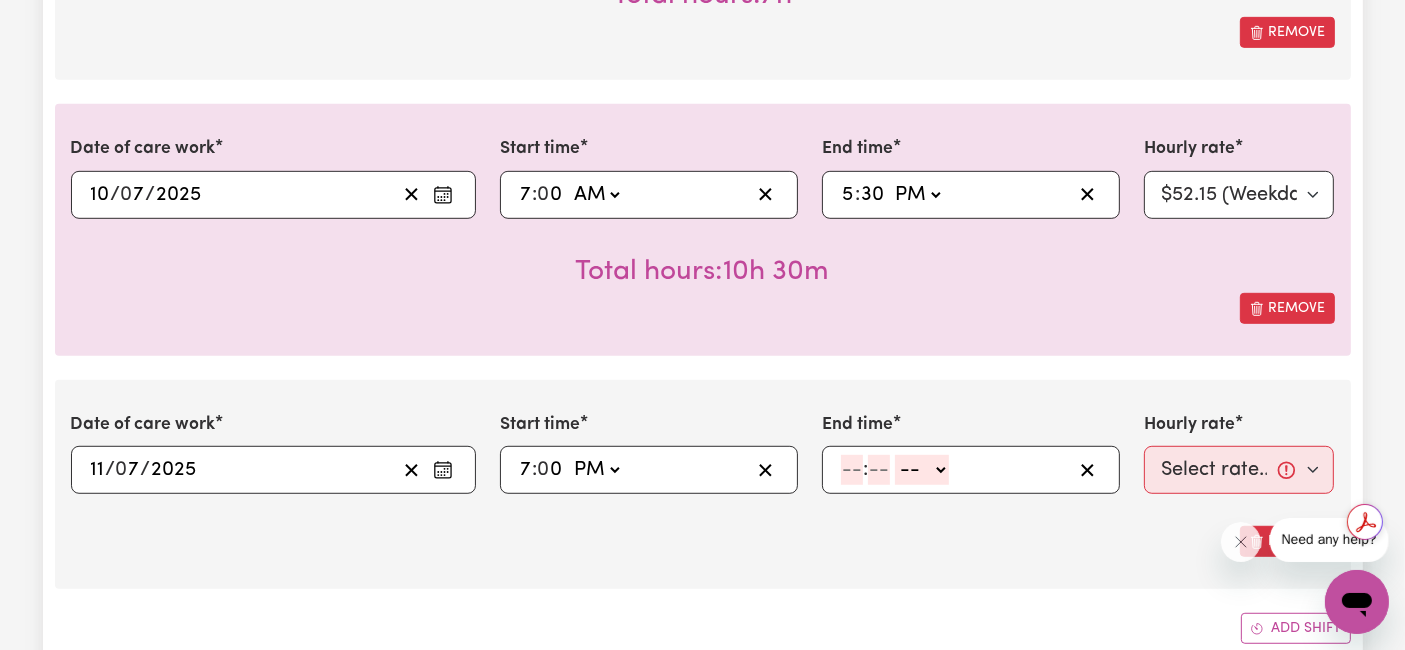 click 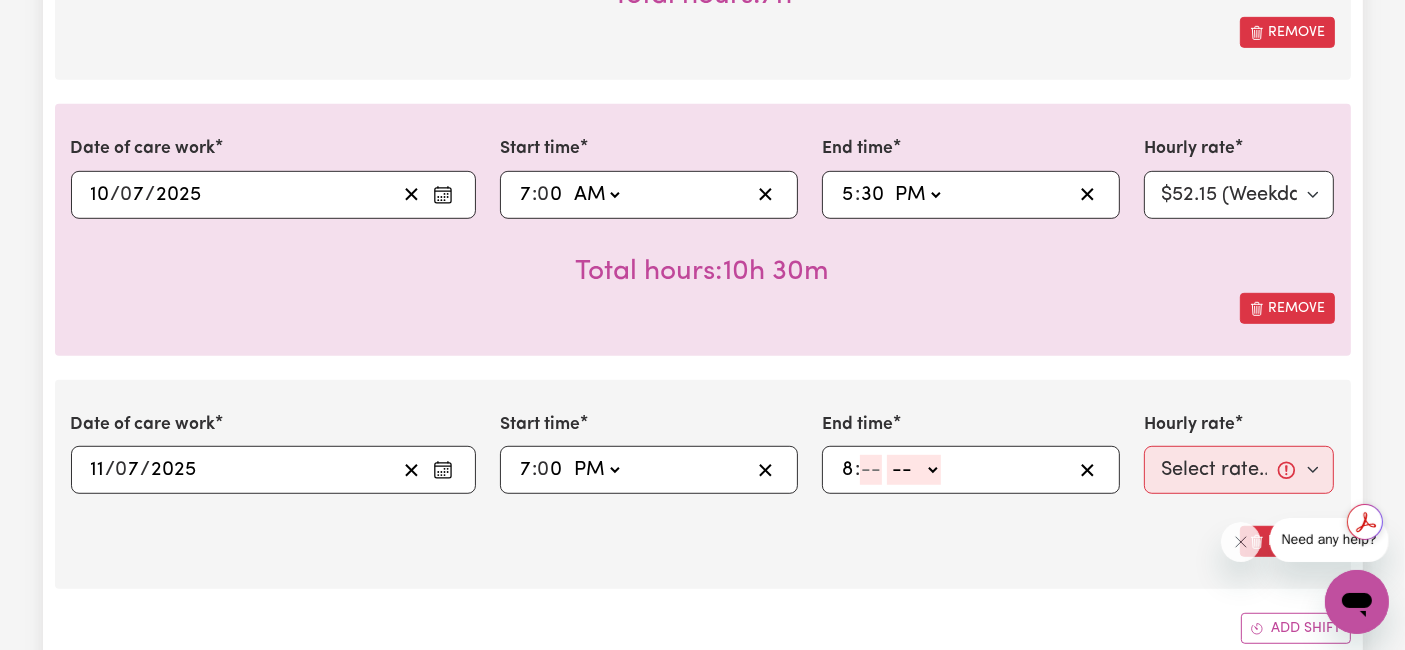 type on "8" 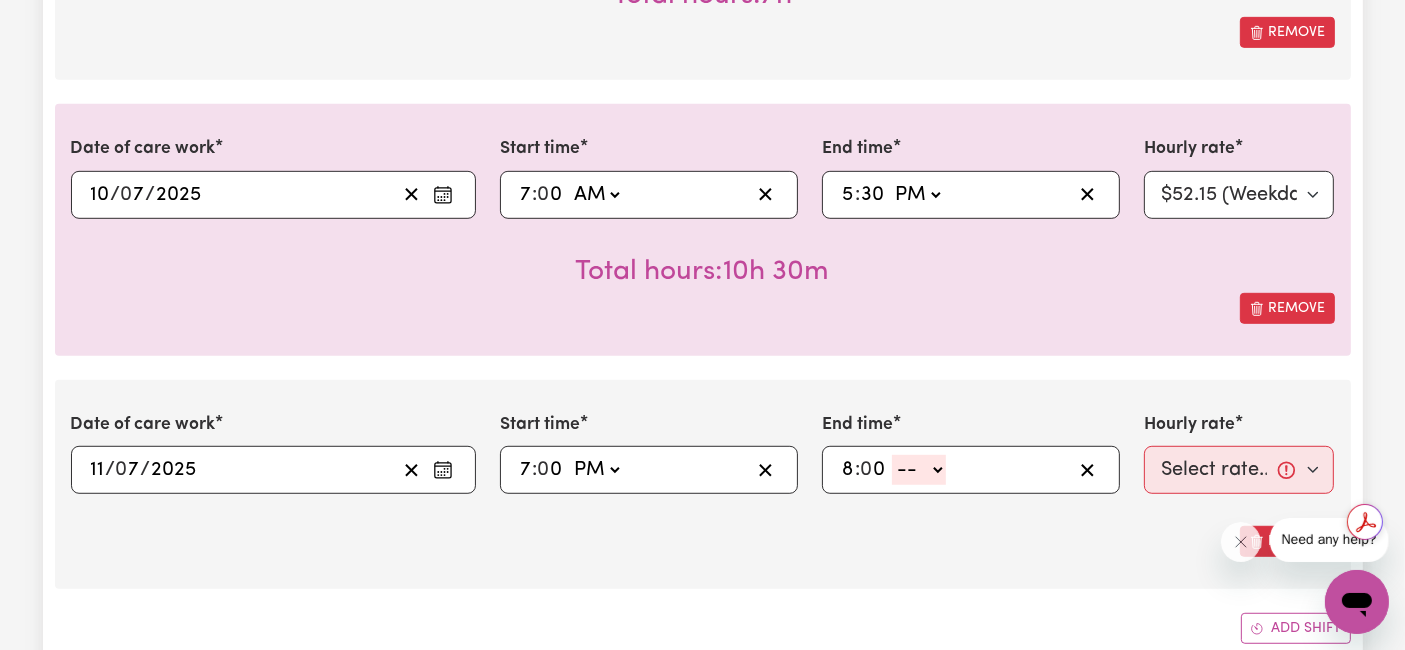 type on "0" 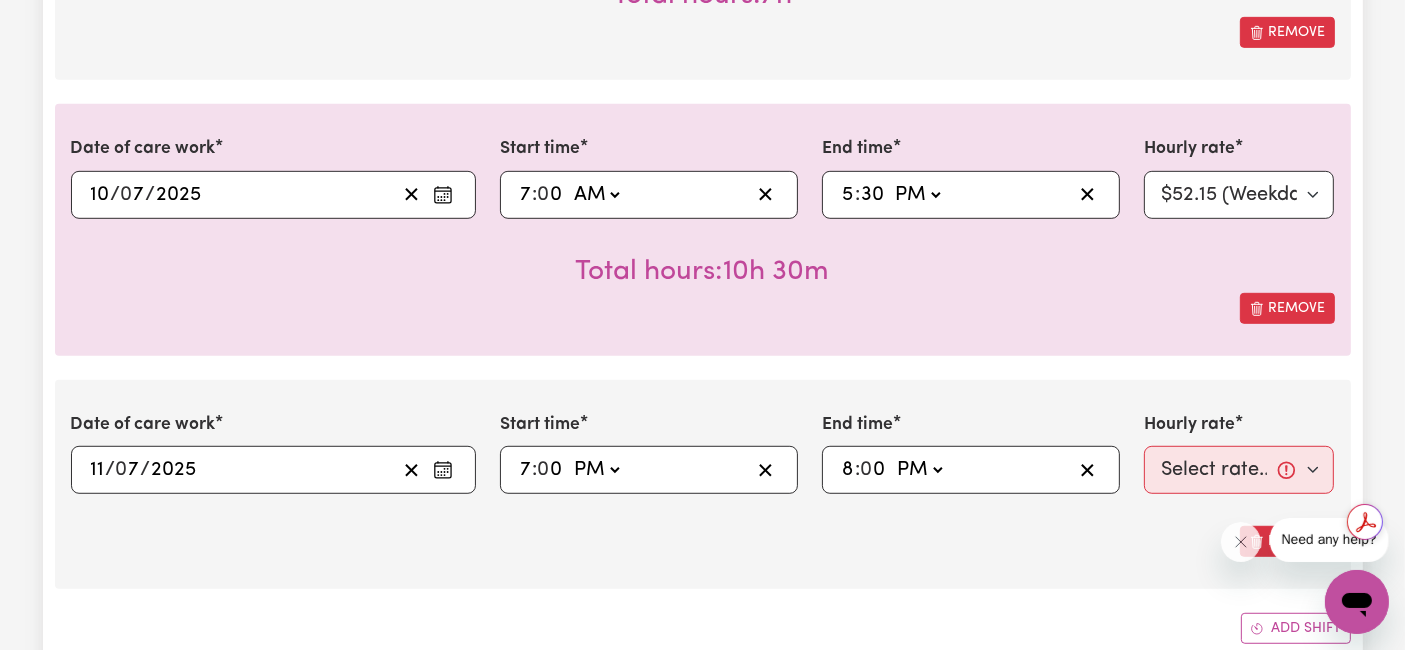 click on "-- AM PM" 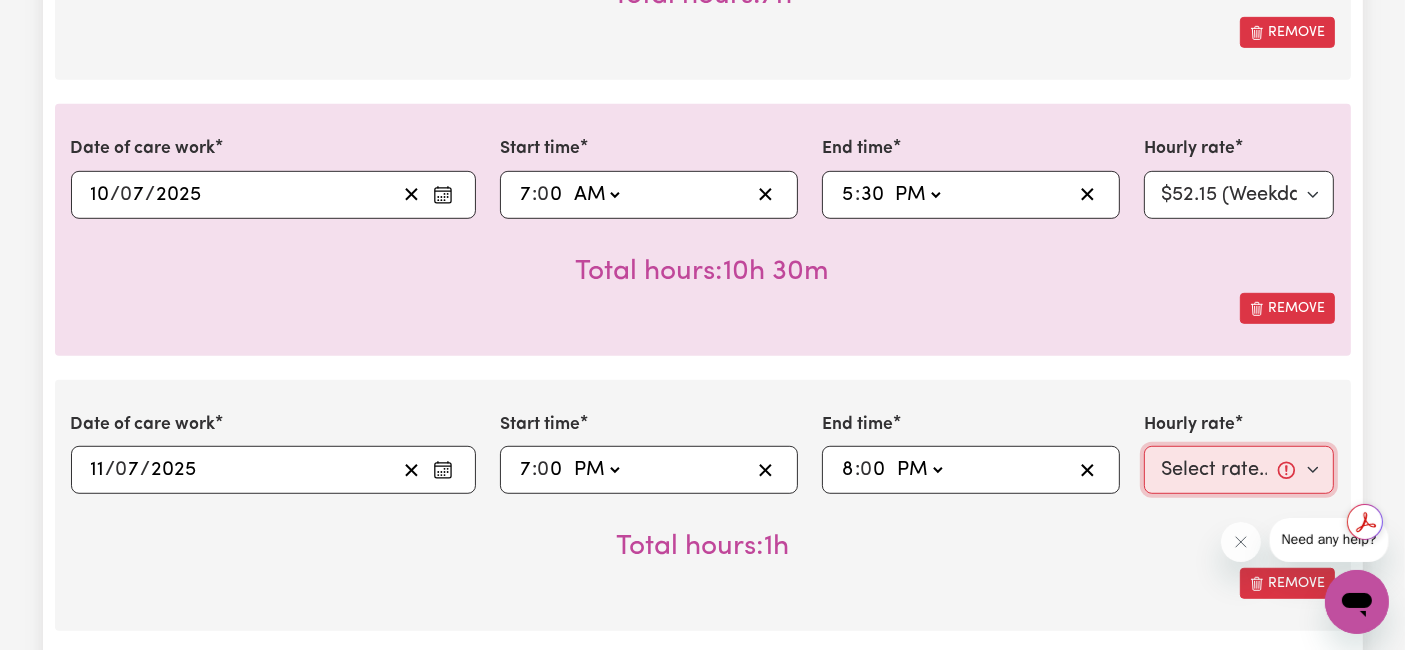 click on "Select rate... $52.15 (Weekday) $74.13 ([DATE]) $90.62 ([DATE]) $88.62 (Public Holiday) $64.14 (Evening Care) $30.31 (Overnight)" at bounding box center [1239, 470] 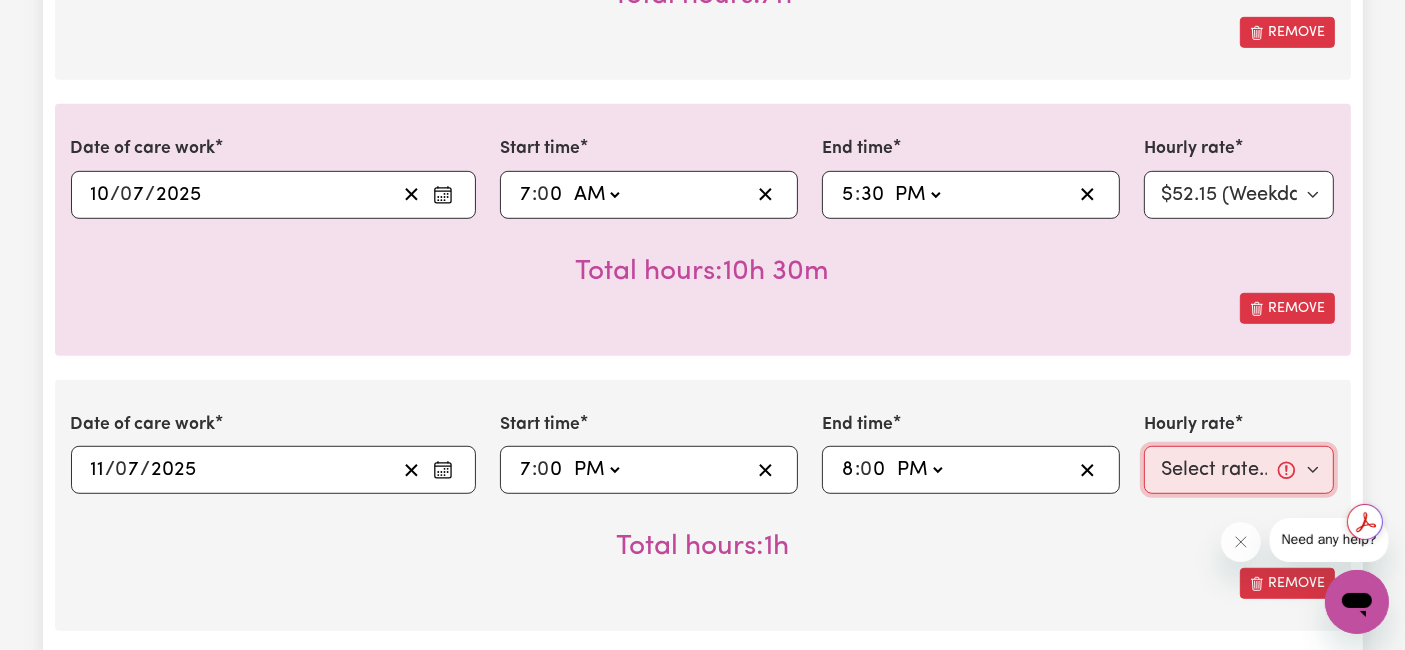 select on "52.15-Weekday" 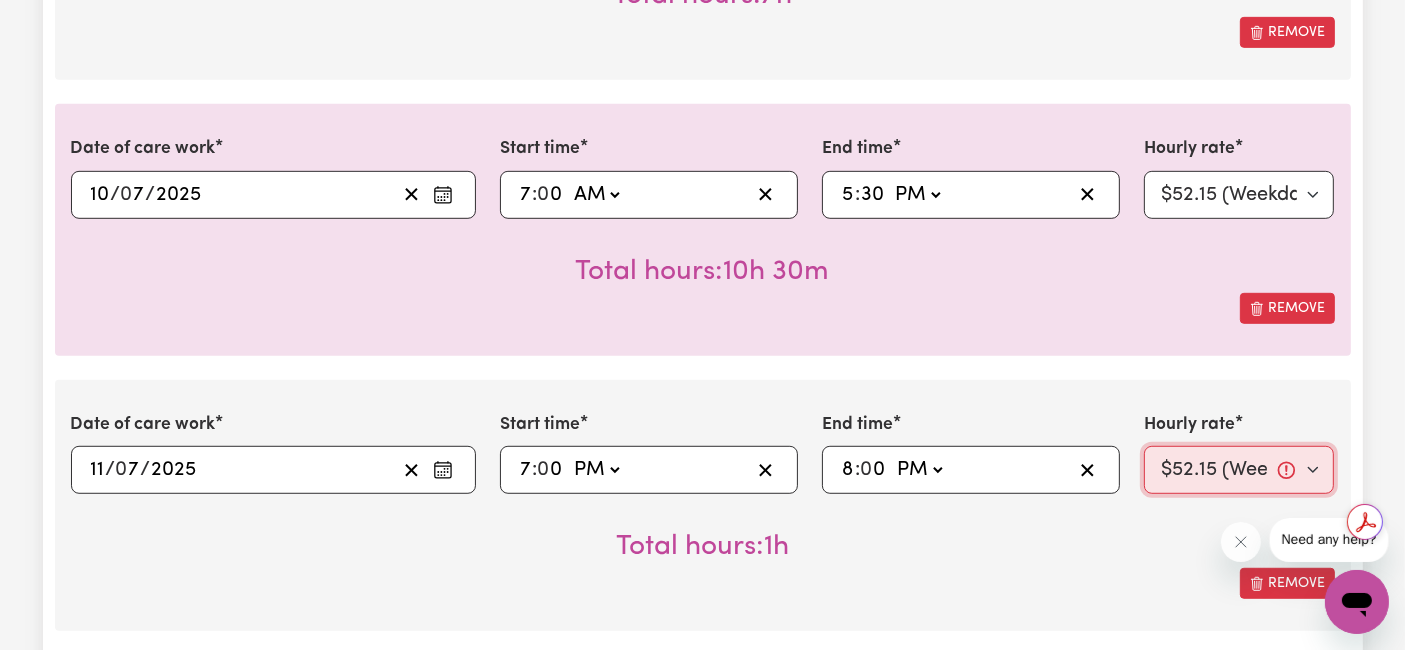 click on "Select rate... $52.15 (Weekday) $74.13 ([DATE]) $90.62 ([DATE]) $88.62 (Public Holiday) $64.14 (Evening Care) $30.31 (Overnight)" at bounding box center [1239, 470] 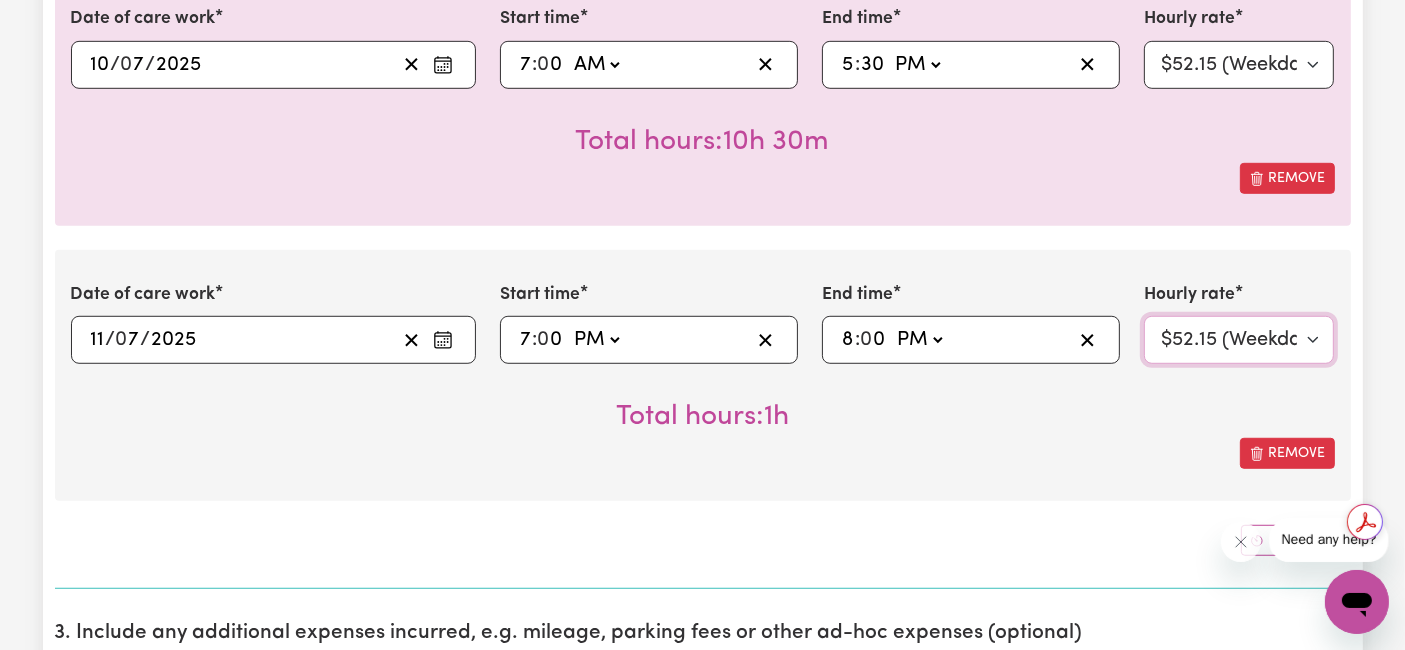 scroll, scrollTop: 1444, scrollLeft: 0, axis: vertical 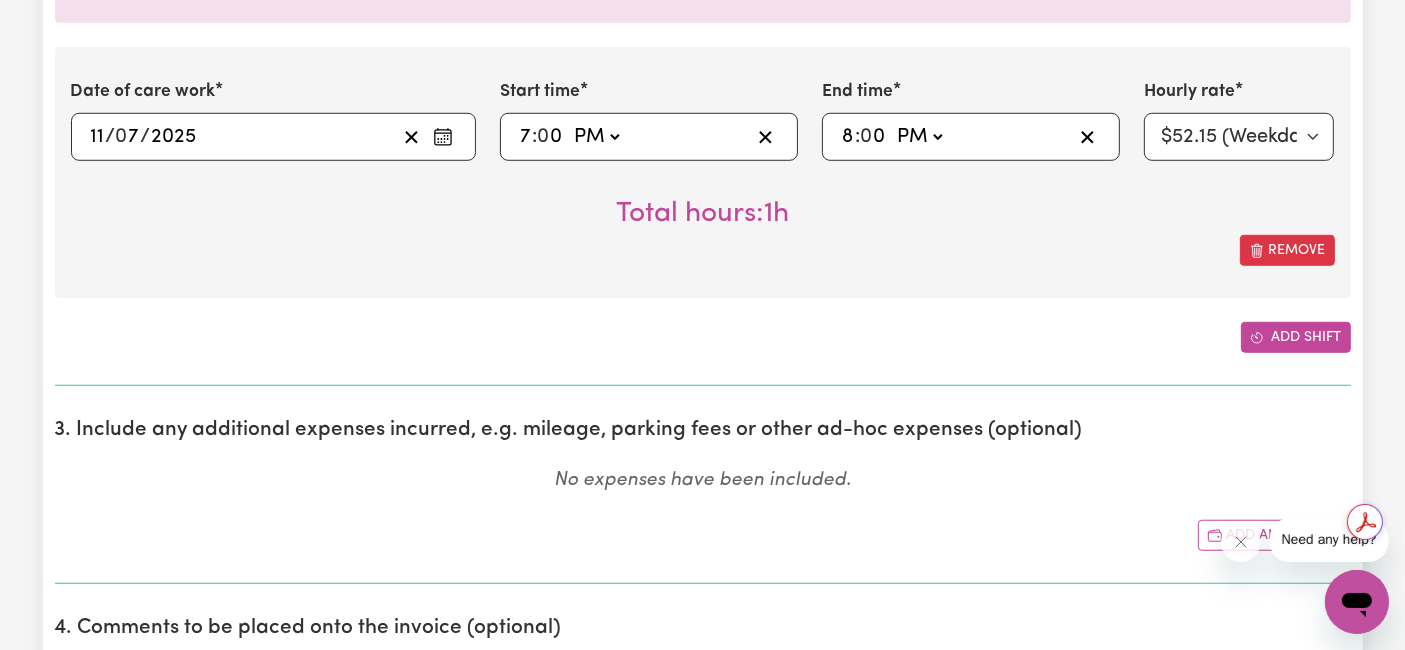 click at bounding box center (1257, 337) 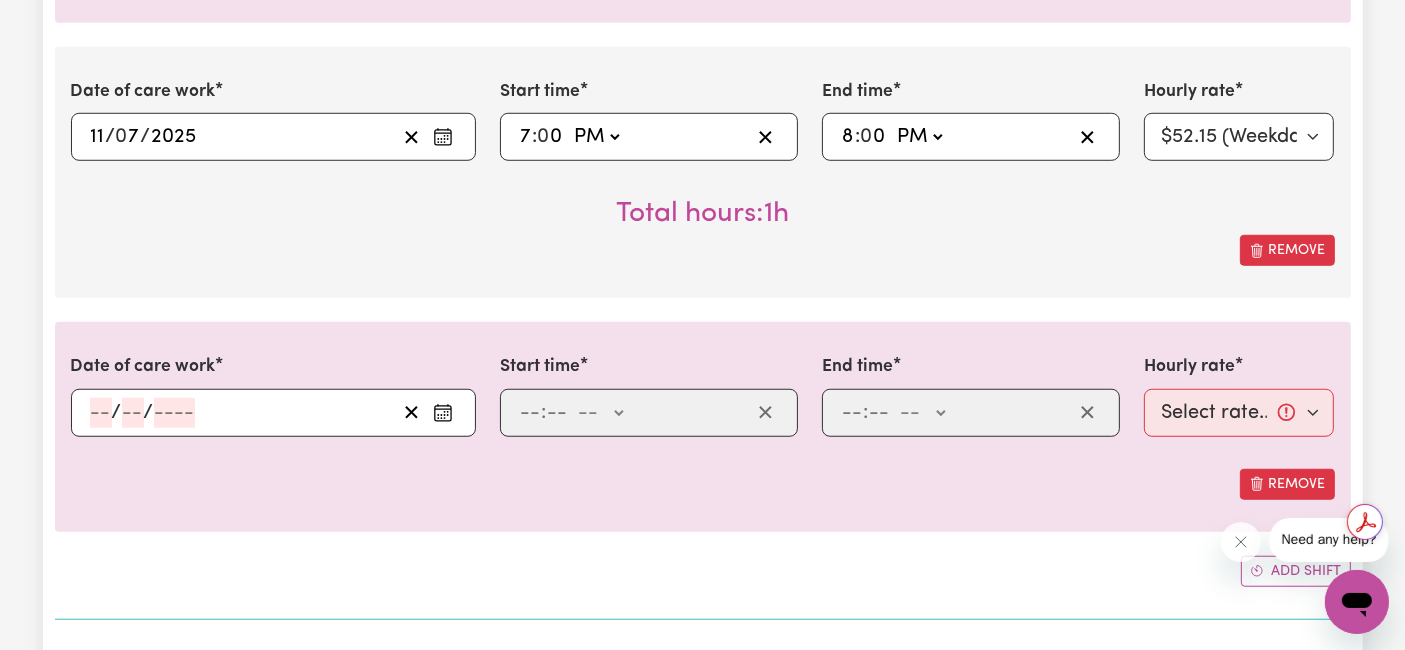 click 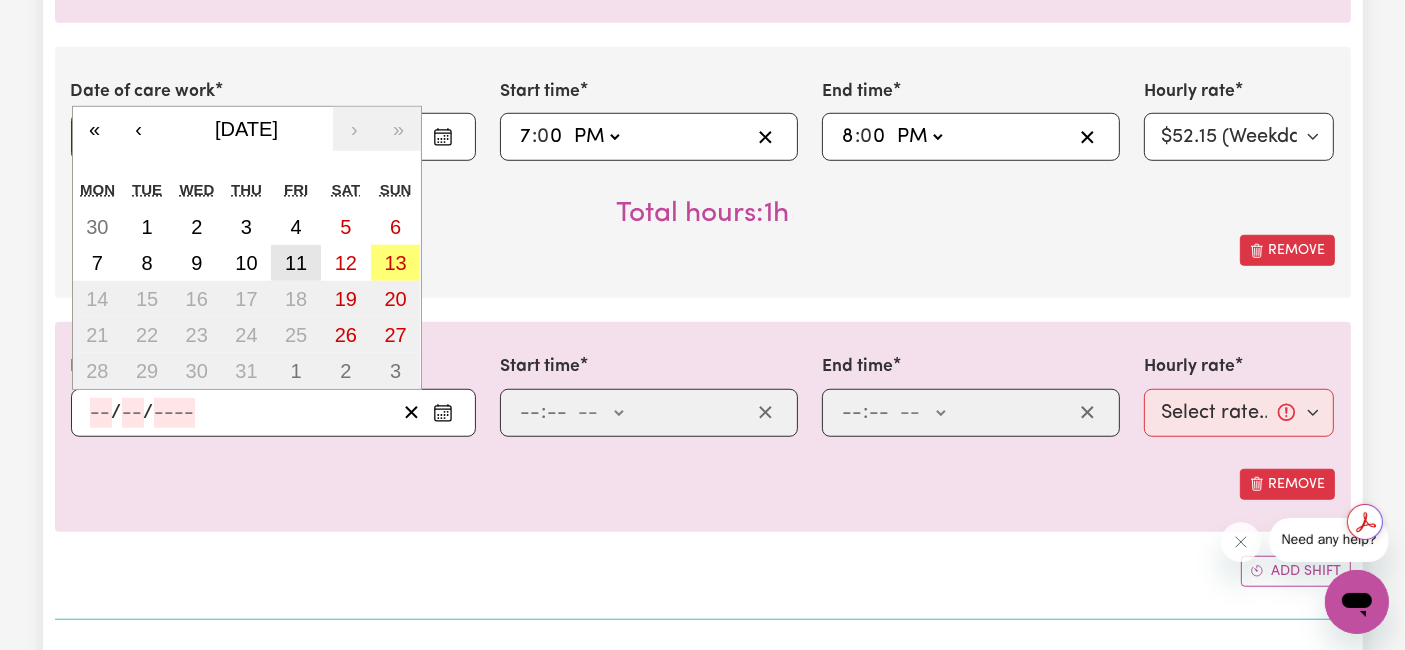 click on "11" at bounding box center (296, 263) 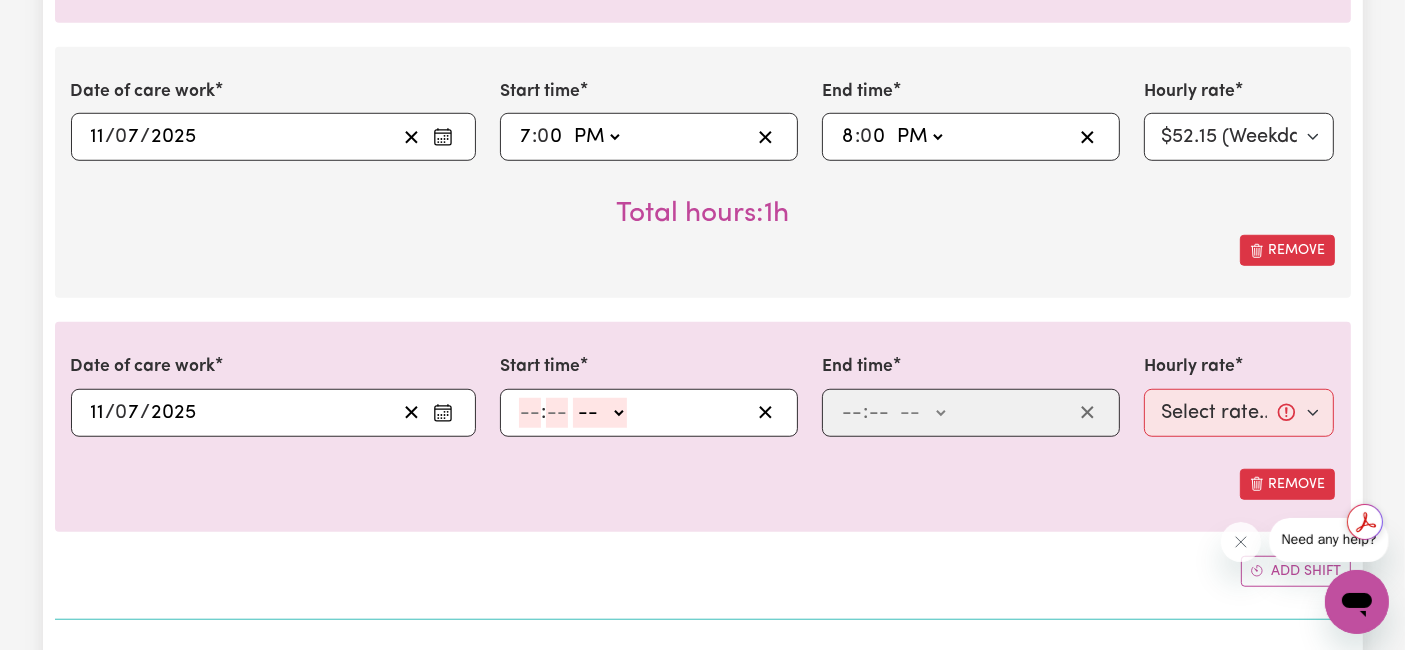 click 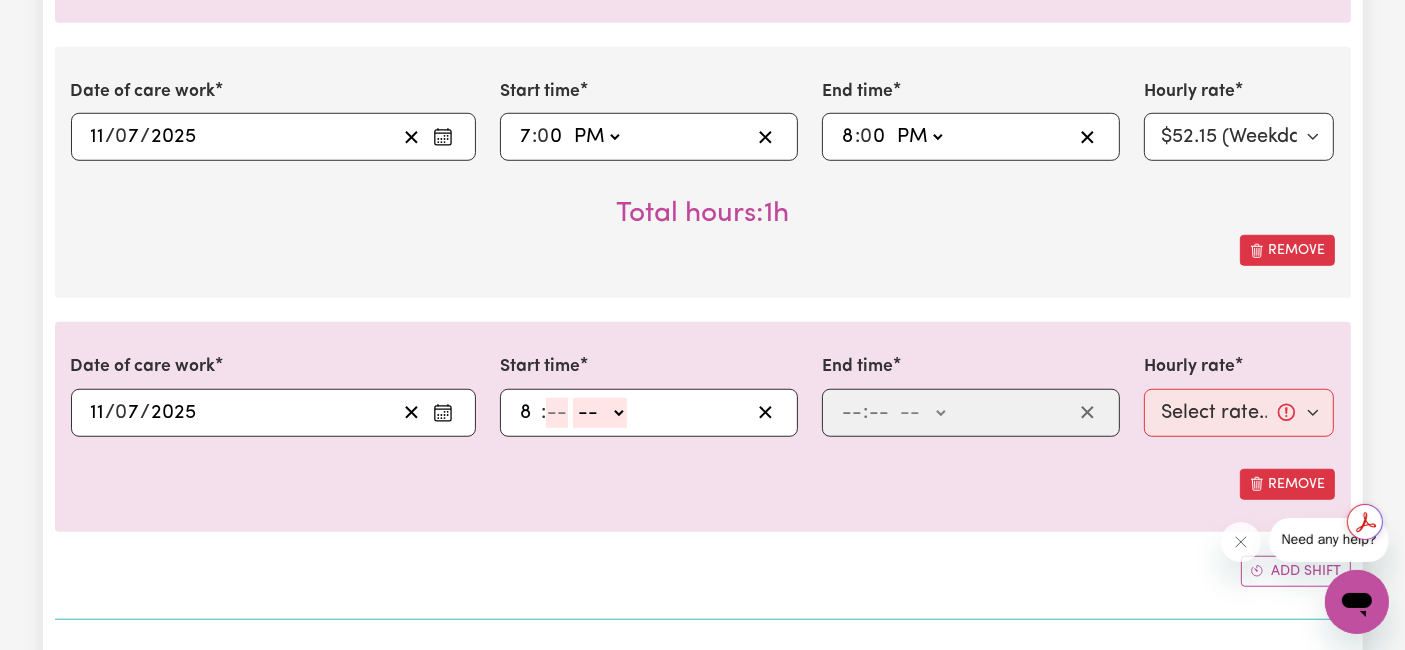 type on "8" 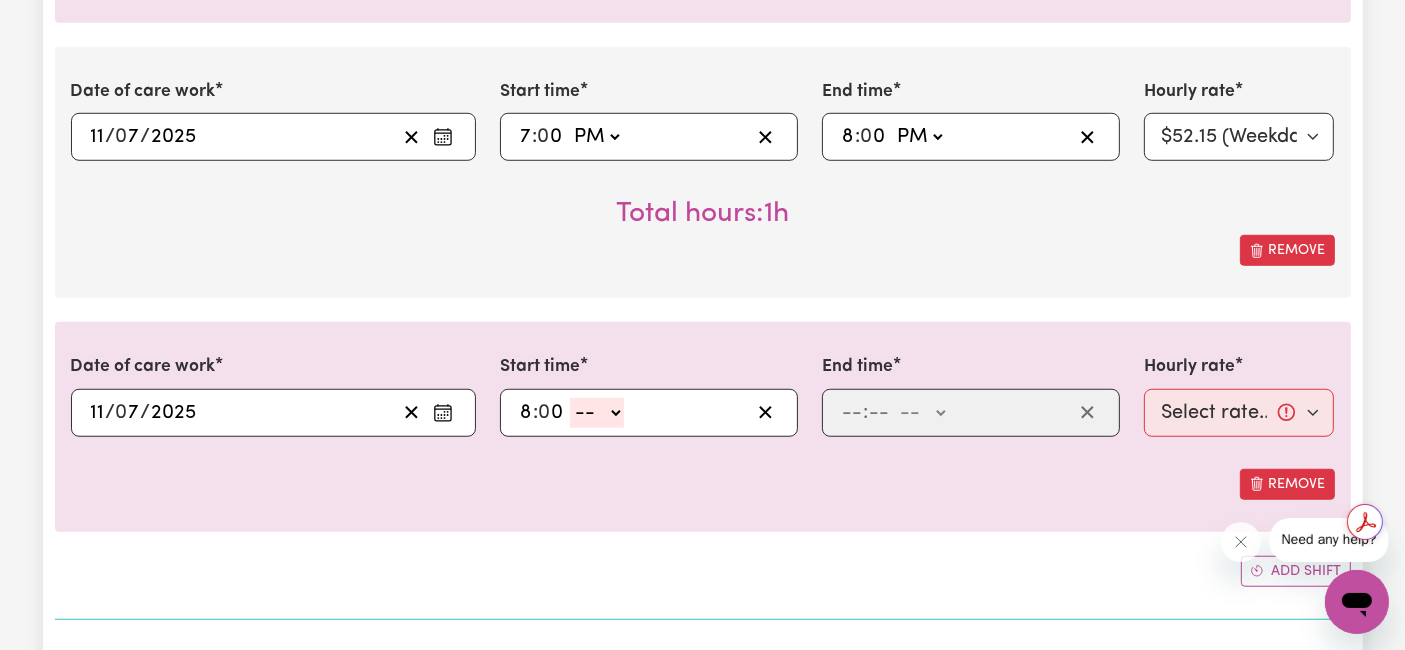 type on "0" 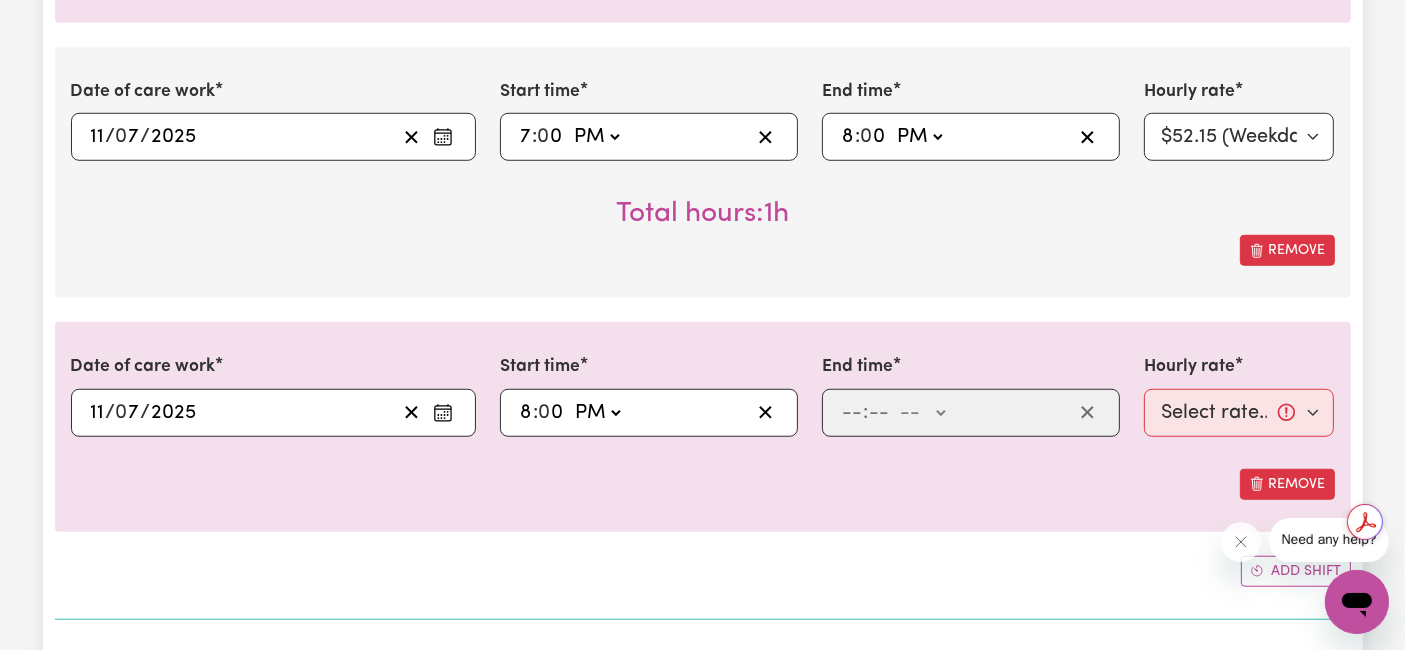click on "-- AM PM" 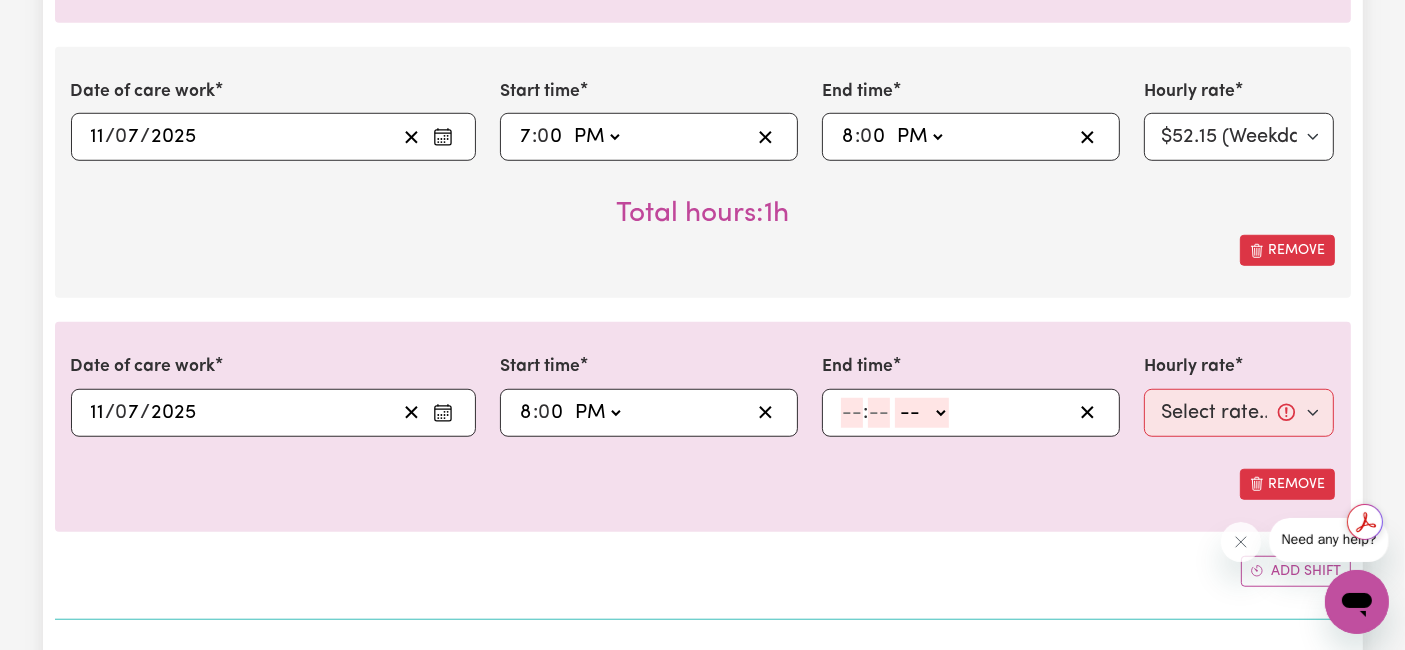 click 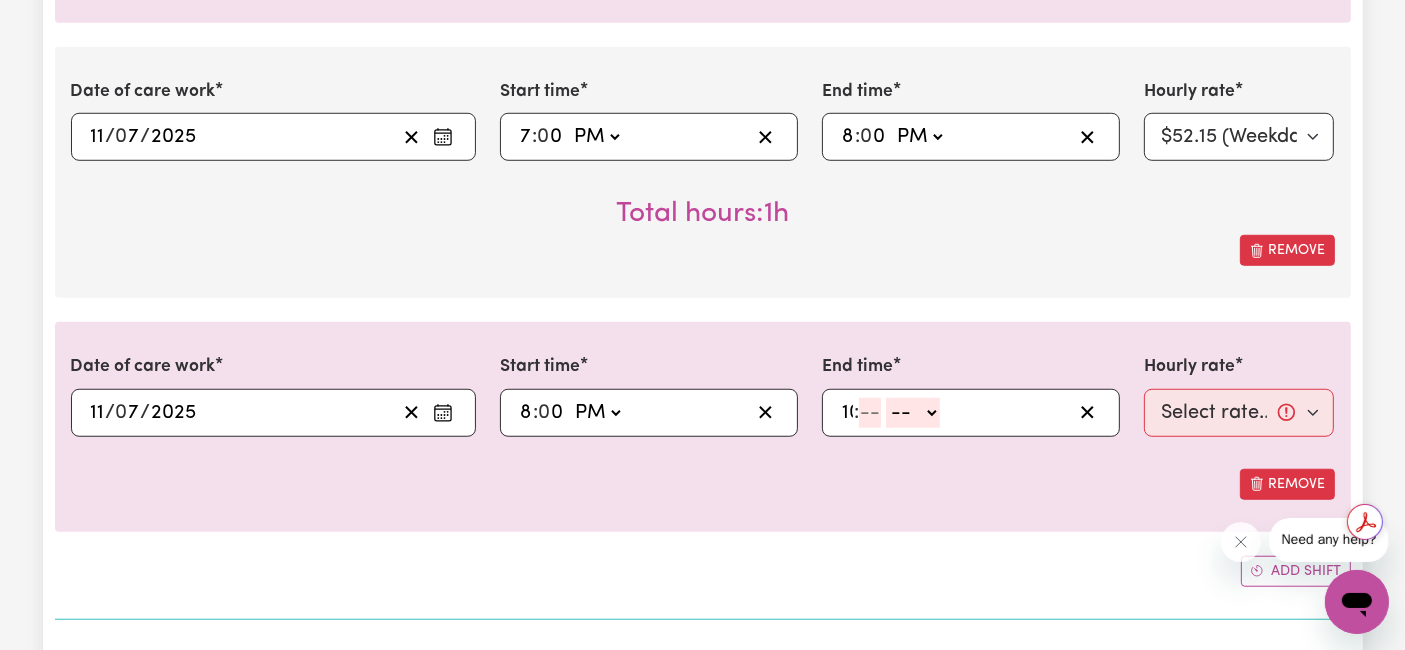 type on "10" 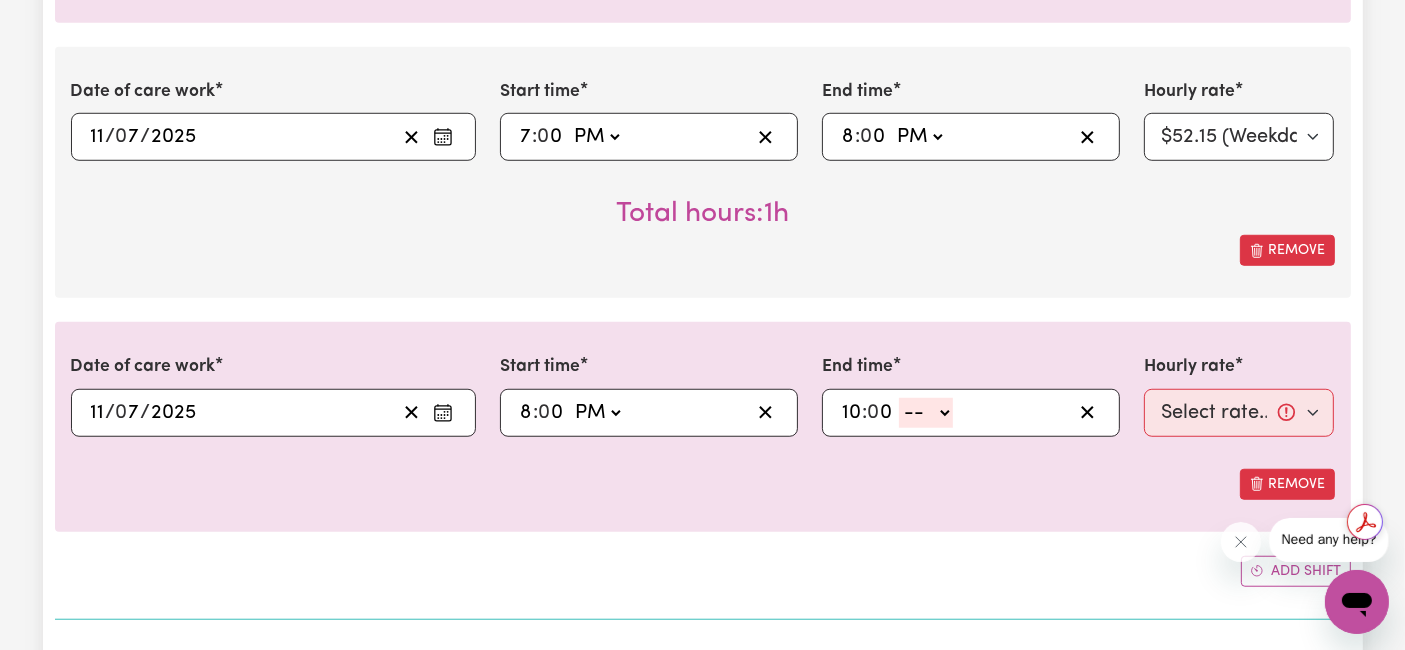 type on "0" 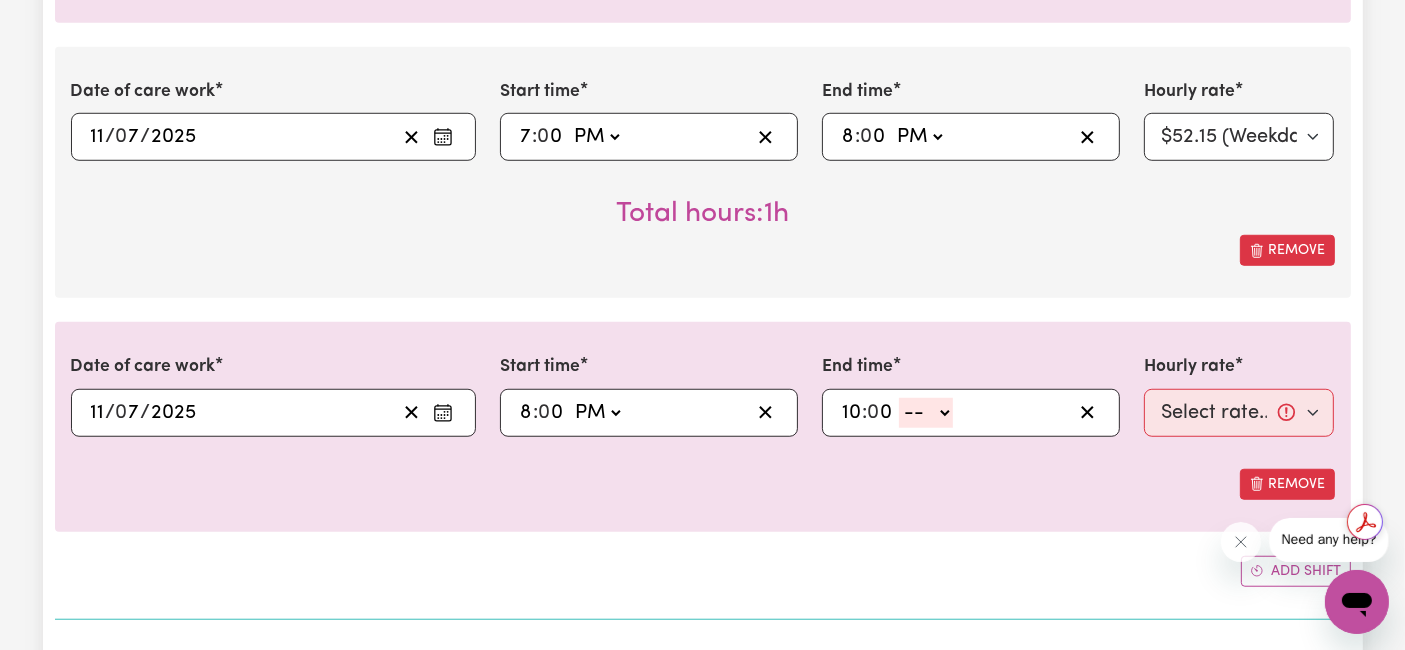 click on "-- AM PM" 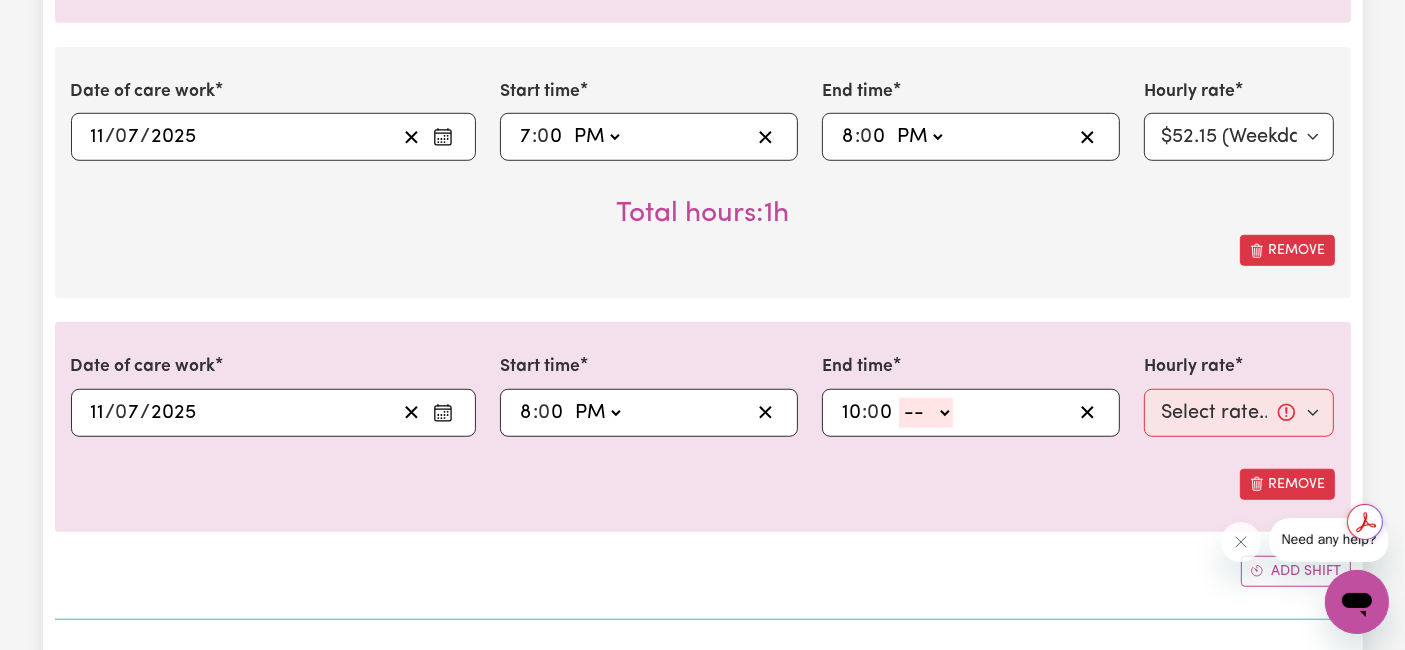 select on "pm" 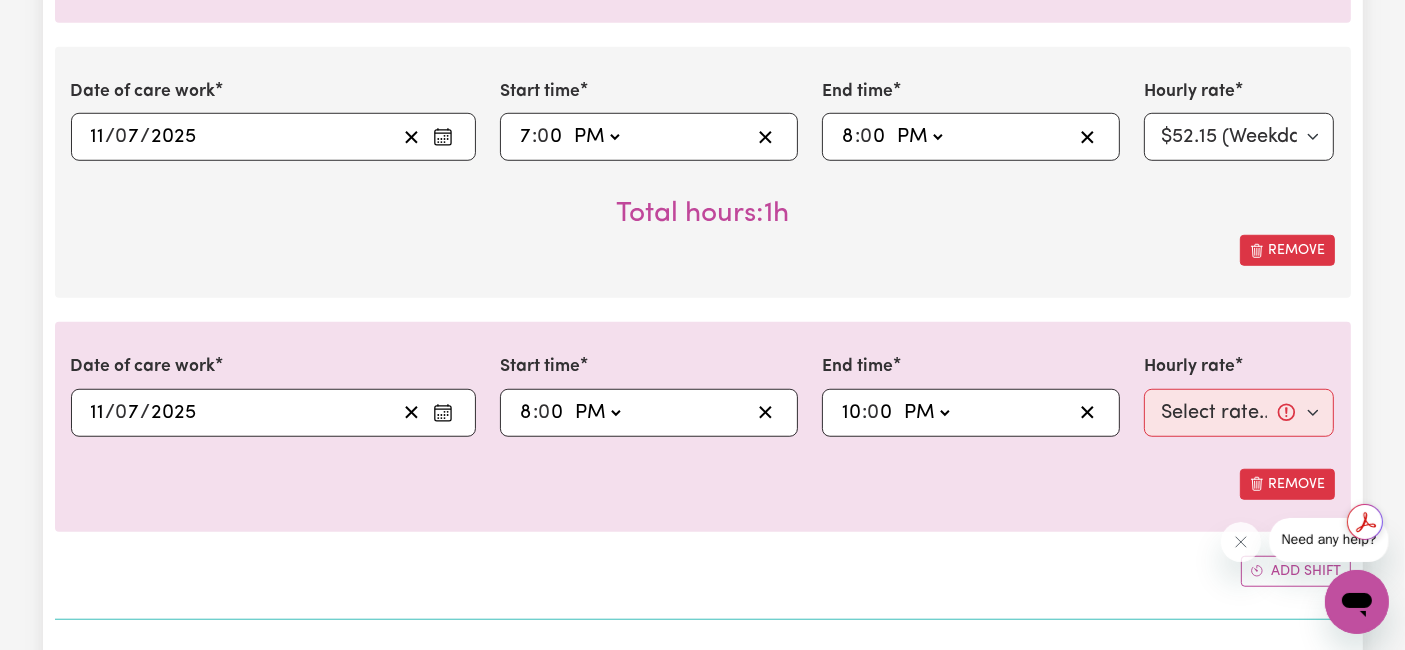 click on "-- AM PM" 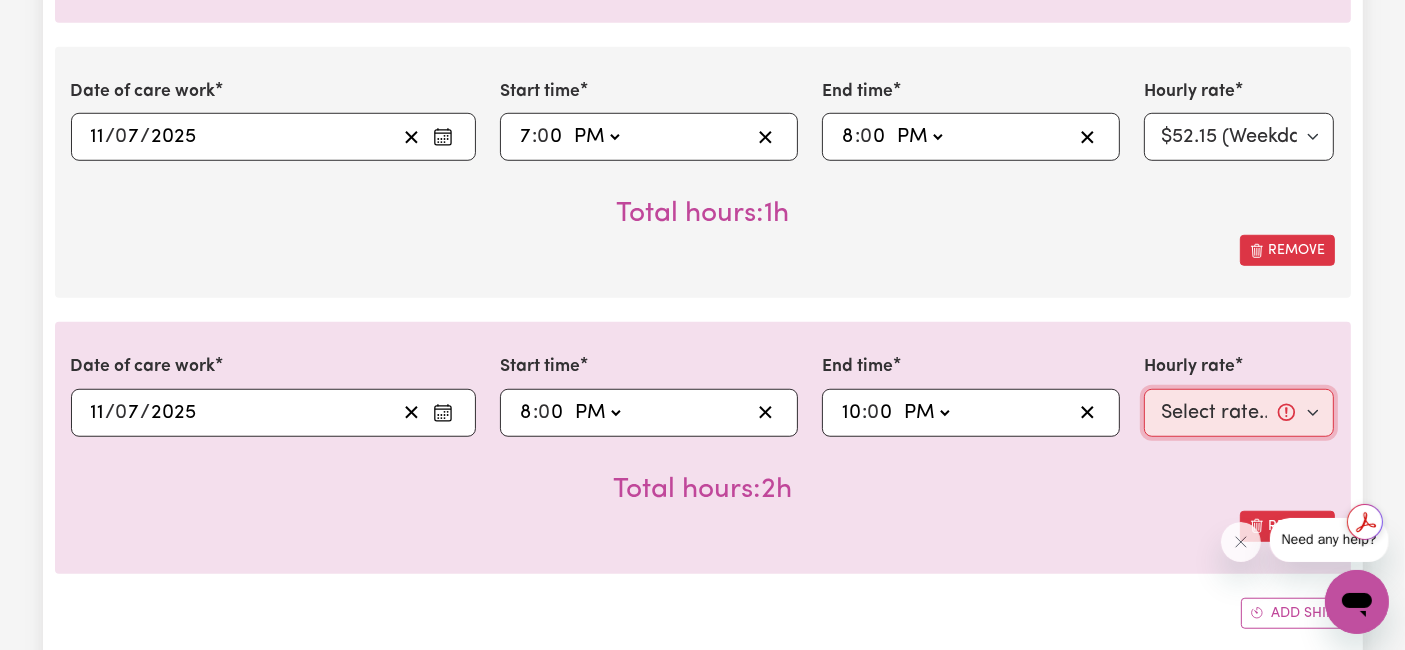 click on "Select rate... $52.15 (Weekday) $74.13 ([DATE]) $90.62 ([DATE]) $88.62 (Public Holiday) $64.14 (Evening Care) $30.31 (Overnight)" at bounding box center (1239, 413) 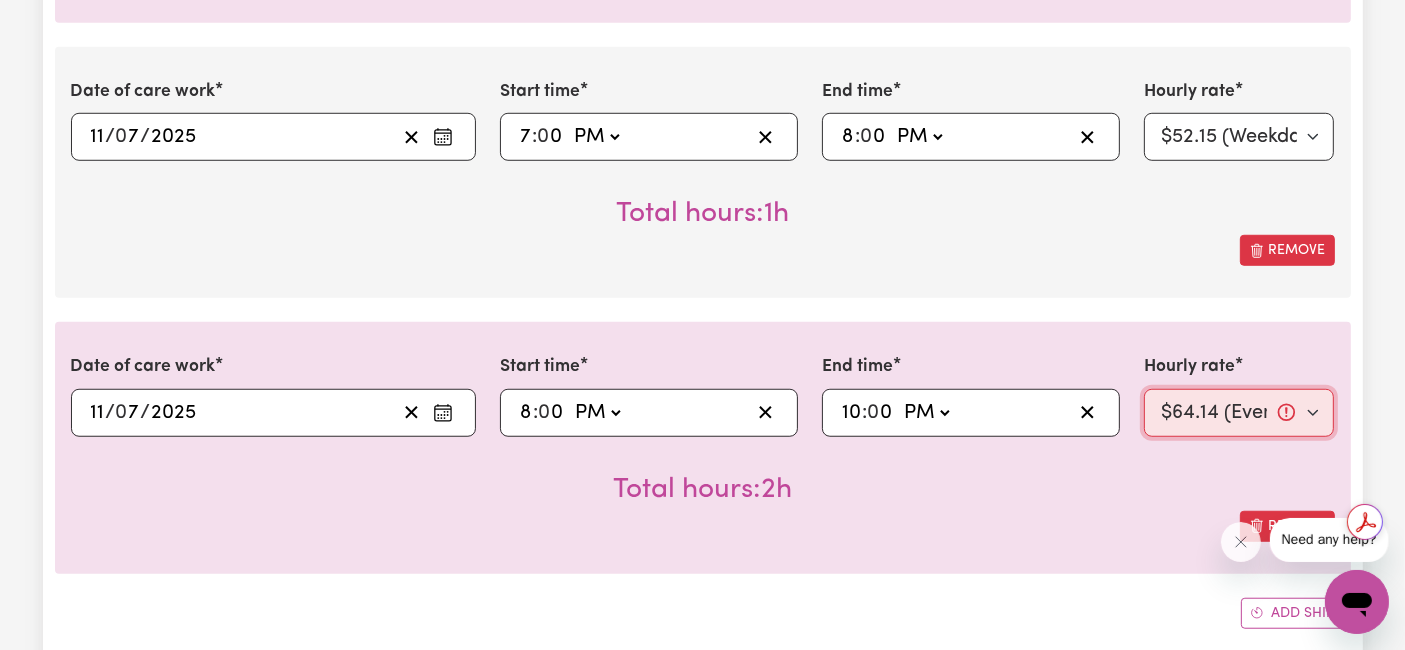 click on "Select rate... $52.15 (Weekday) $74.13 ([DATE]) $90.62 ([DATE]) $88.62 (Public Holiday) $64.14 (Evening Care) $30.31 (Overnight)" at bounding box center (1239, 413) 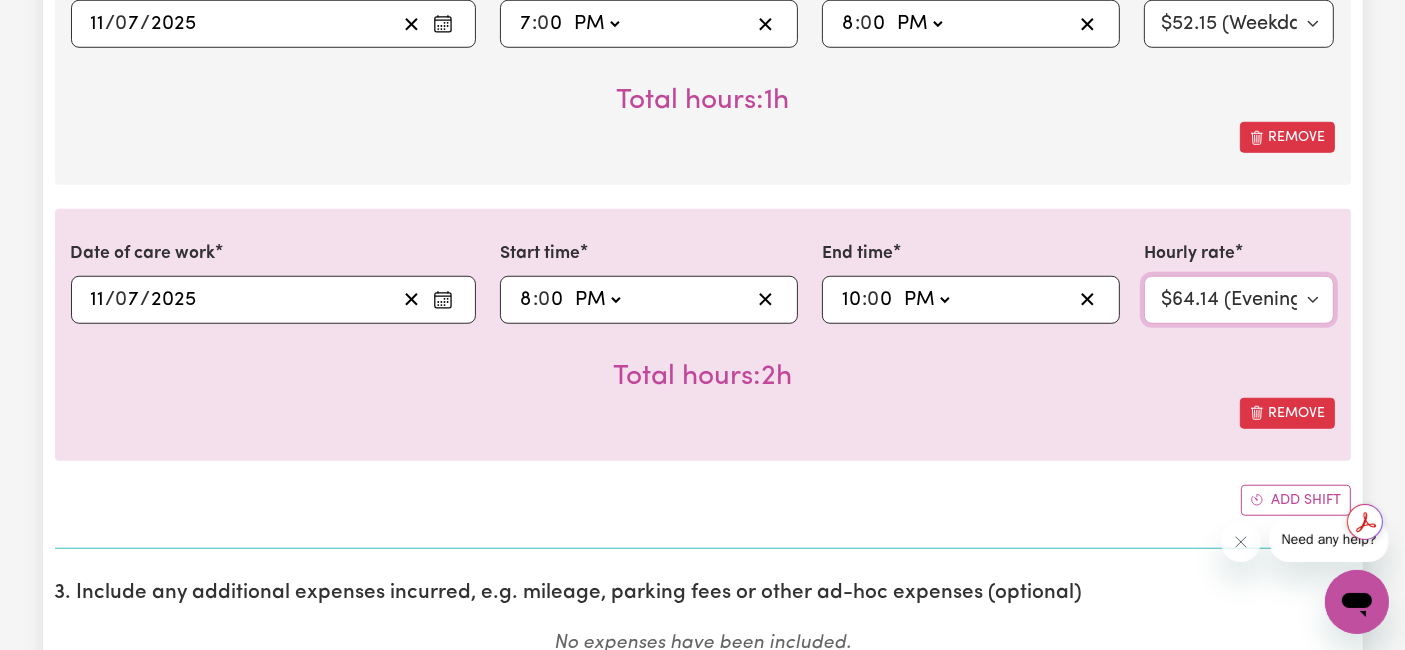 scroll, scrollTop: 1666, scrollLeft: 0, axis: vertical 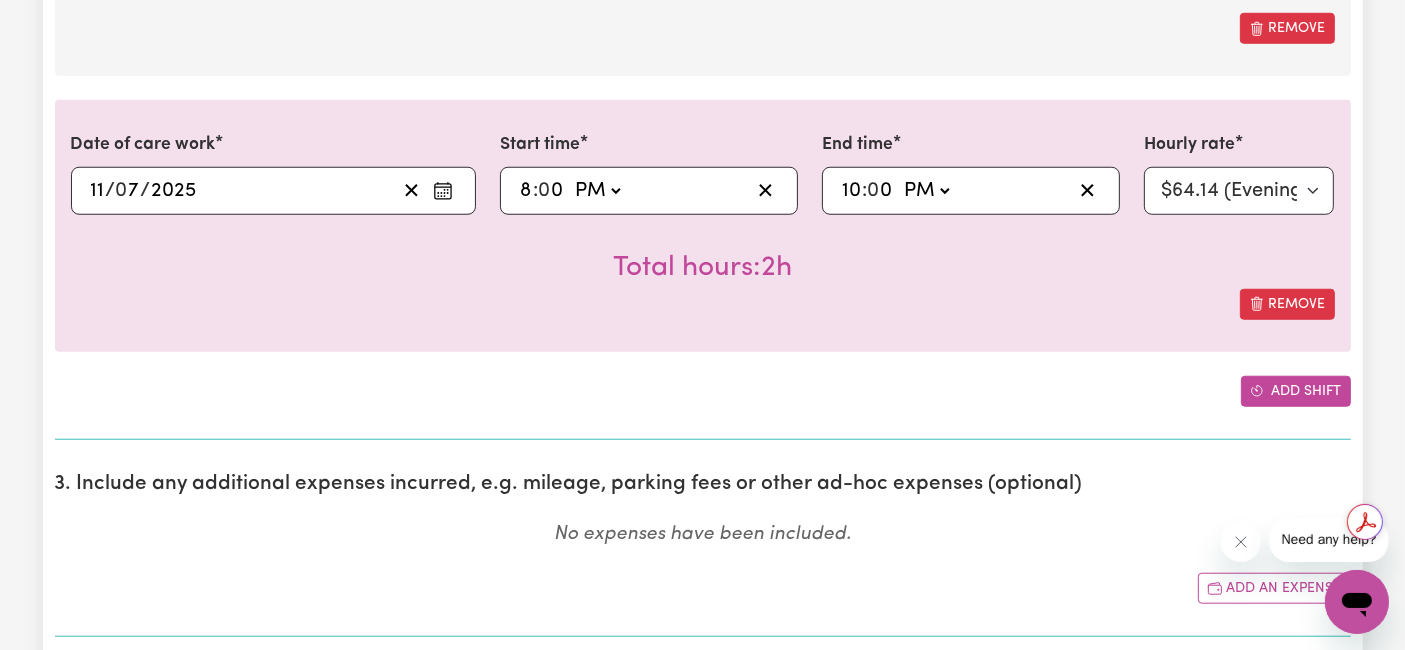 click on "Add shift" at bounding box center (1296, 391) 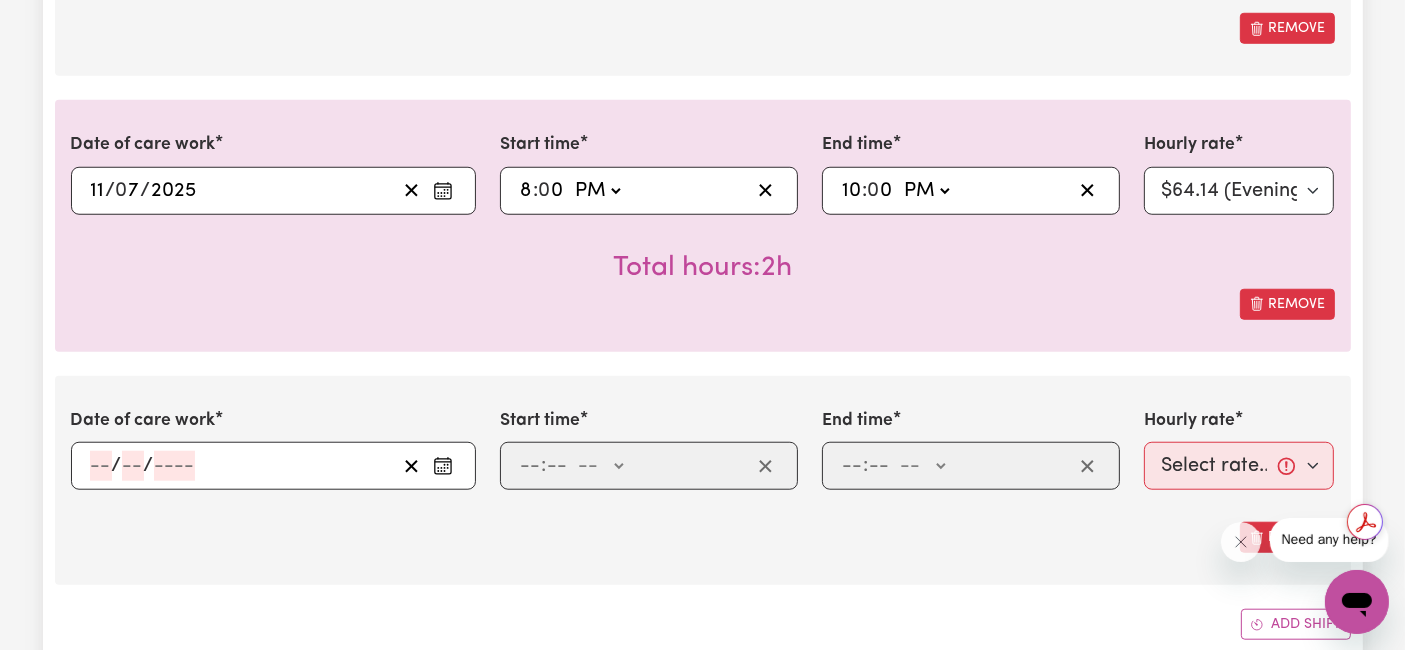 click 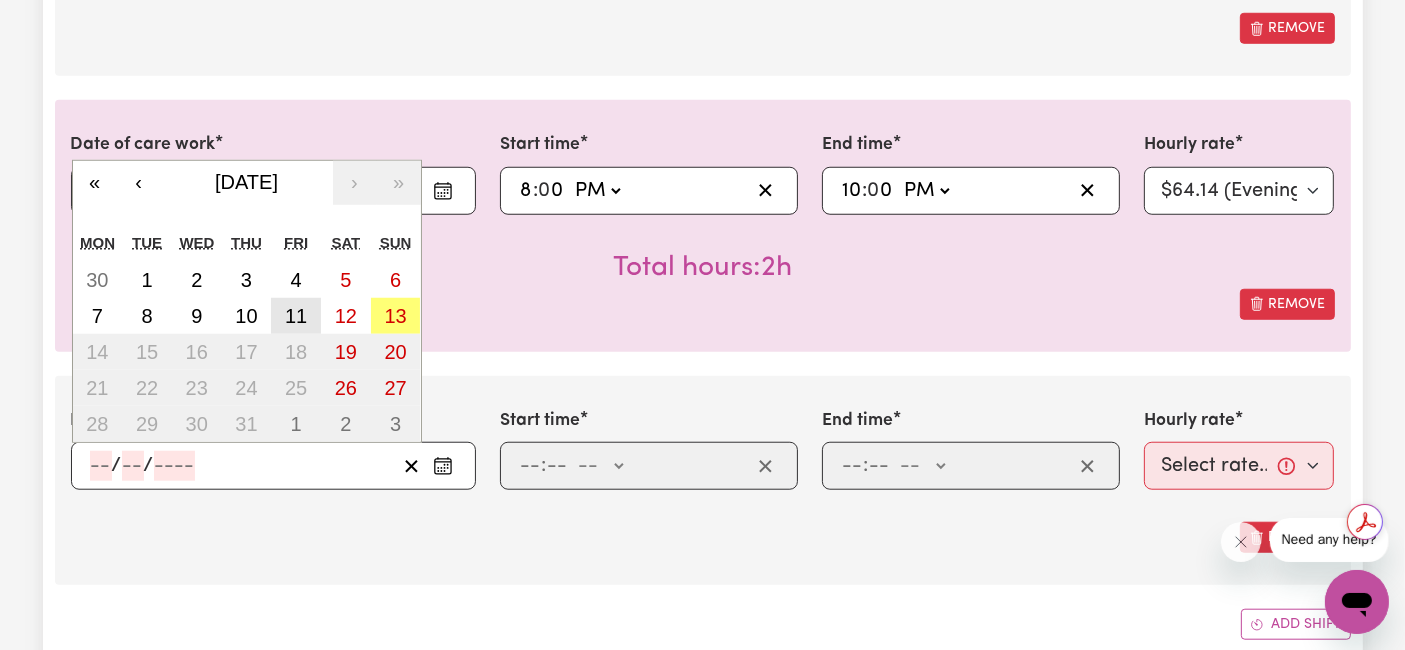 click on "11" at bounding box center (296, 316) 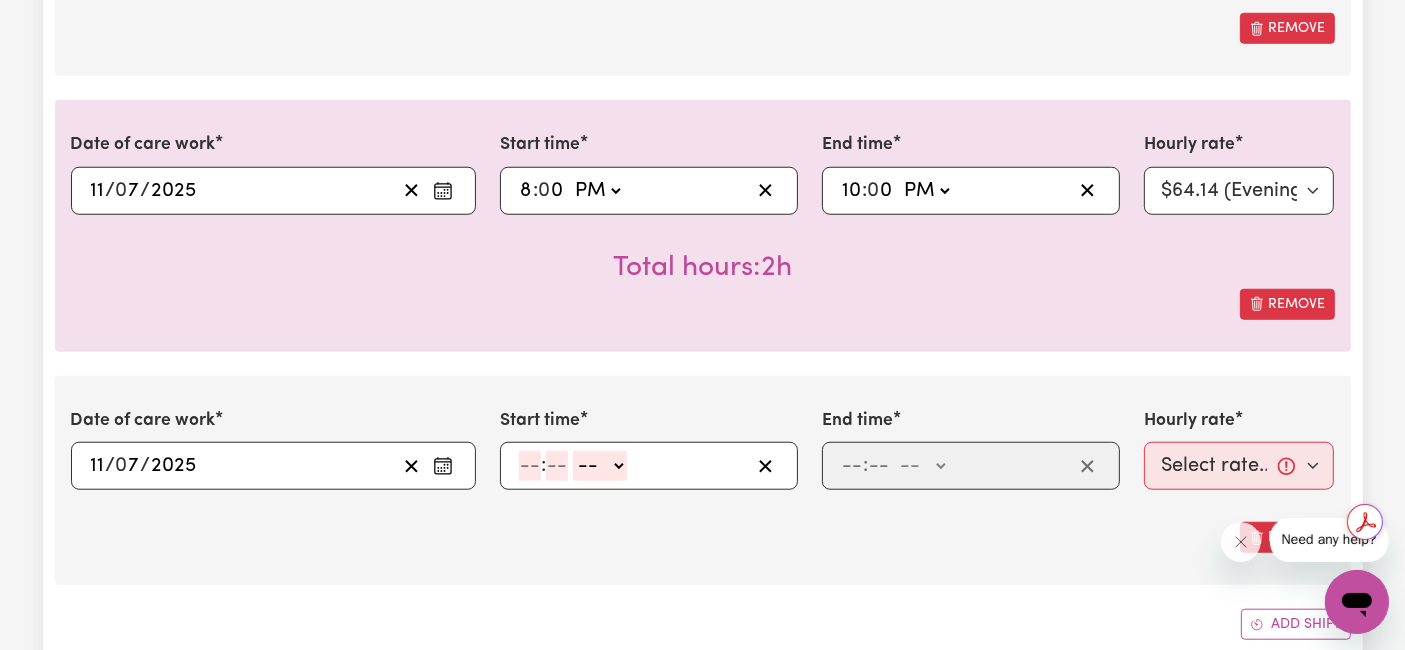 click 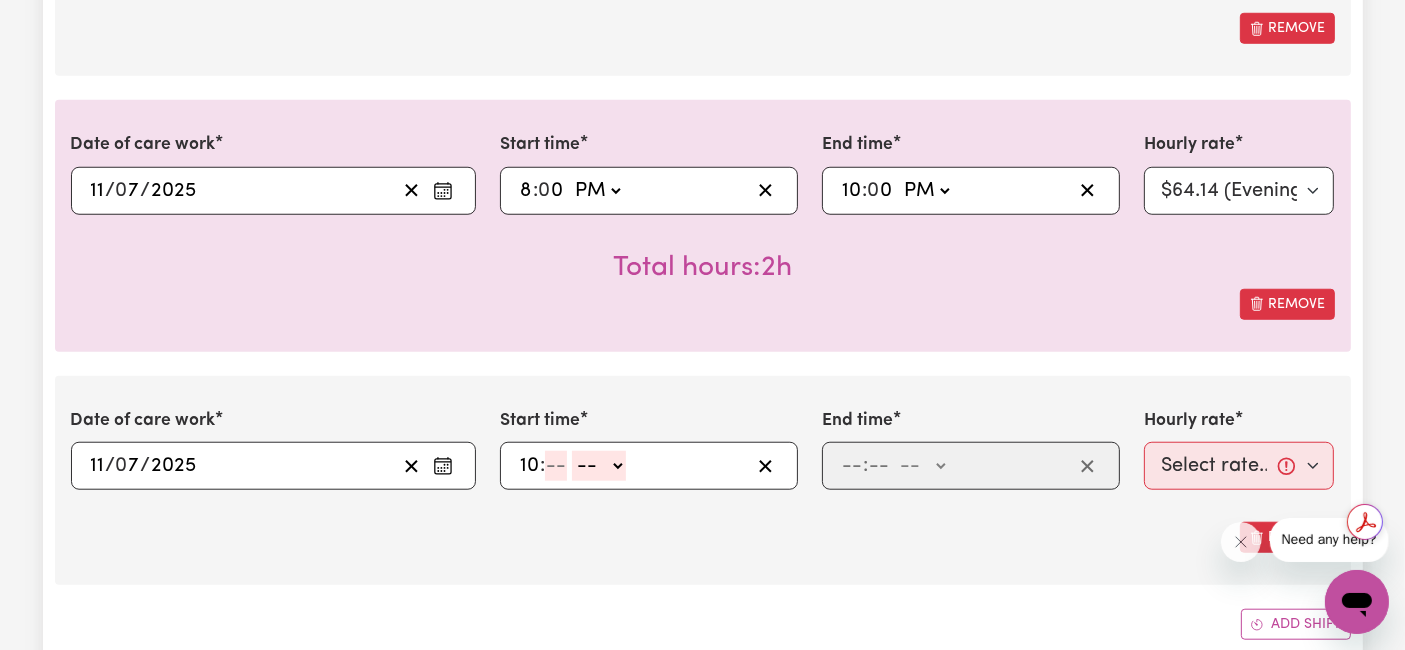 type on "10" 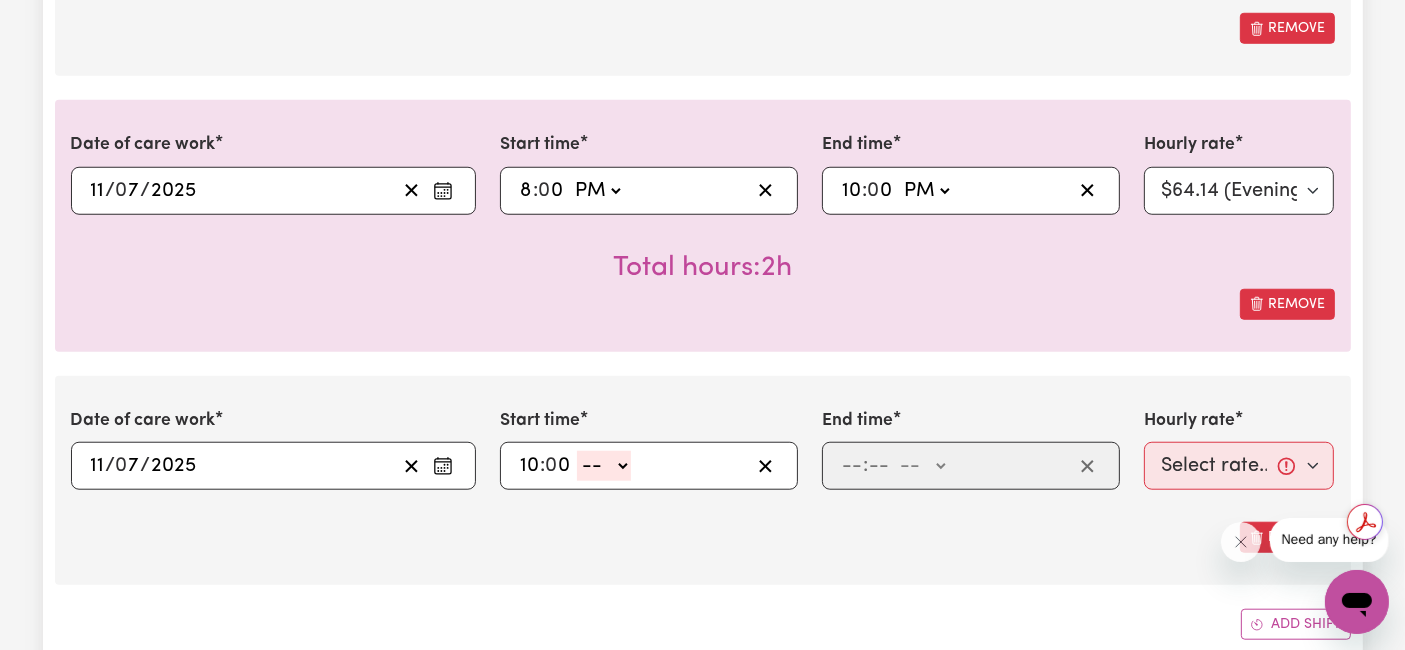 type on "0" 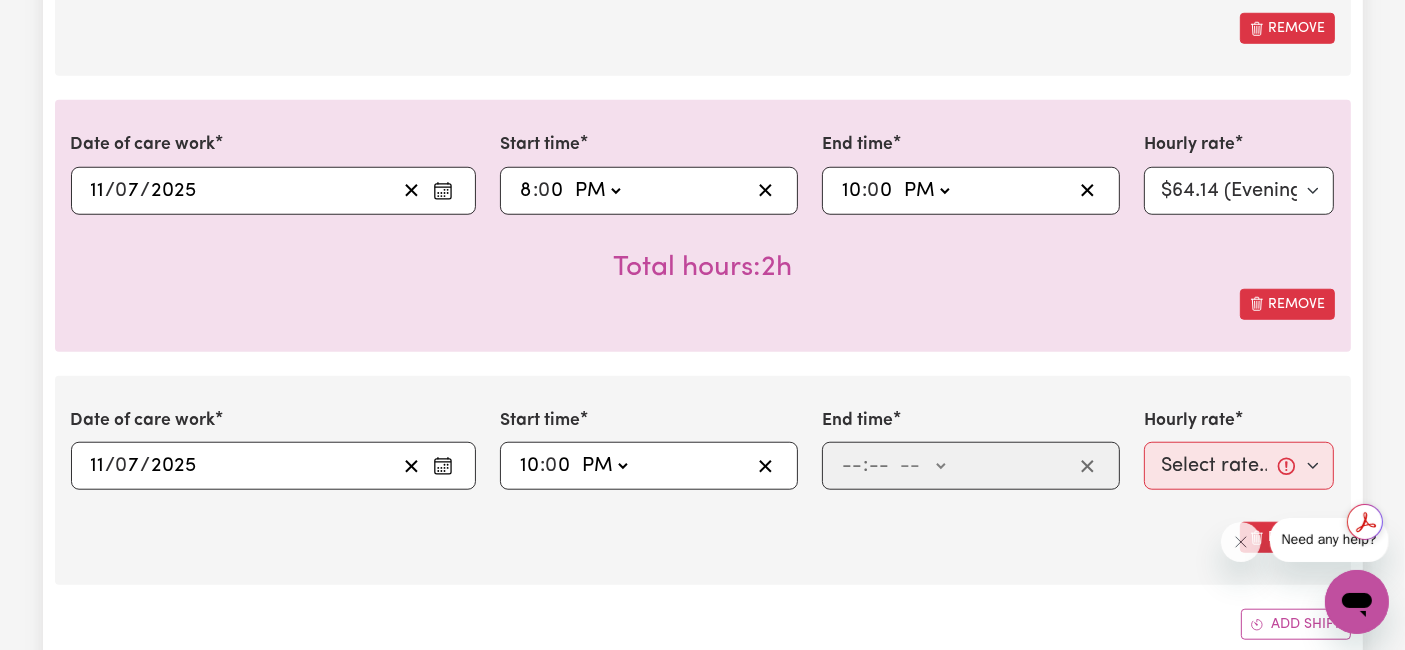 click on "-- AM PM" 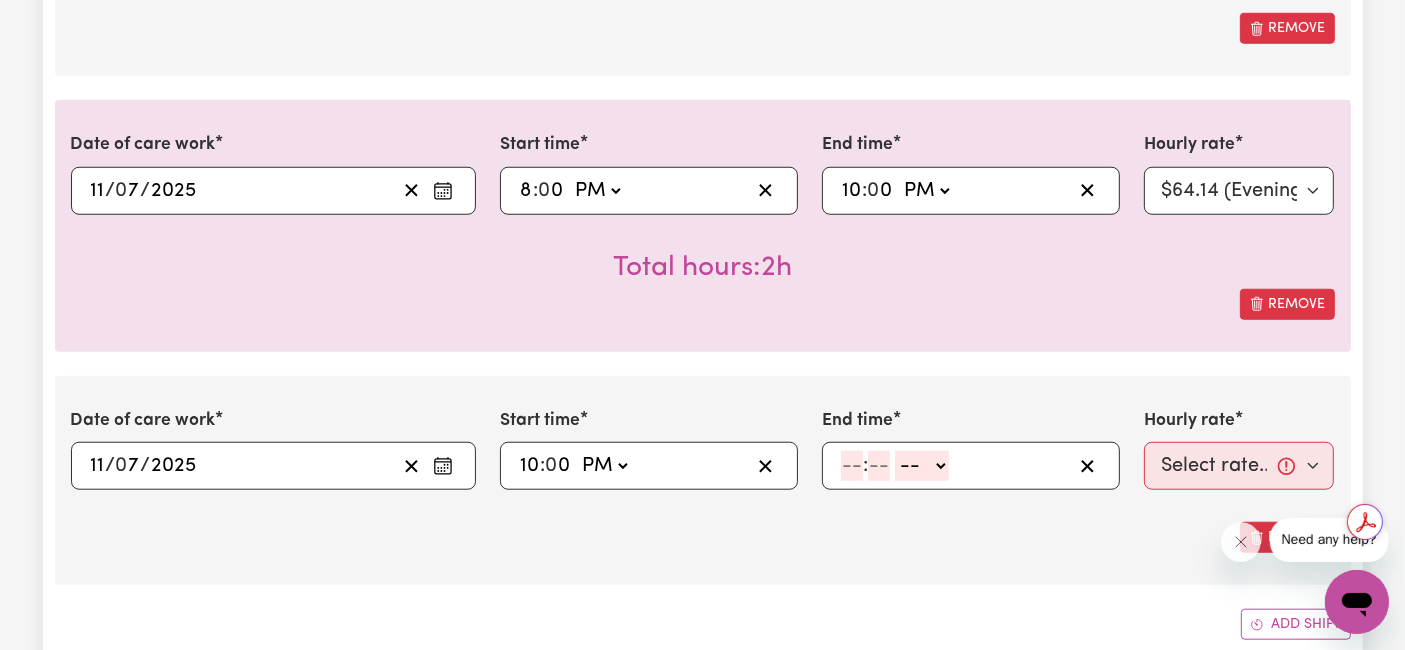 click 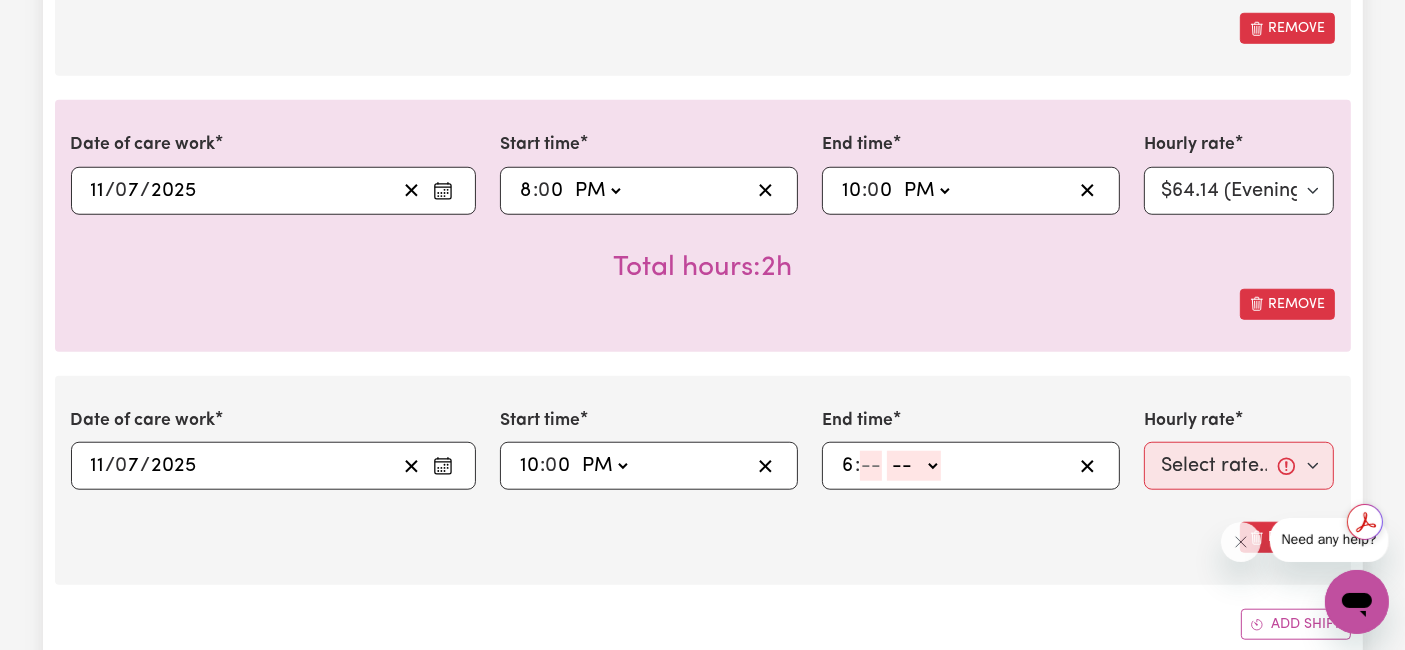 type on "6" 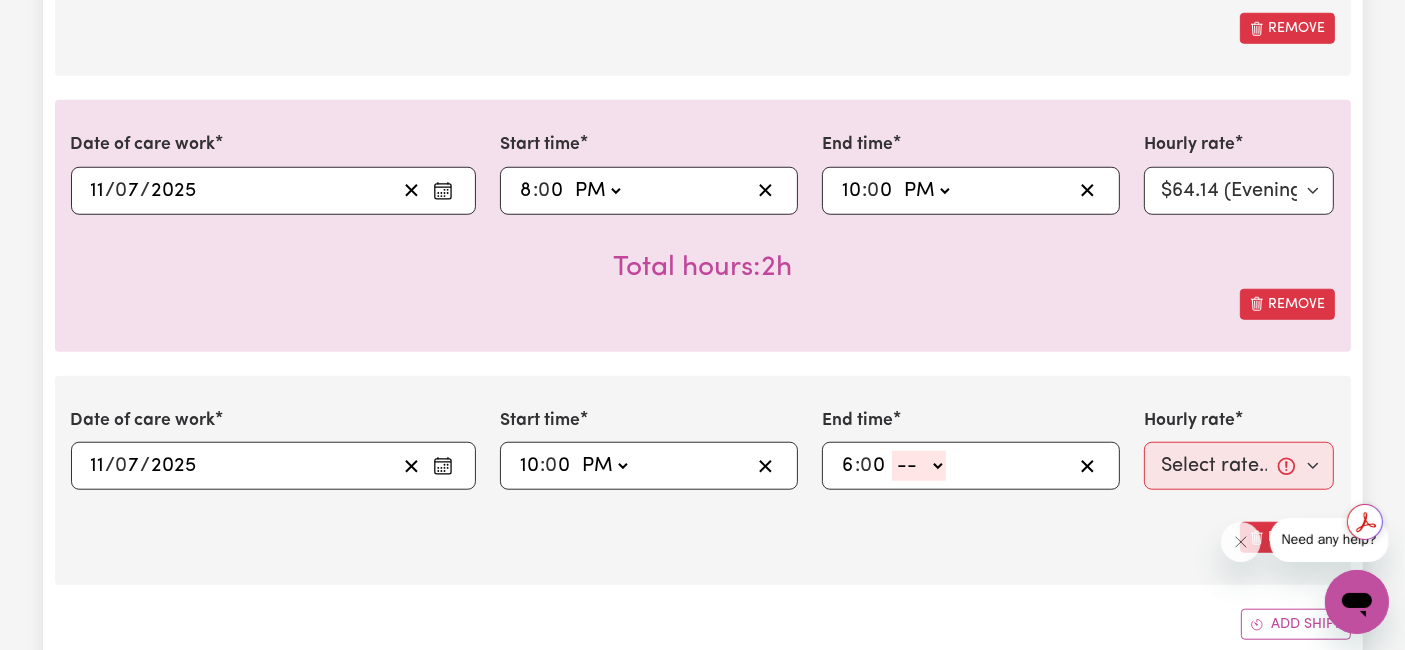 type on "0" 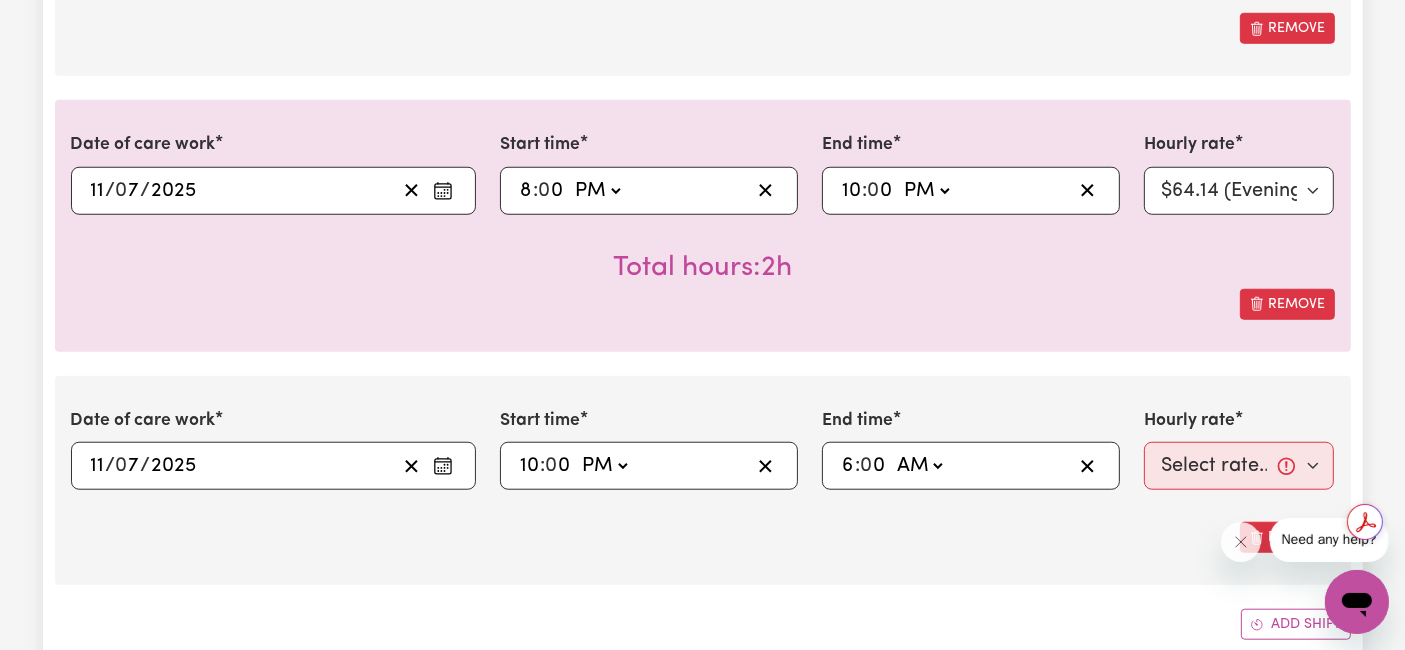 click on "-- AM PM" 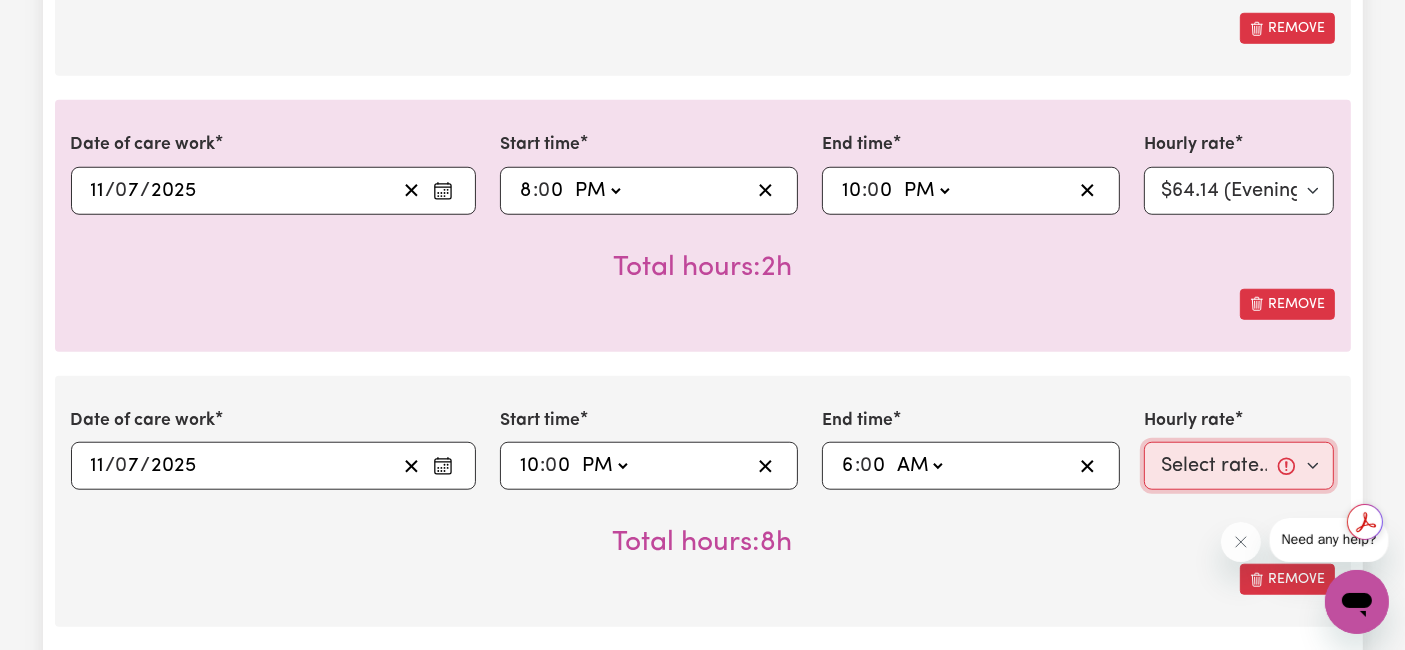 click on "Select rate... $52.15 (Weekday) $74.13 ([DATE]) $90.62 ([DATE]) $88.62 (Public Holiday) $64.14 (Evening Care) $30.31 (Overnight)" at bounding box center [1239, 466] 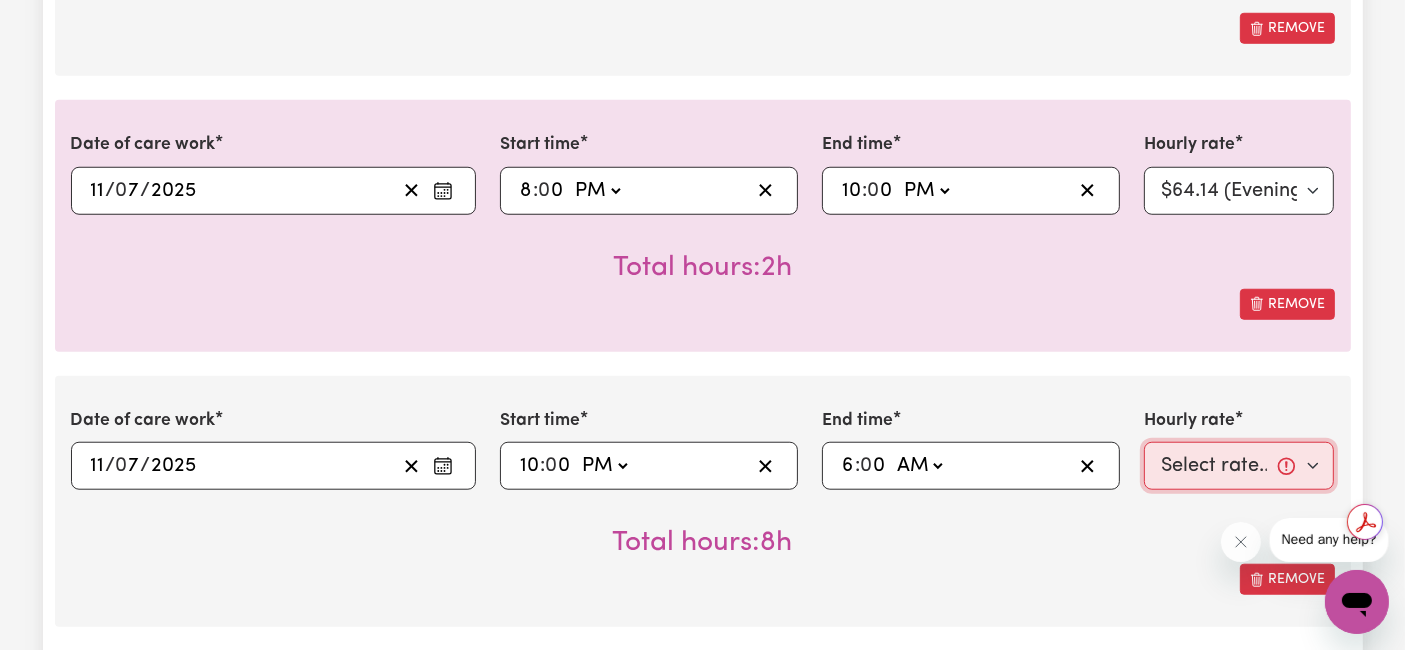 select on "30.31-Overnight" 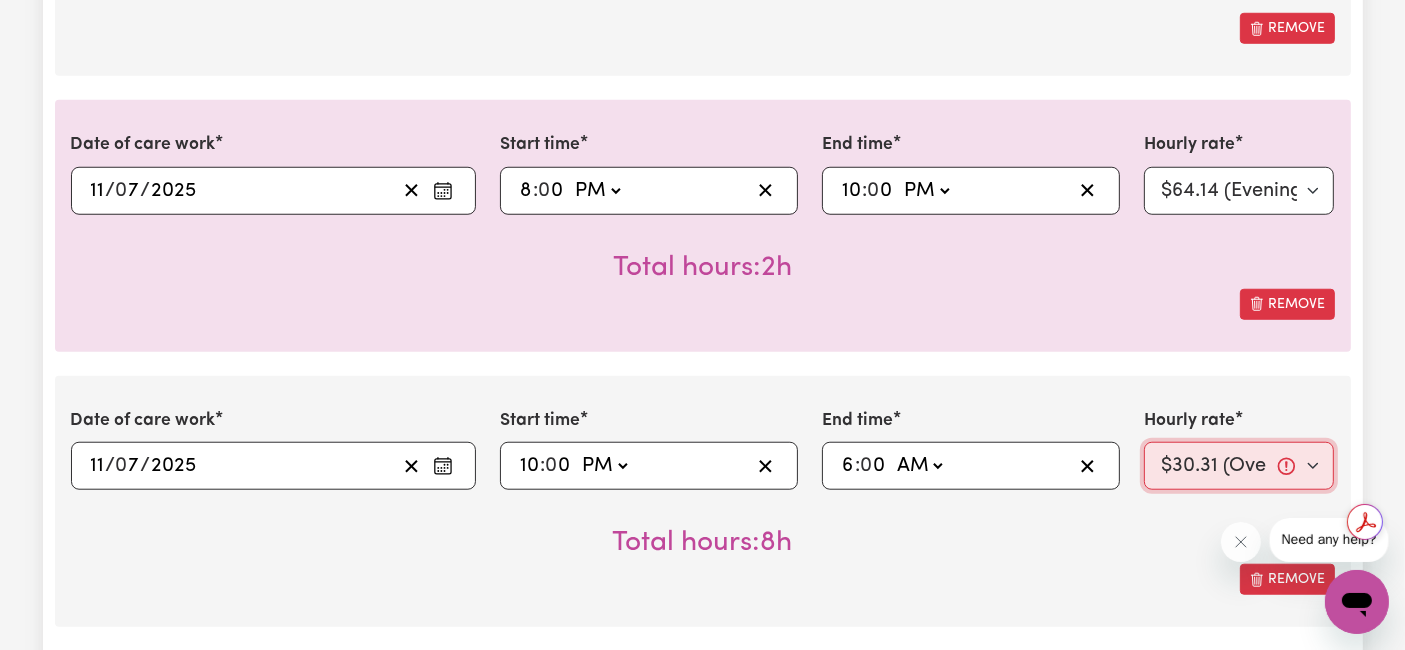 click on "Select rate... $52.15 (Weekday) $74.13 ([DATE]) $90.62 ([DATE]) $88.62 (Public Holiday) $64.14 (Evening Care) $30.31 (Overnight)" at bounding box center (1239, 466) 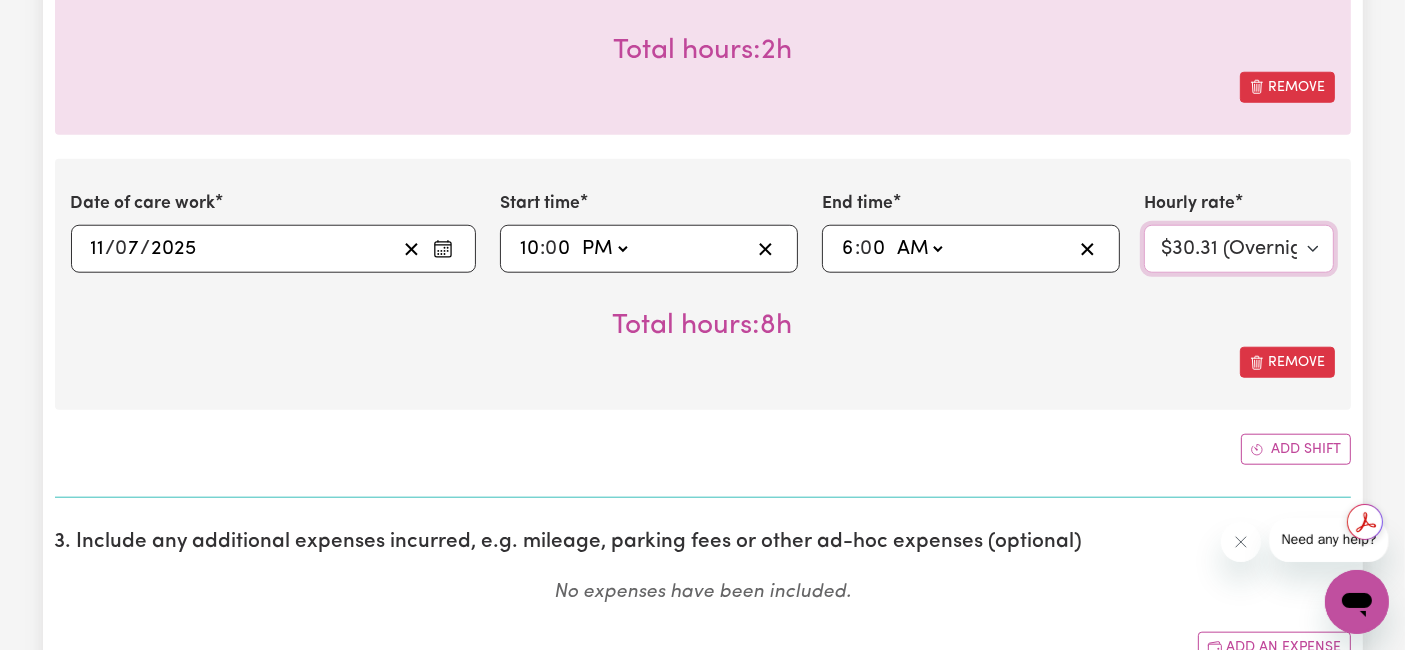 scroll, scrollTop: 1888, scrollLeft: 0, axis: vertical 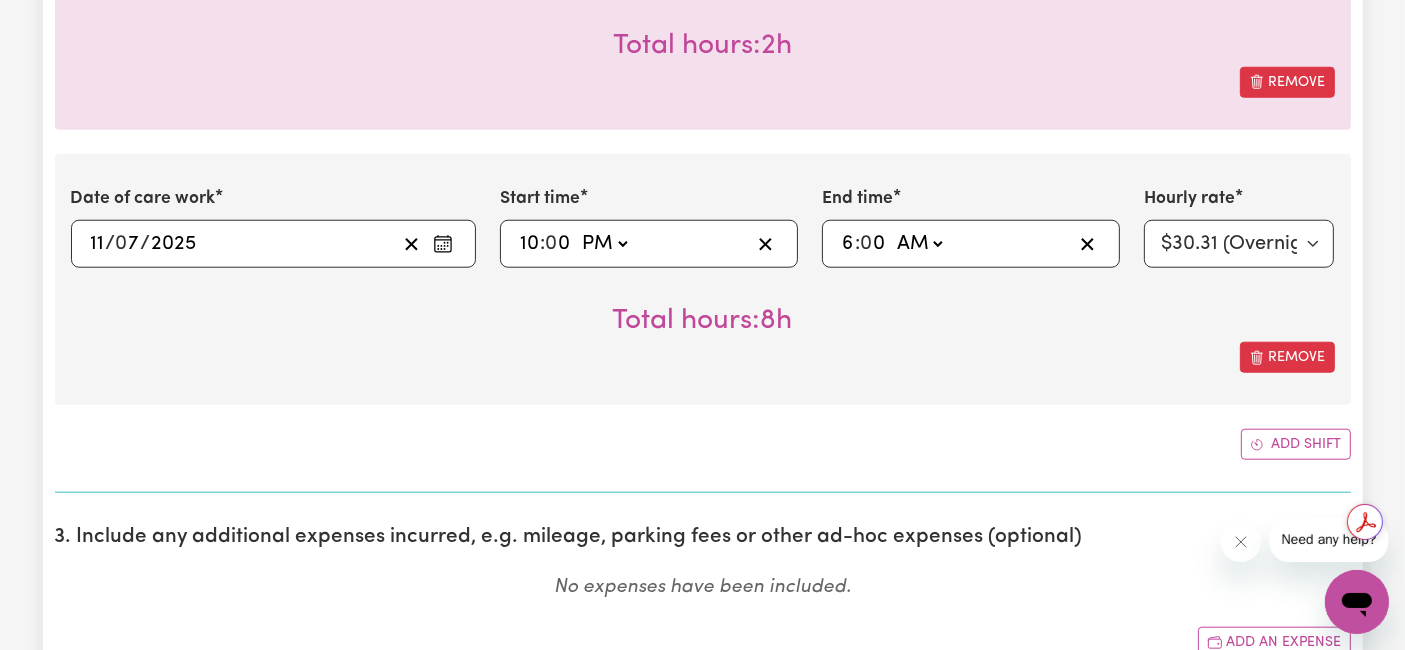 click on "Add shift" at bounding box center (703, 444) 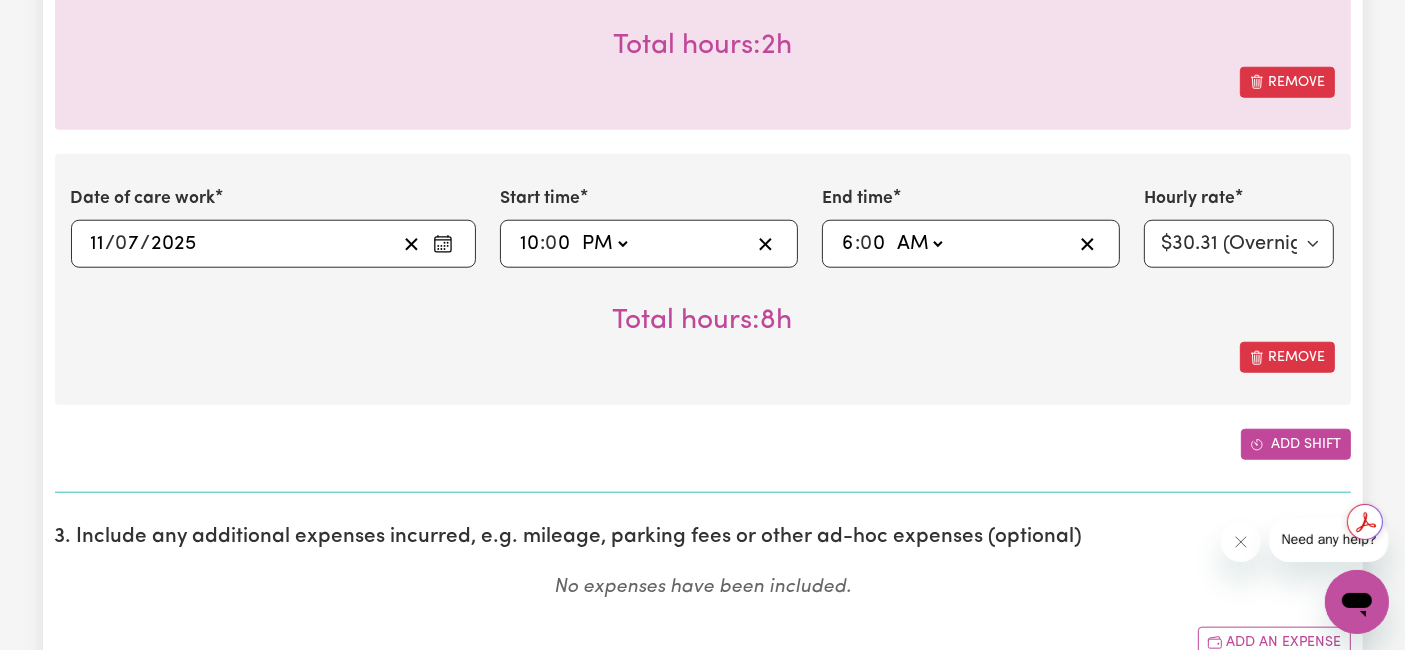 click on "Add shift" at bounding box center [1296, 444] 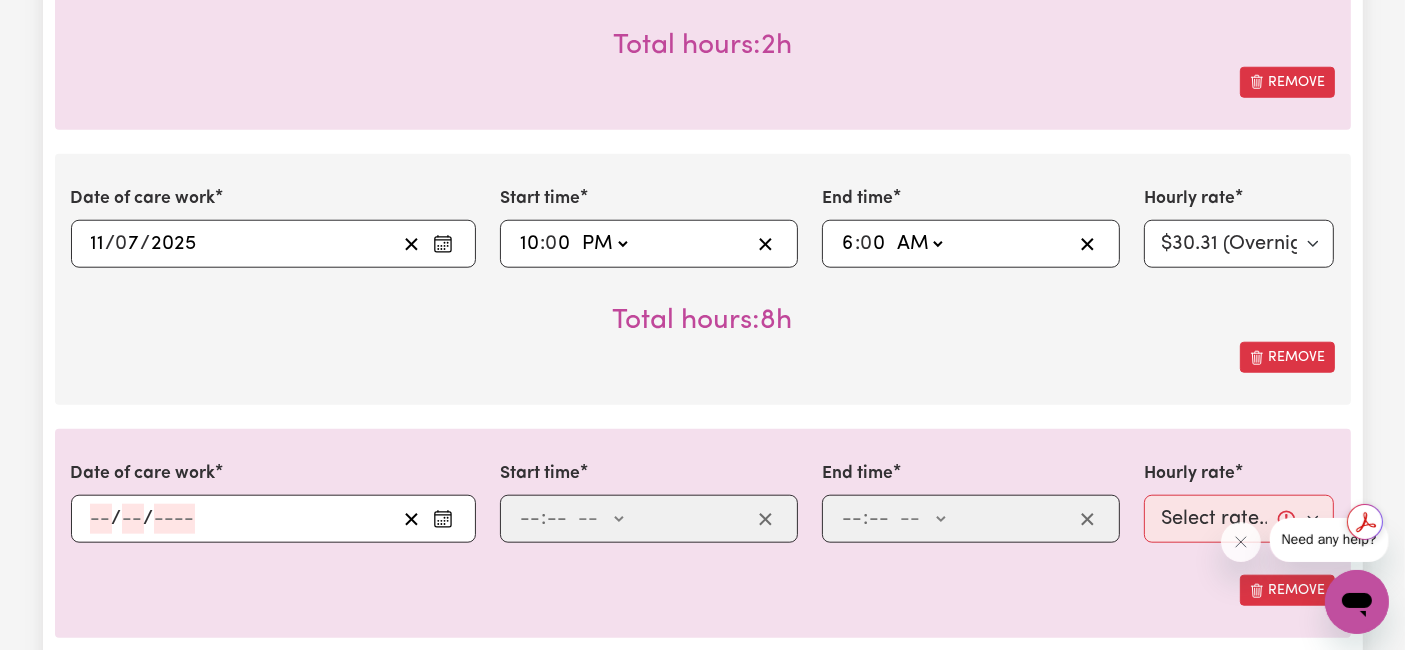 click 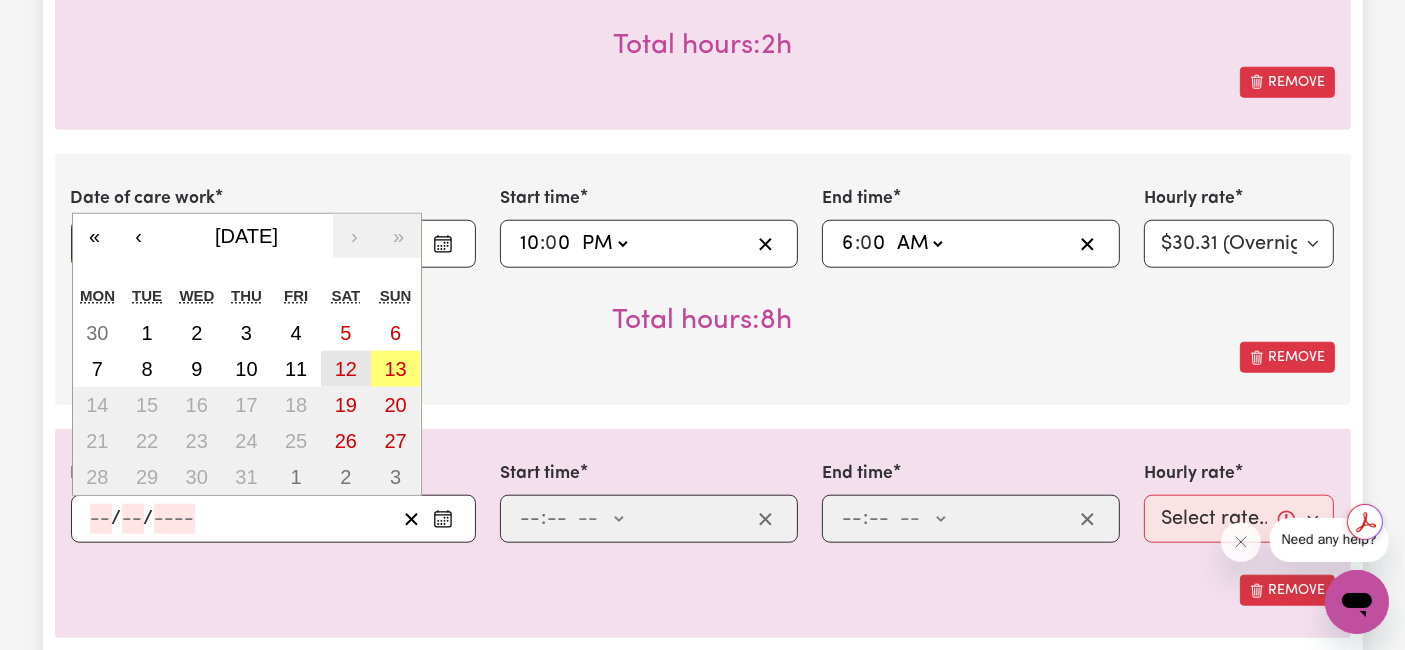 click on "12" at bounding box center [346, 369] 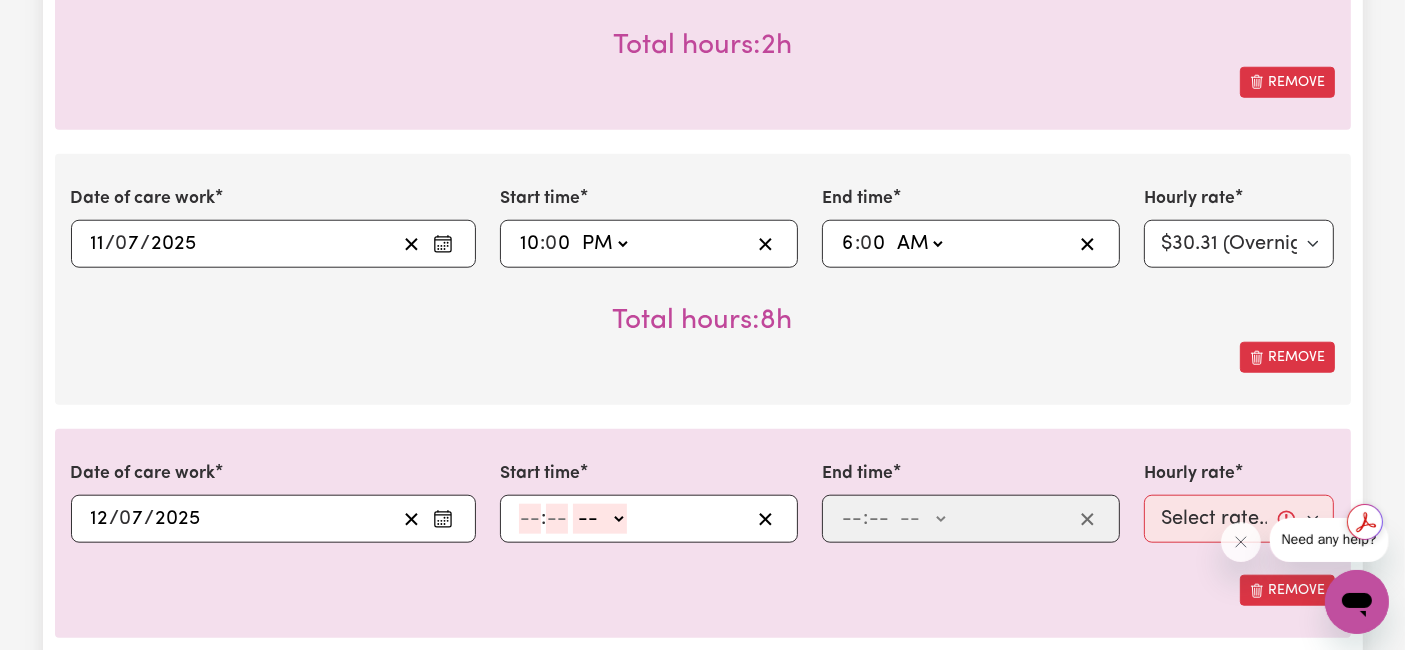 click 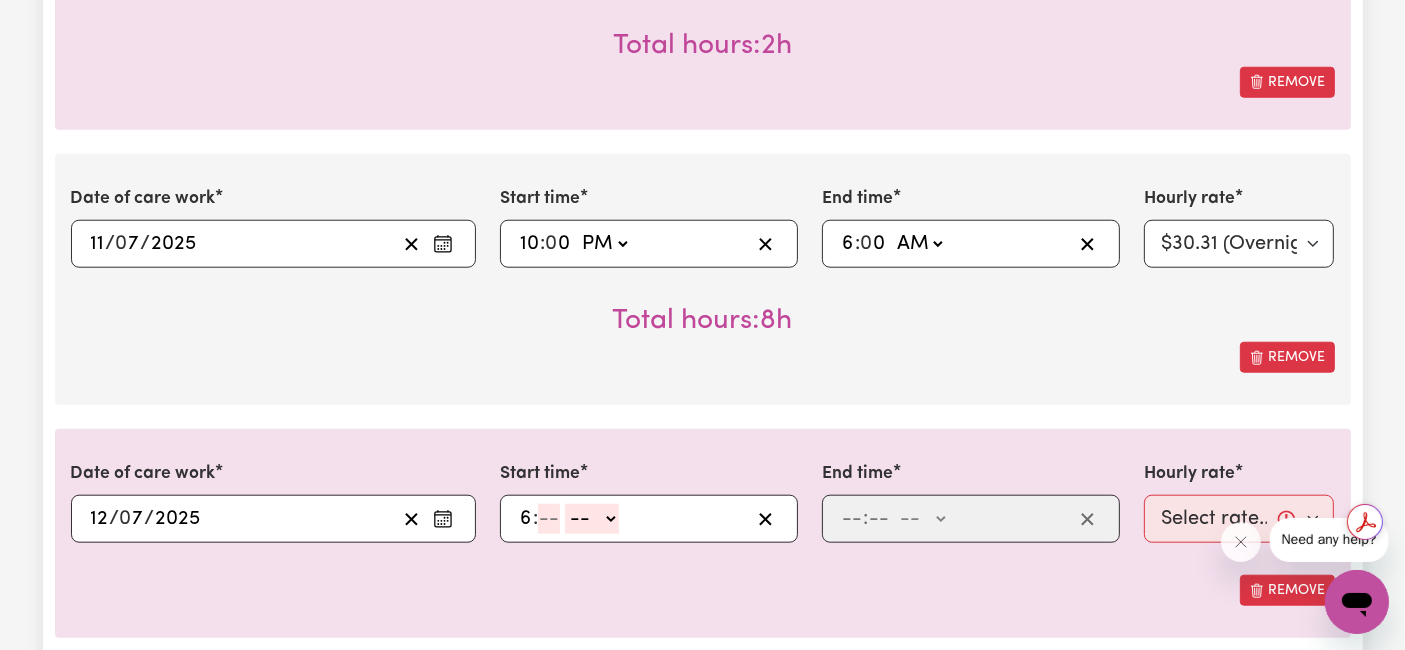 type on "6" 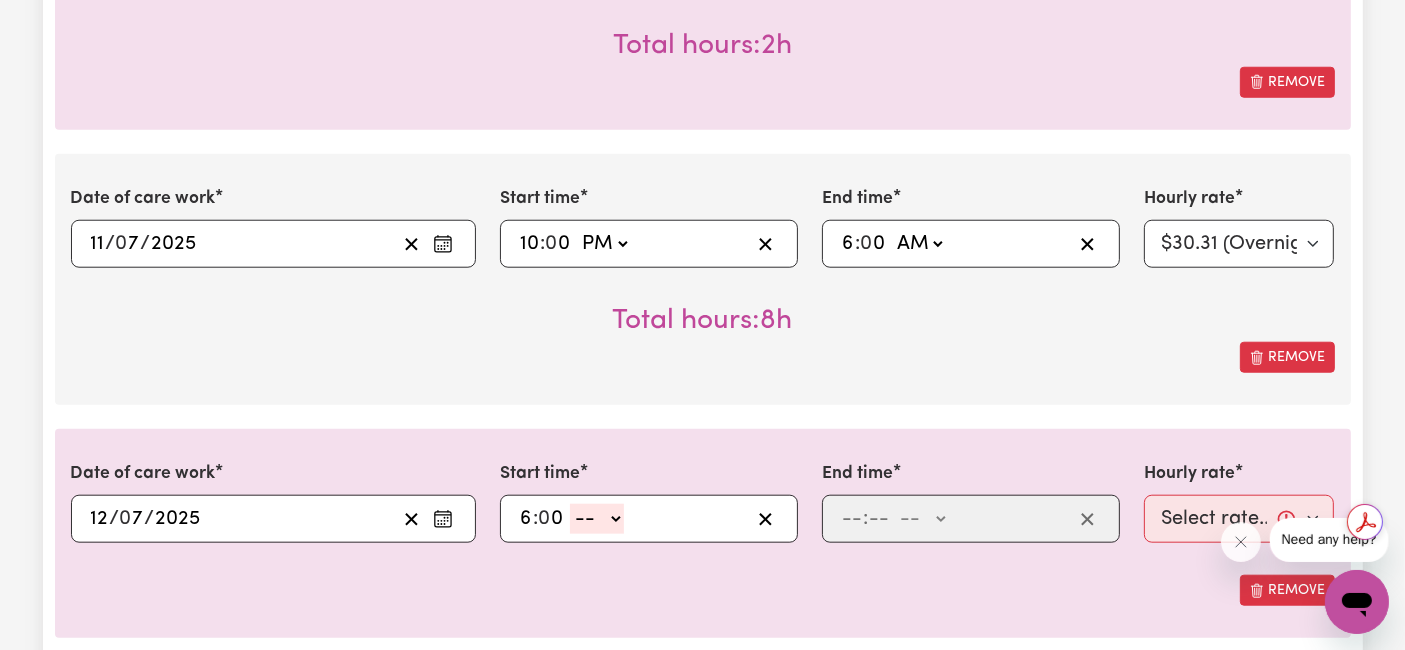 type on "0" 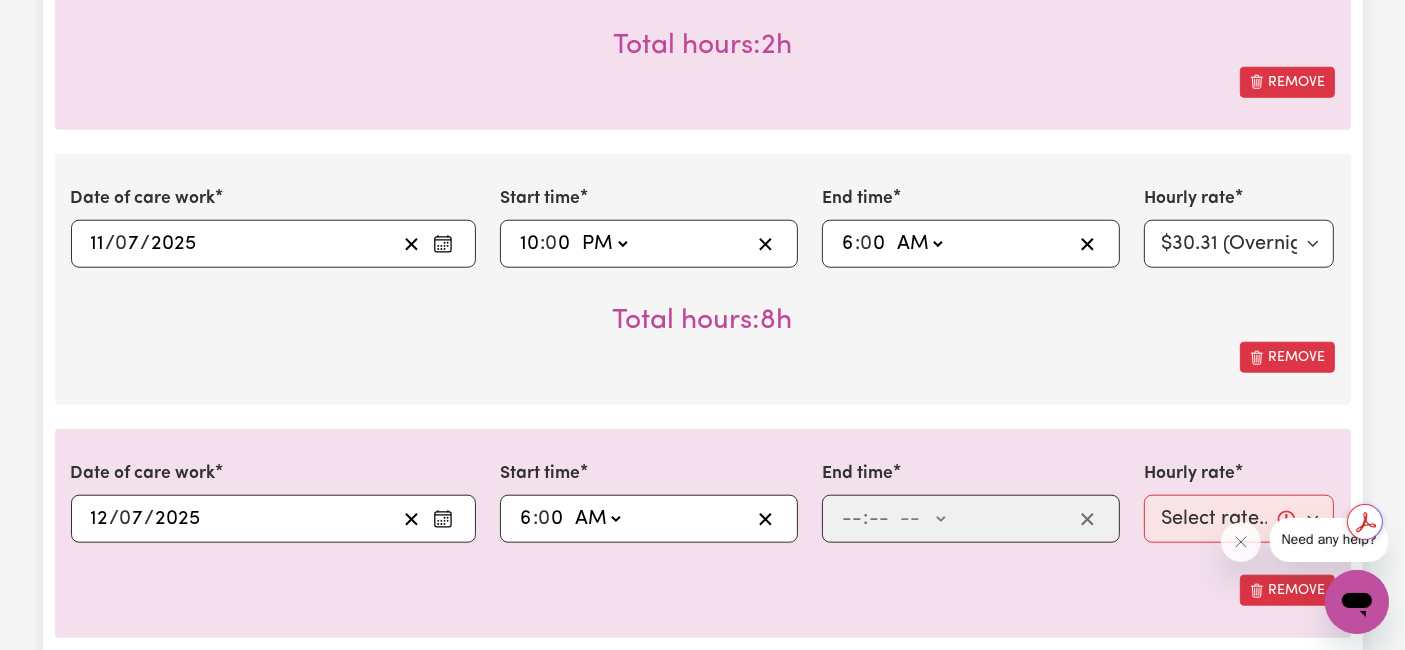 click on "-- AM PM" 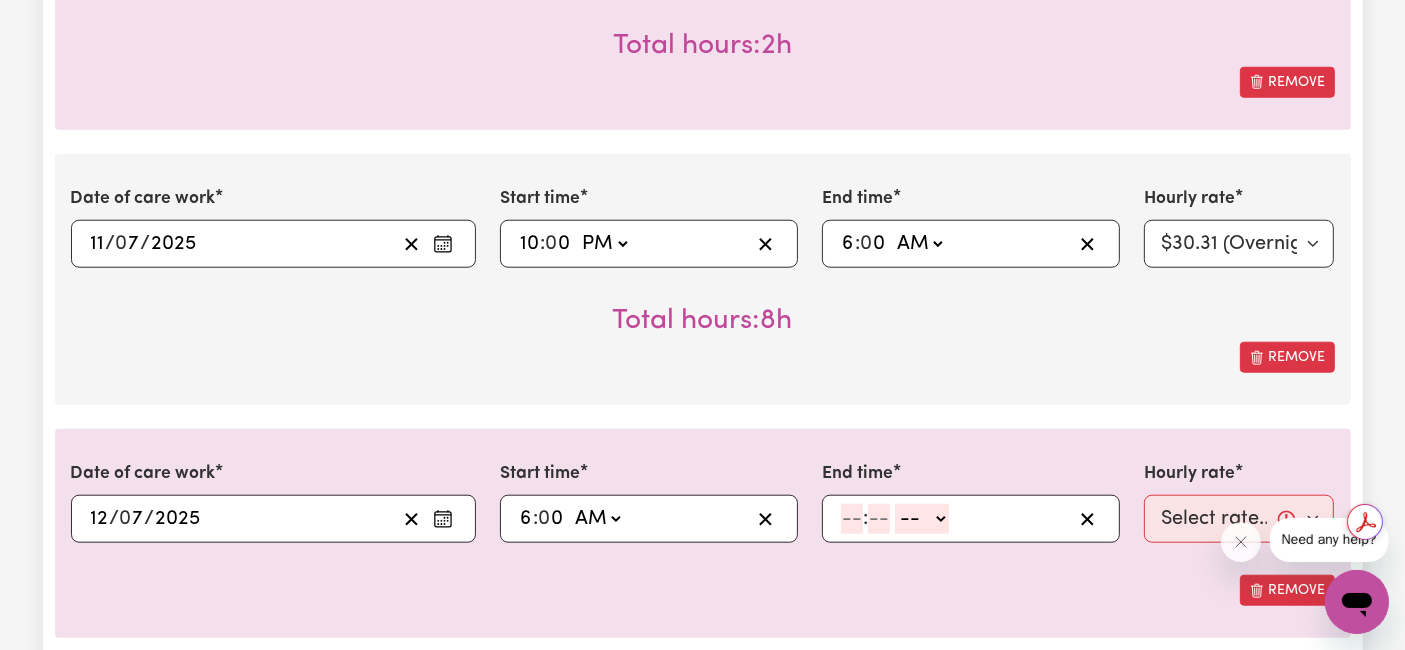 click 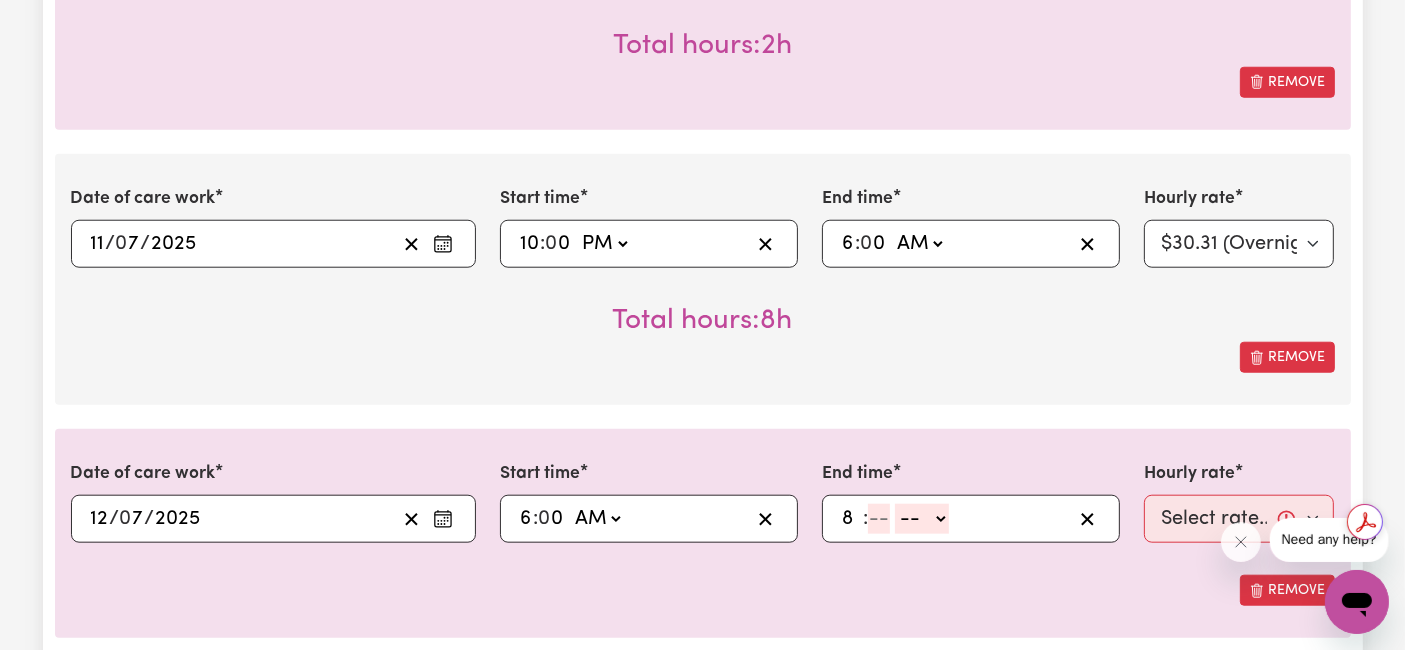 type on "8" 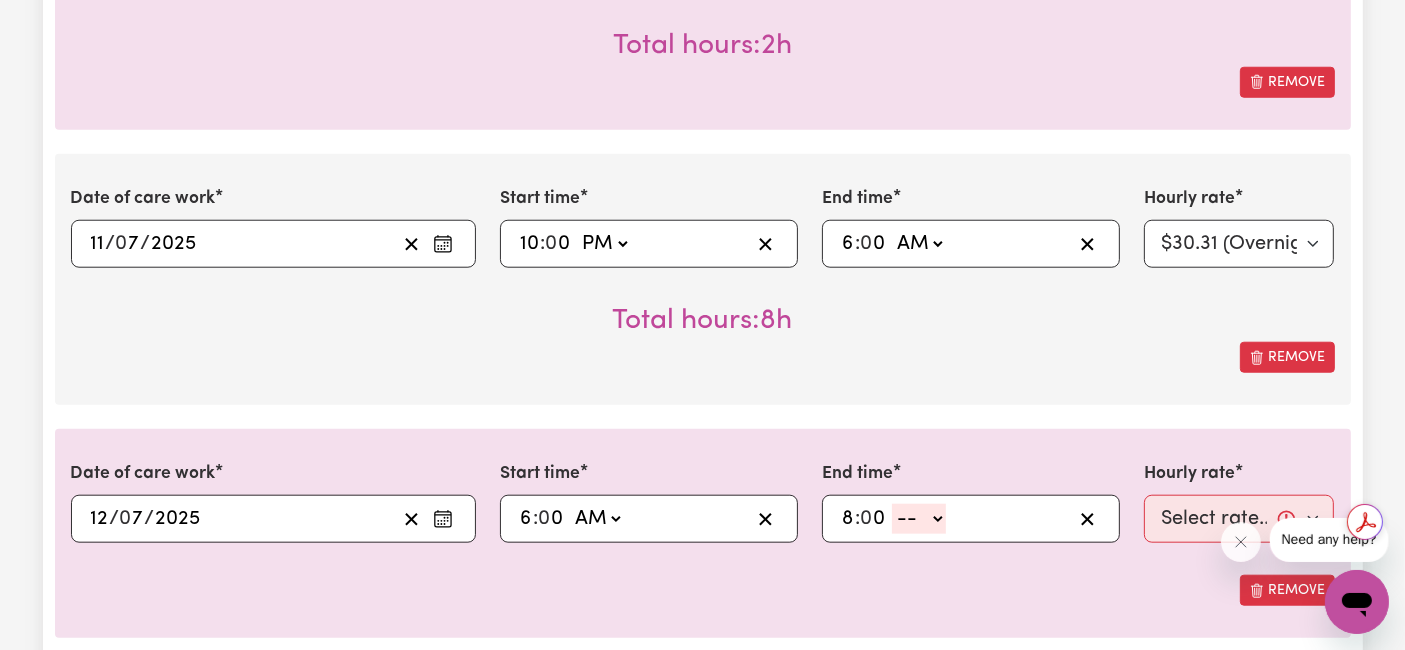 type on "0" 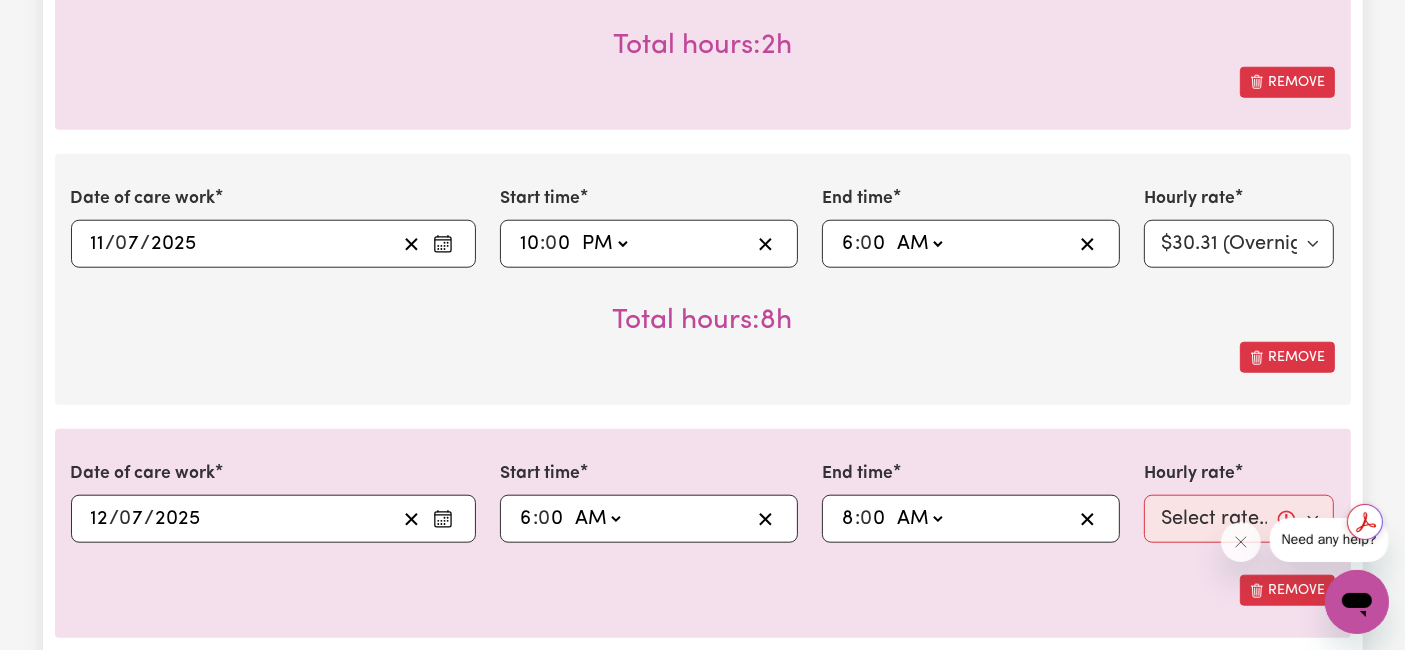 click on "-- AM PM" 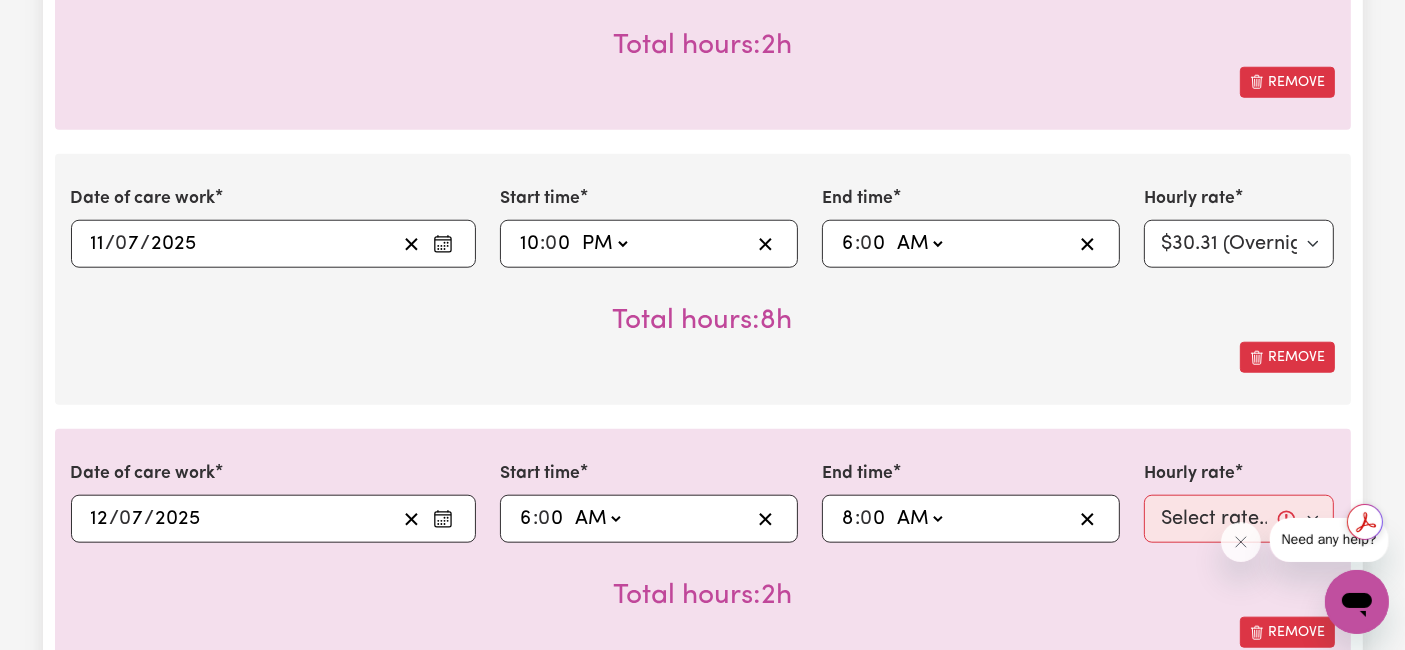 scroll, scrollTop: 2000, scrollLeft: 0, axis: vertical 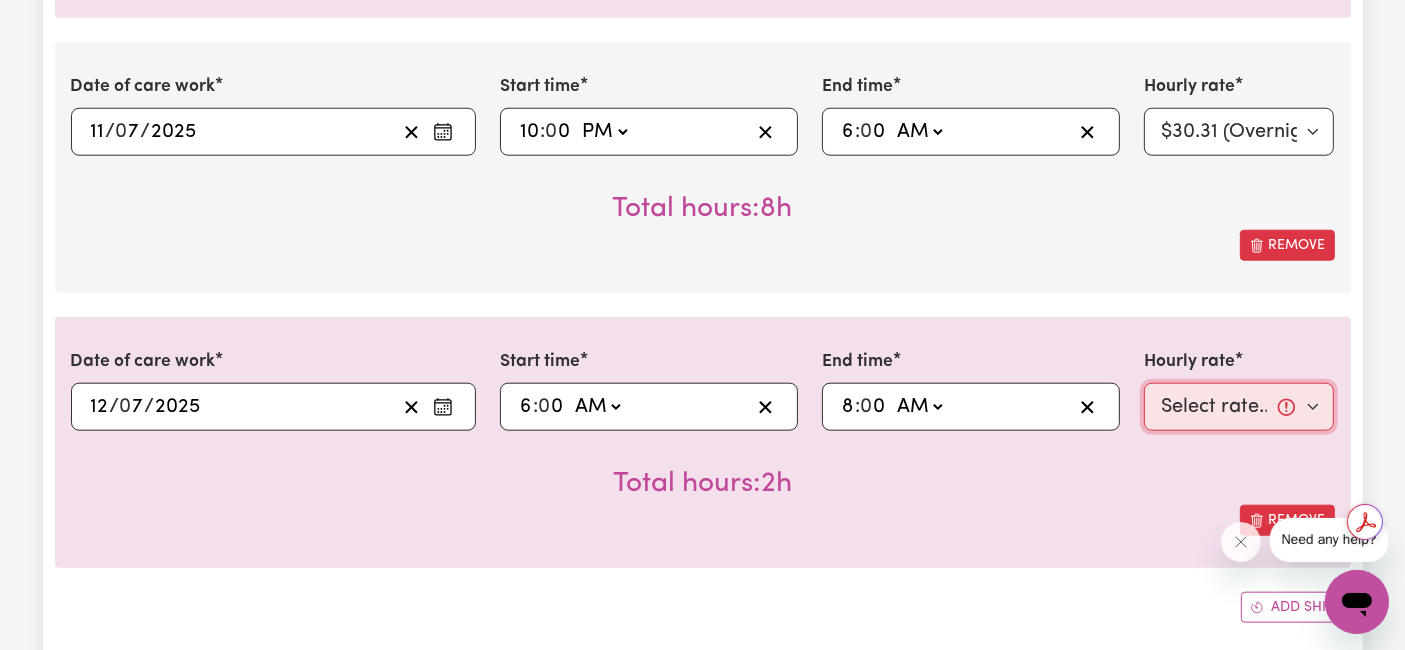 click on "Select rate... $52.15 (Weekday) $74.13 ([DATE]) $90.62 ([DATE]) $88.62 (Public Holiday) $64.14 (Evening Care) $30.31 (Overnight)" at bounding box center [1239, 407] 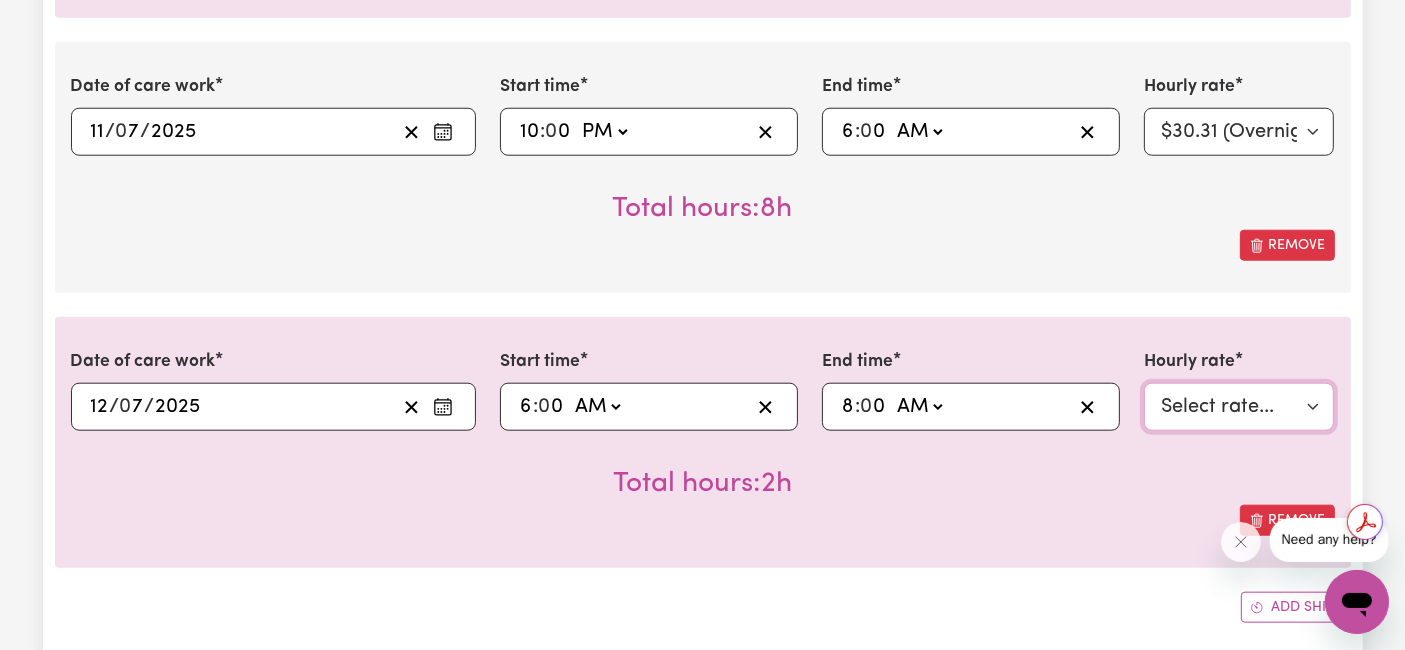 scroll, scrollTop: 2222, scrollLeft: 0, axis: vertical 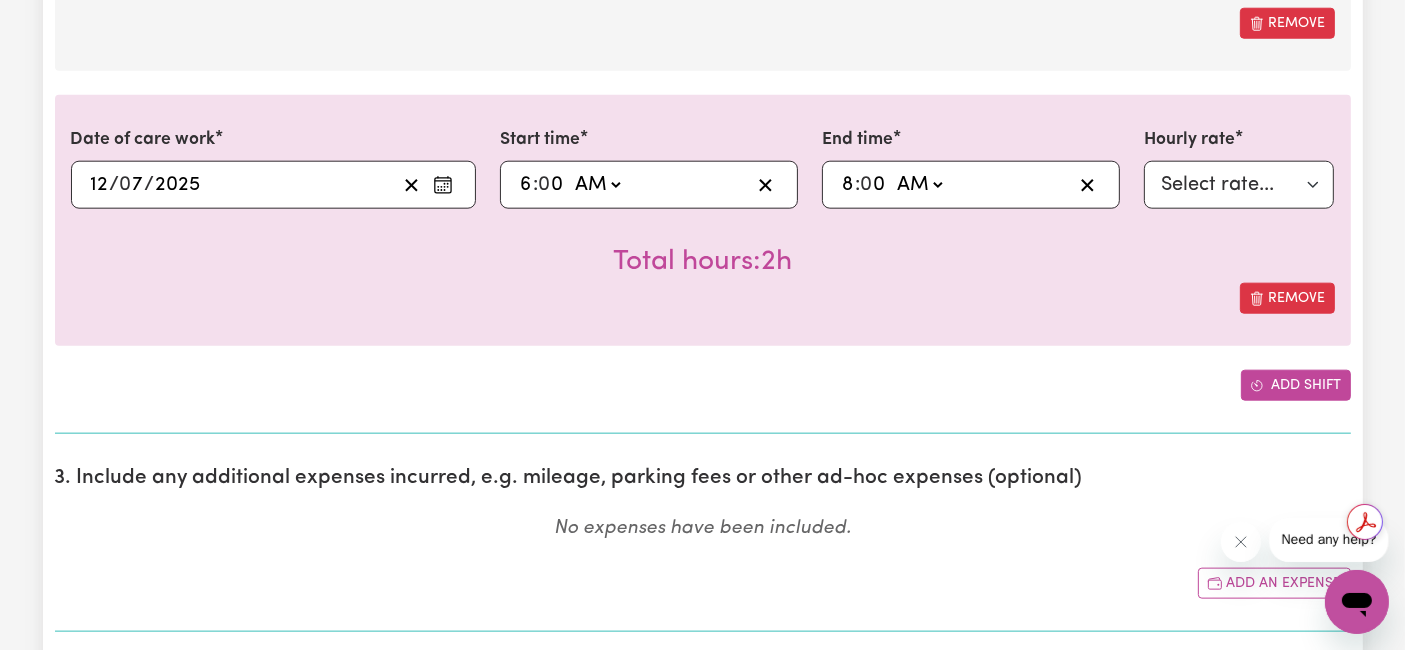 click on "Add shift" at bounding box center [1296, 385] 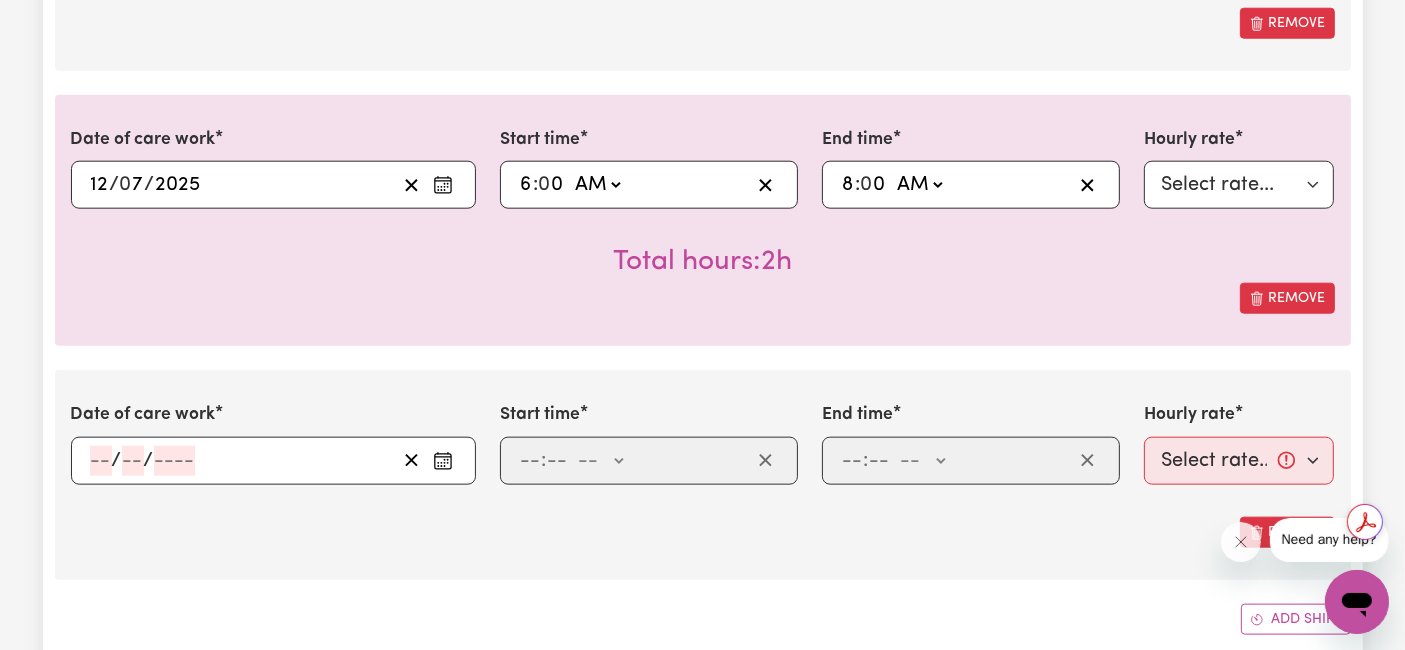 click 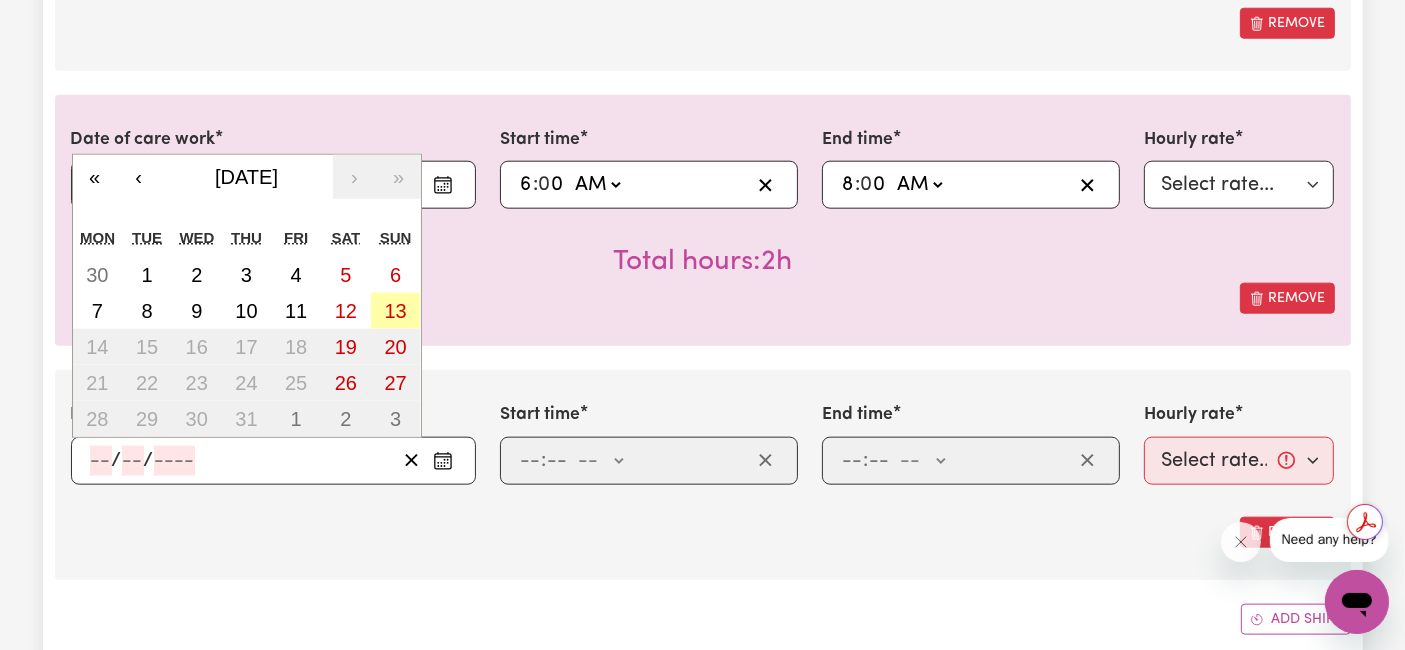 click on "13" at bounding box center [395, 311] 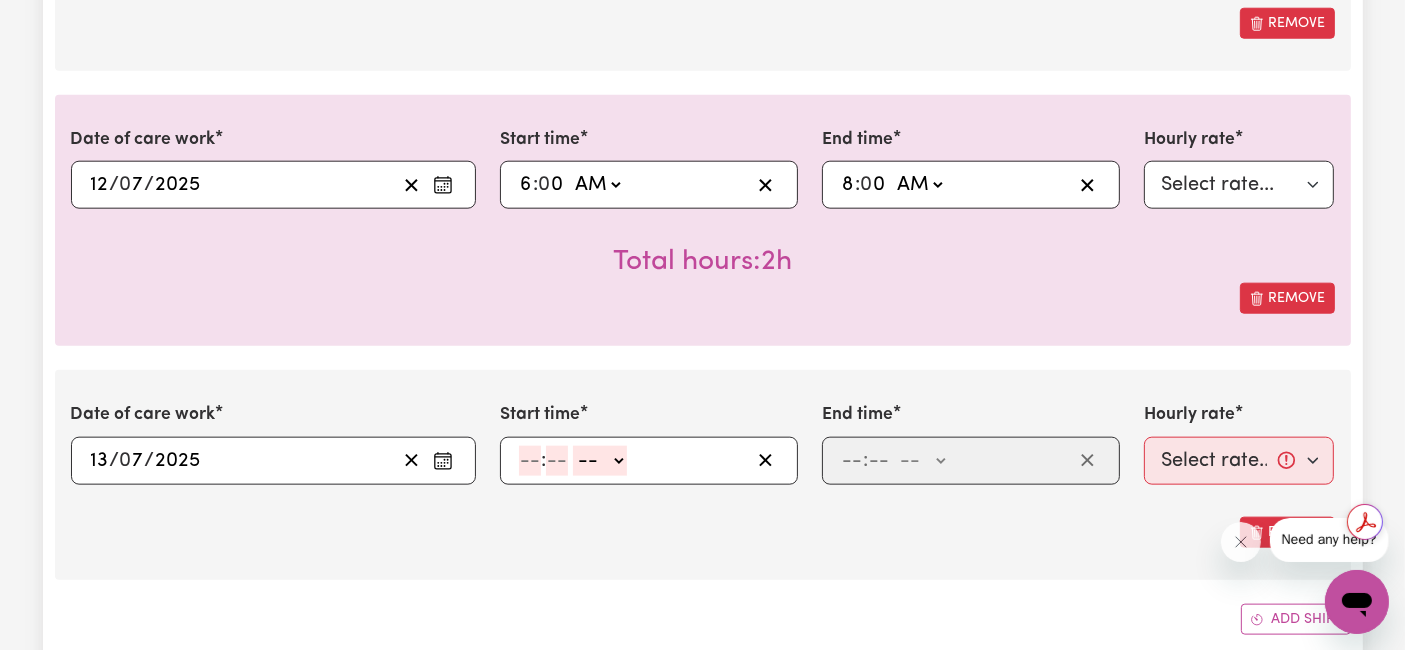 click 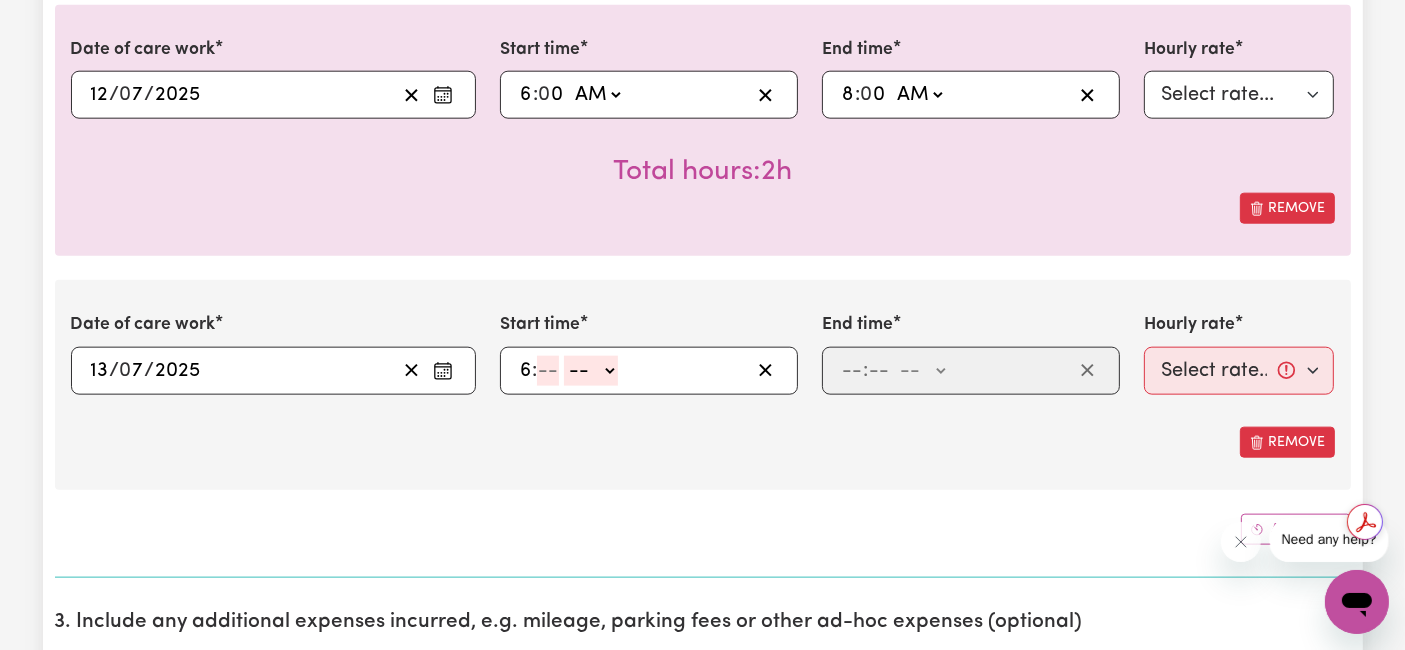 scroll, scrollTop: 2333, scrollLeft: 0, axis: vertical 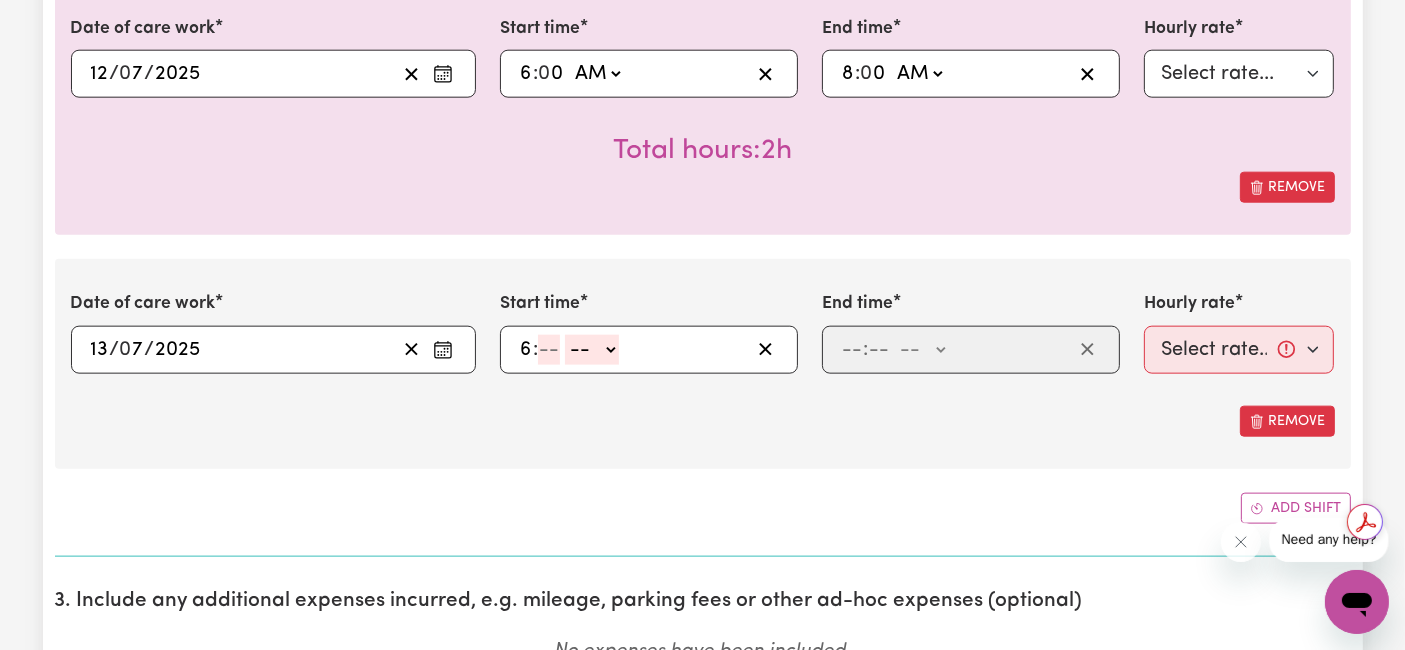 type on "6" 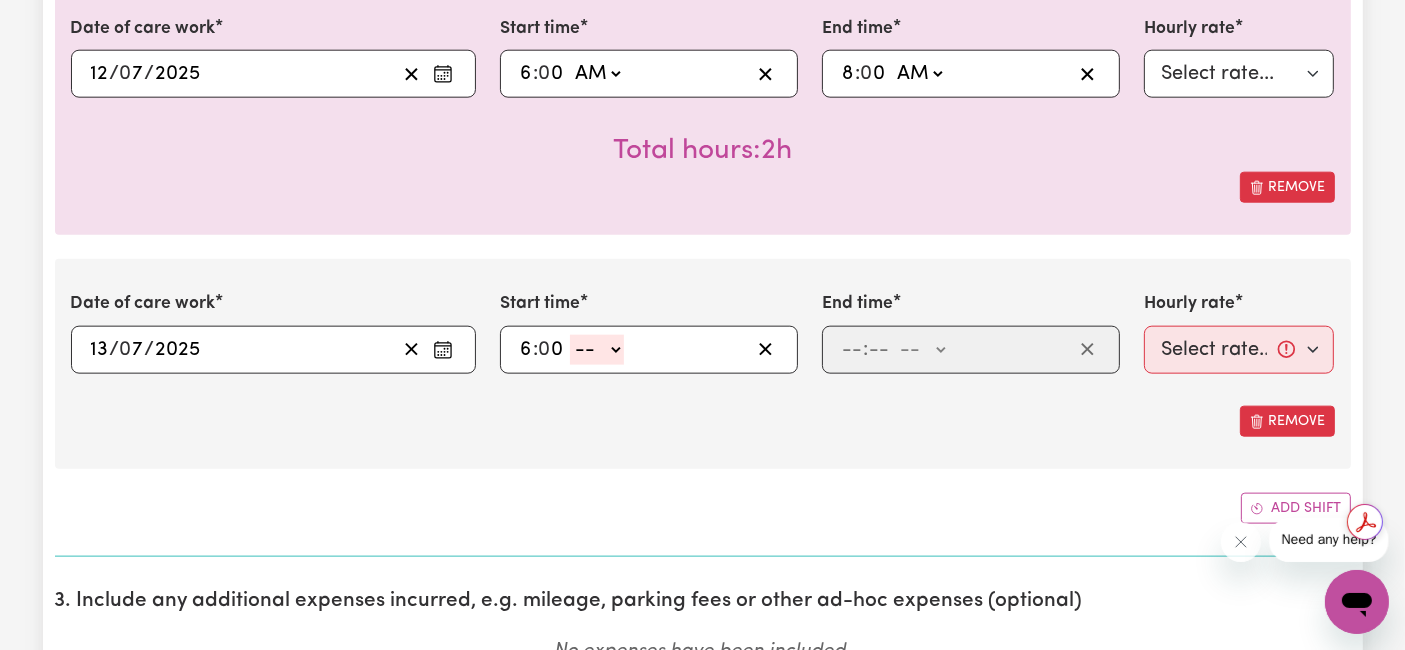 type on "0" 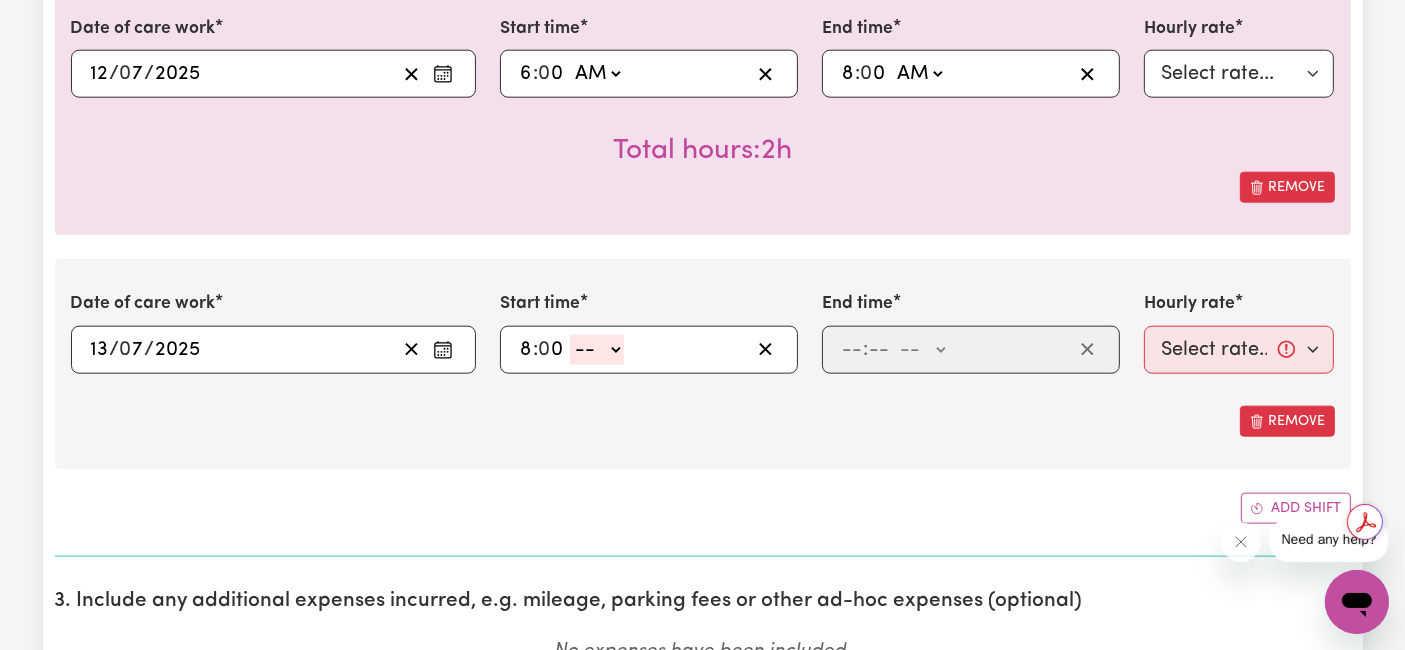 type on "8" 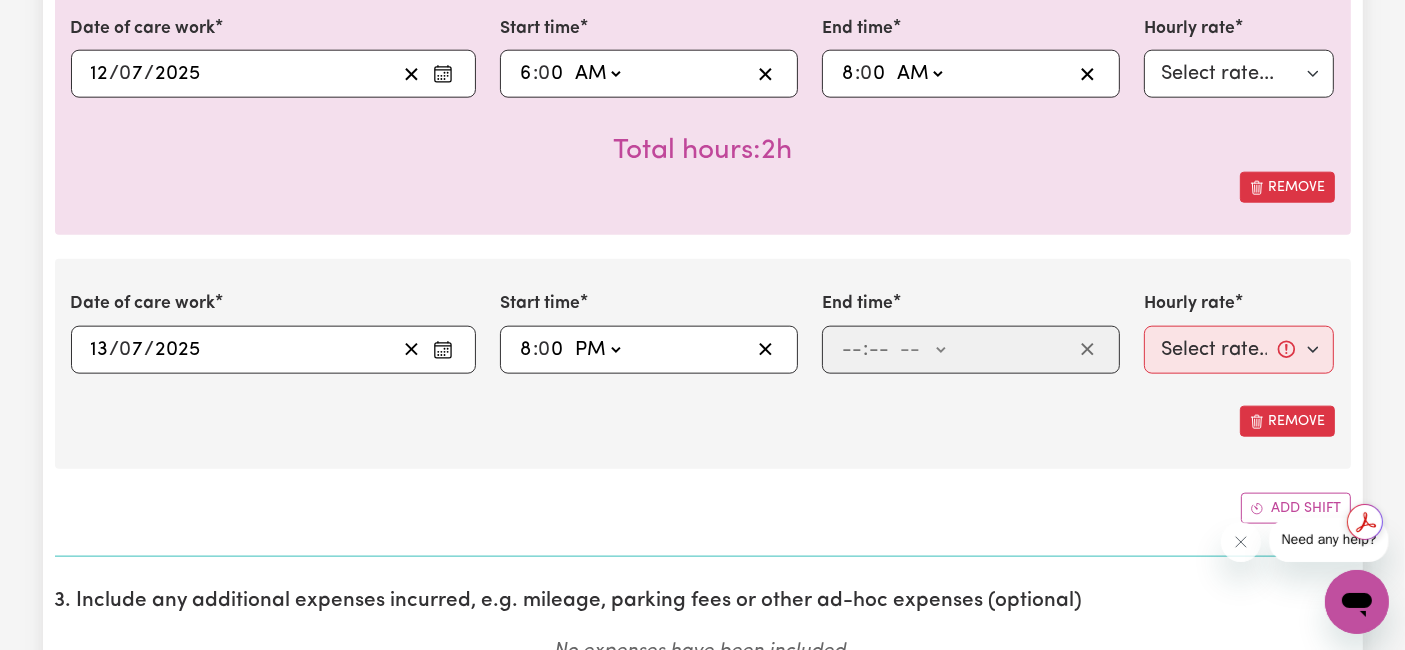 click on "-- AM PM" 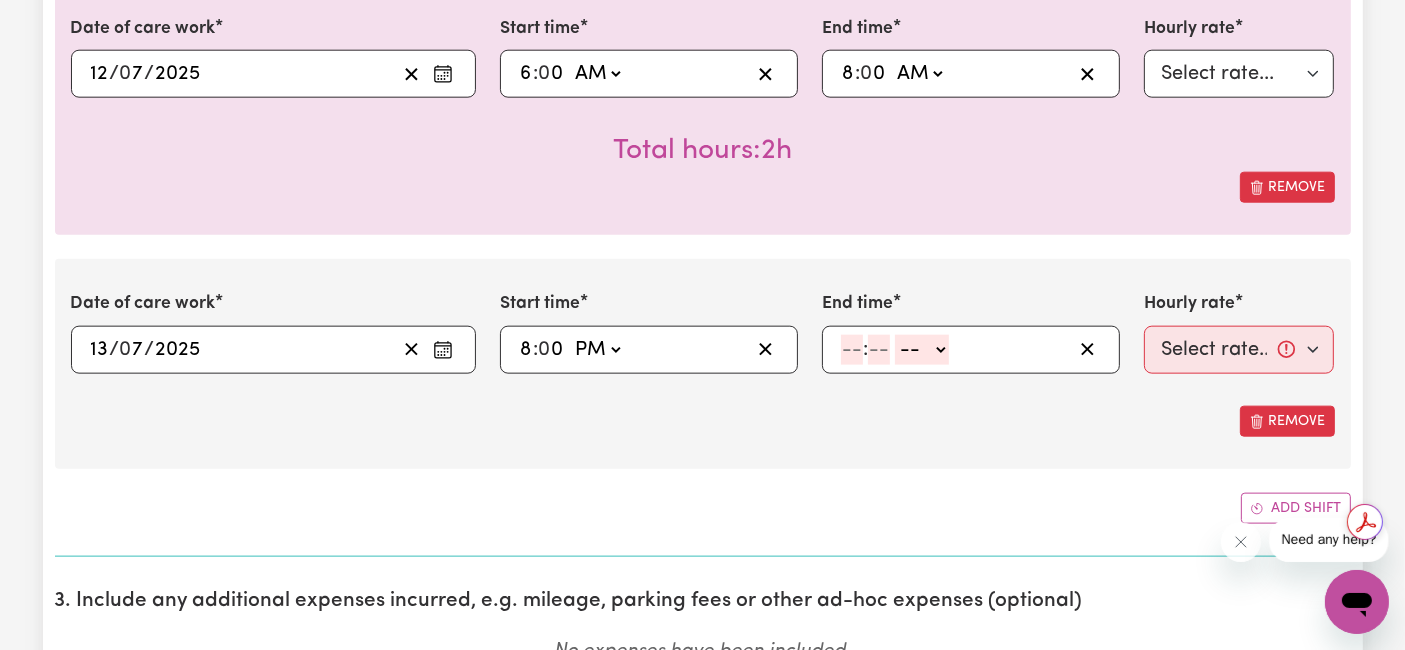 click 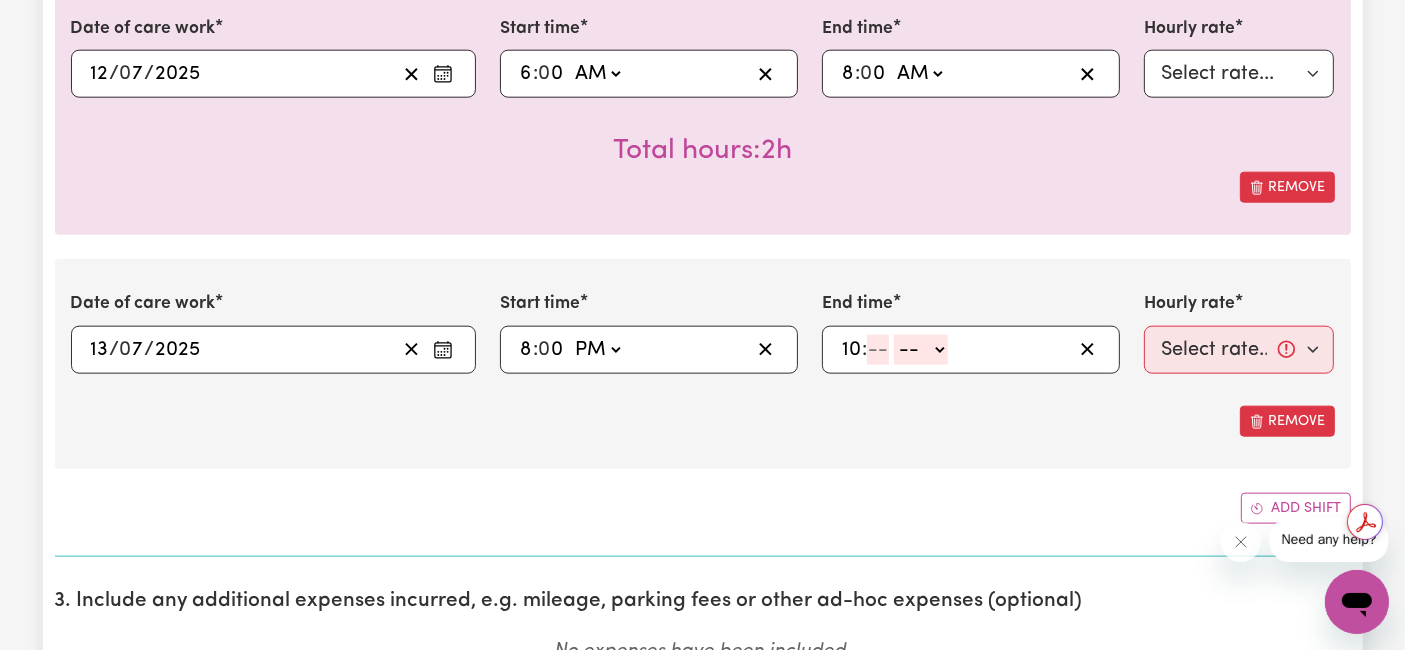 type on "10" 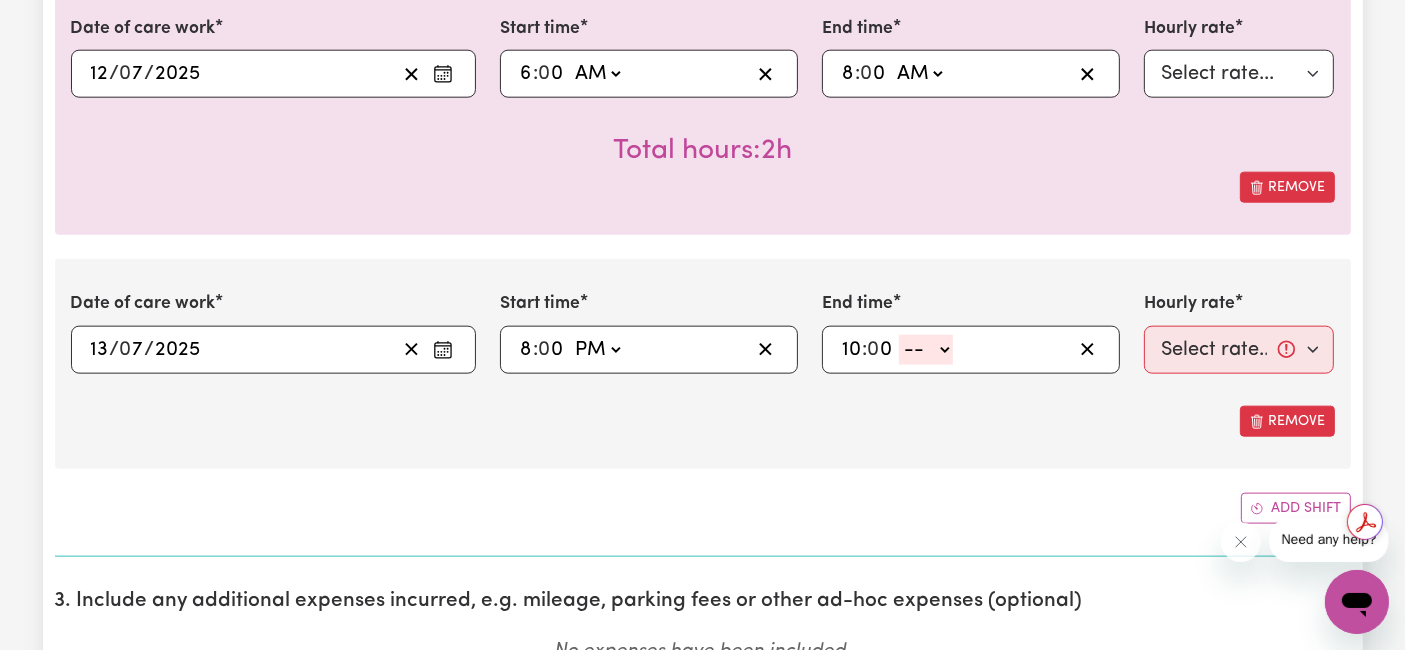 type on "0" 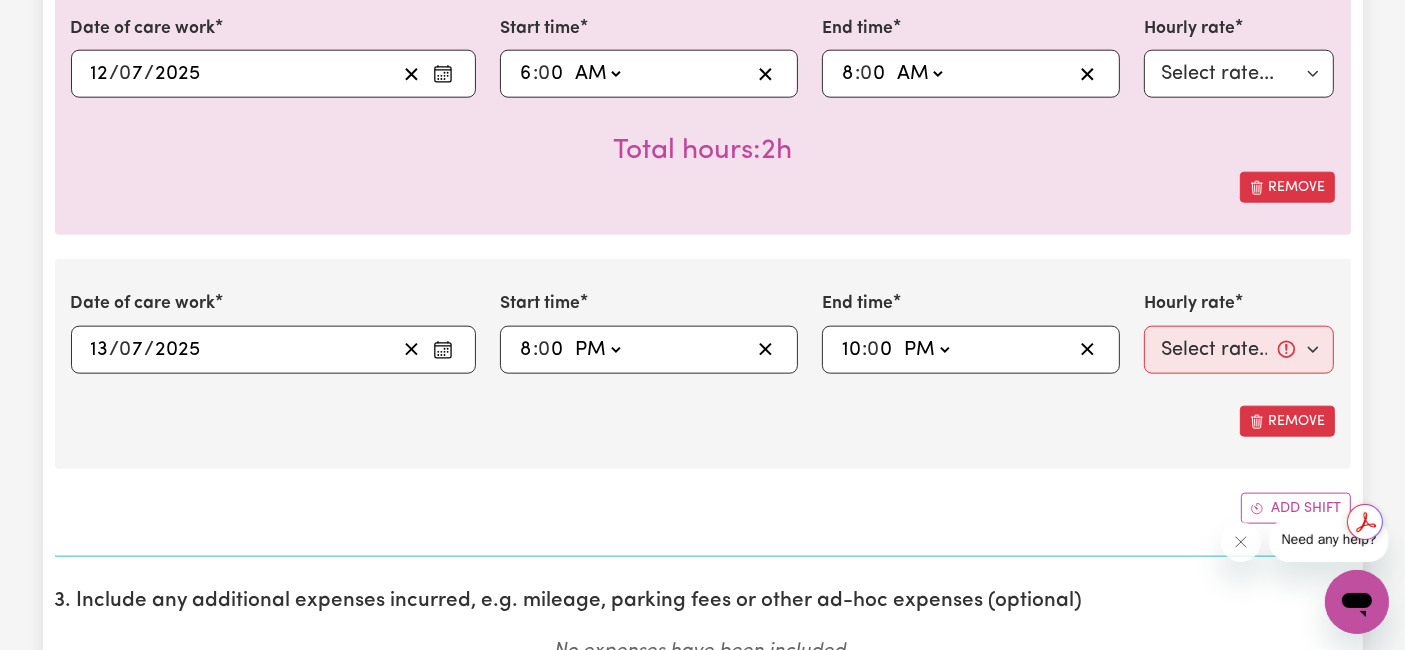 click on "-- AM PM" 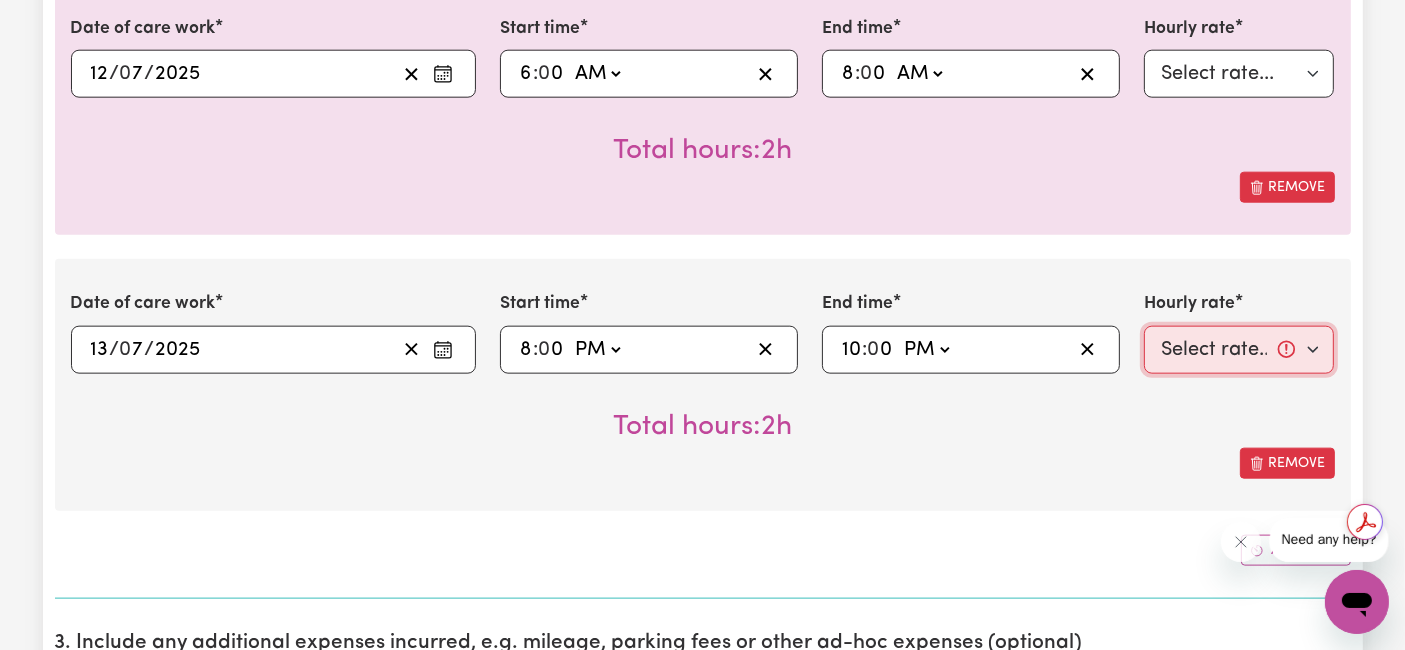 click on "Select rate... $52.15 (Weekday) $74.13 ([DATE]) $90.62 ([DATE]) $88.62 (Public Holiday) $64.14 (Evening Care) $30.31 (Overnight)" at bounding box center (1239, 350) 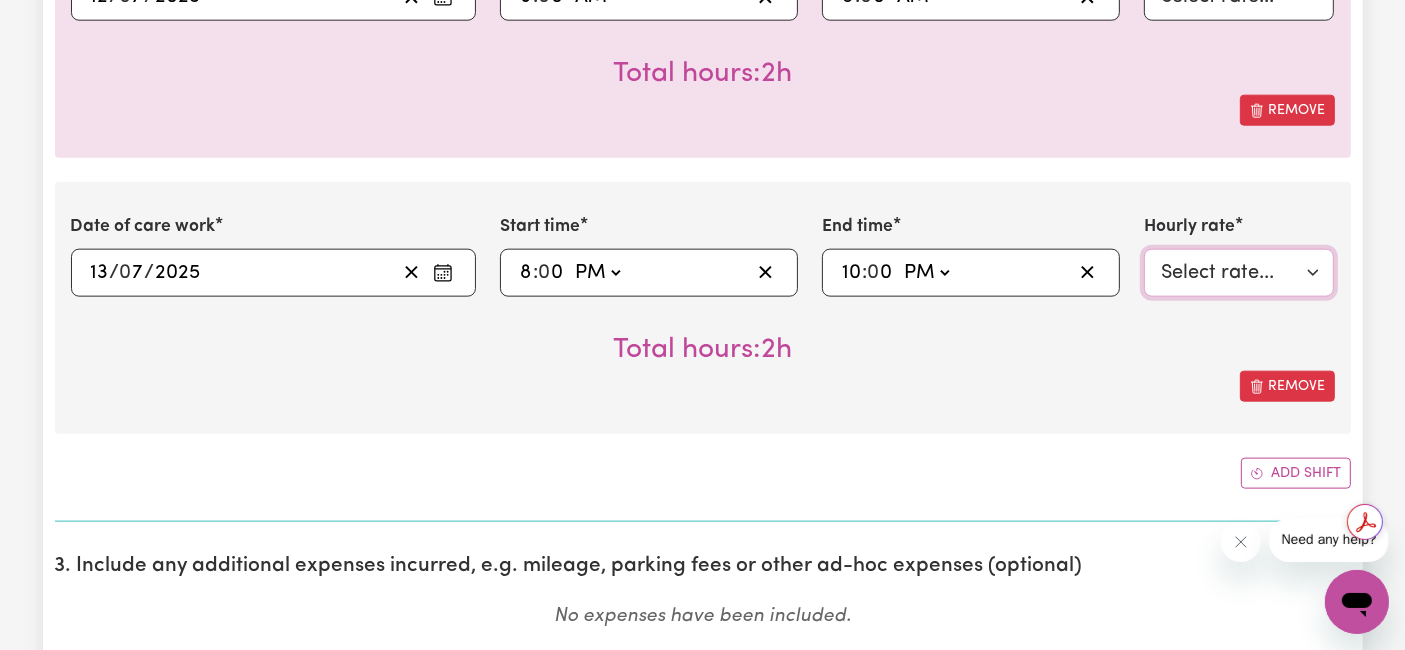 scroll, scrollTop: 2444, scrollLeft: 0, axis: vertical 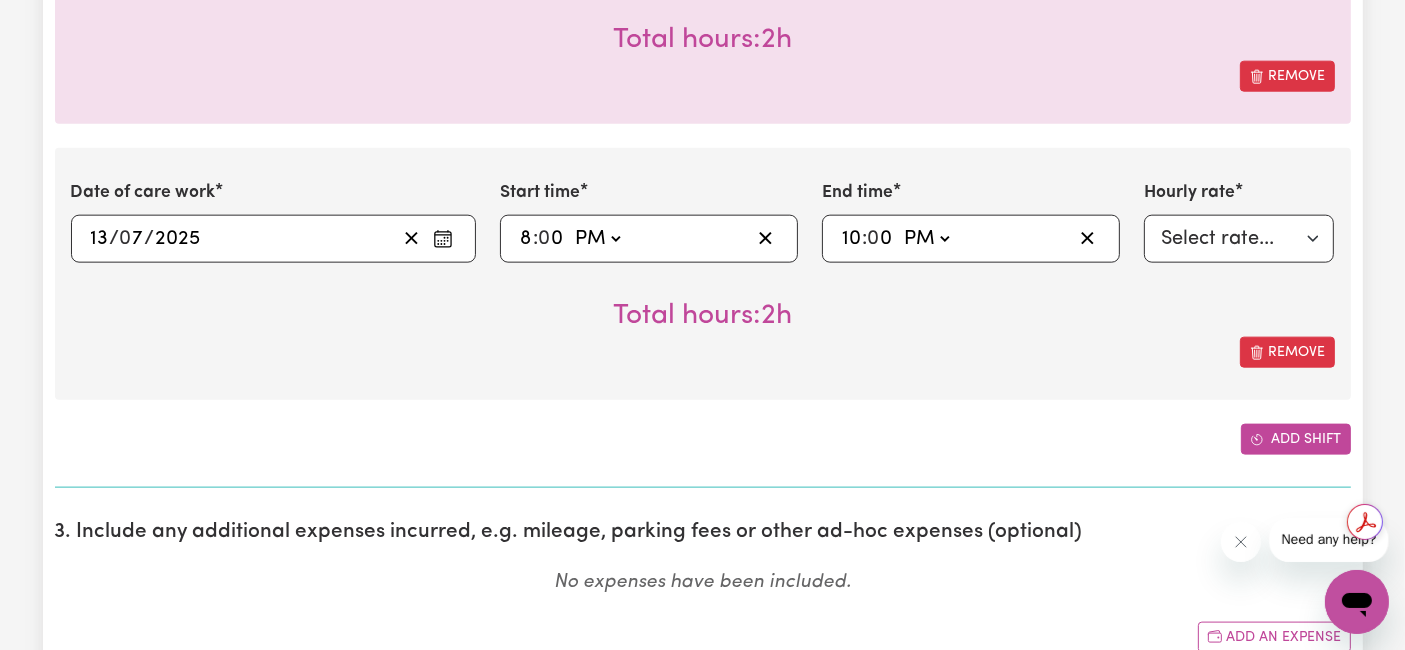 click on "Add shift" at bounding box center [1296, 439] 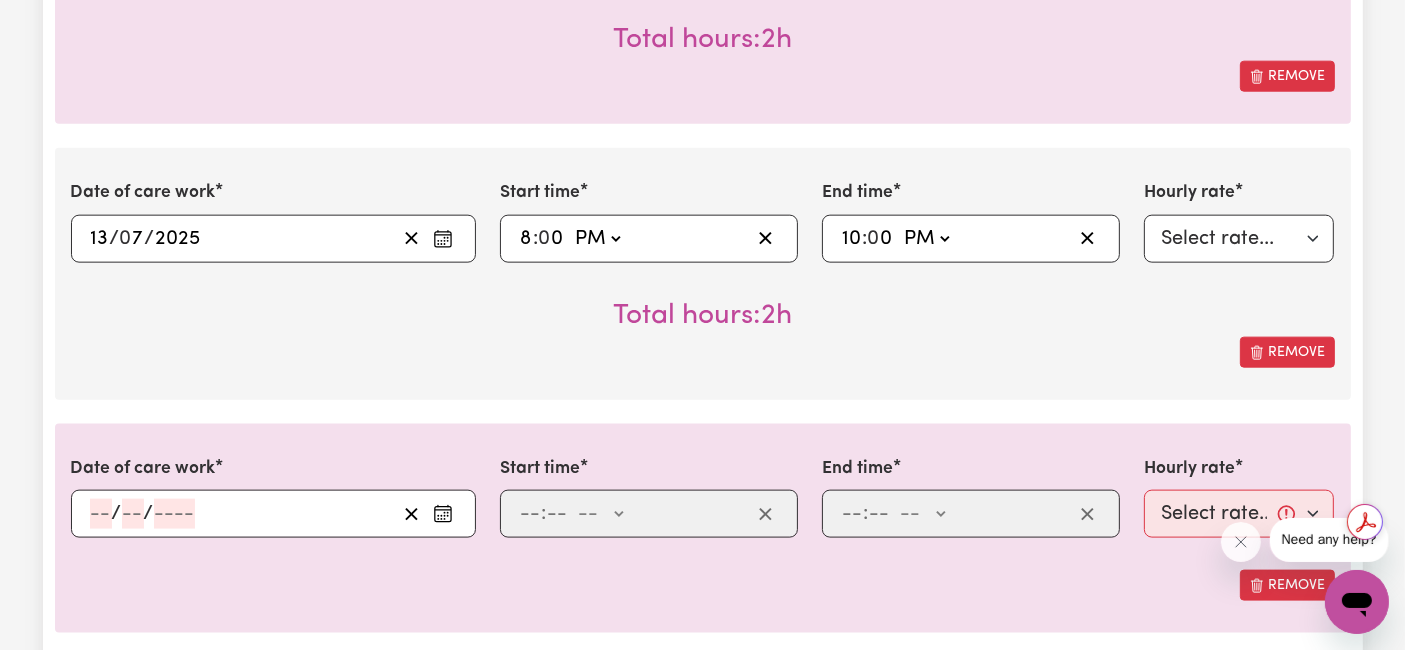 click on "Date of care work / / Start time :   -- AM PM End time :   -- AM PM Hourly rate Select rate... $52.15 (Weekday) $74.13 ([DATE]) $90.62 ([DATE]) $88.62 (Public Holiday) $64.14 (Evening Care) $30.31 (Overnight) Remove" at bounding box center (703, 528) 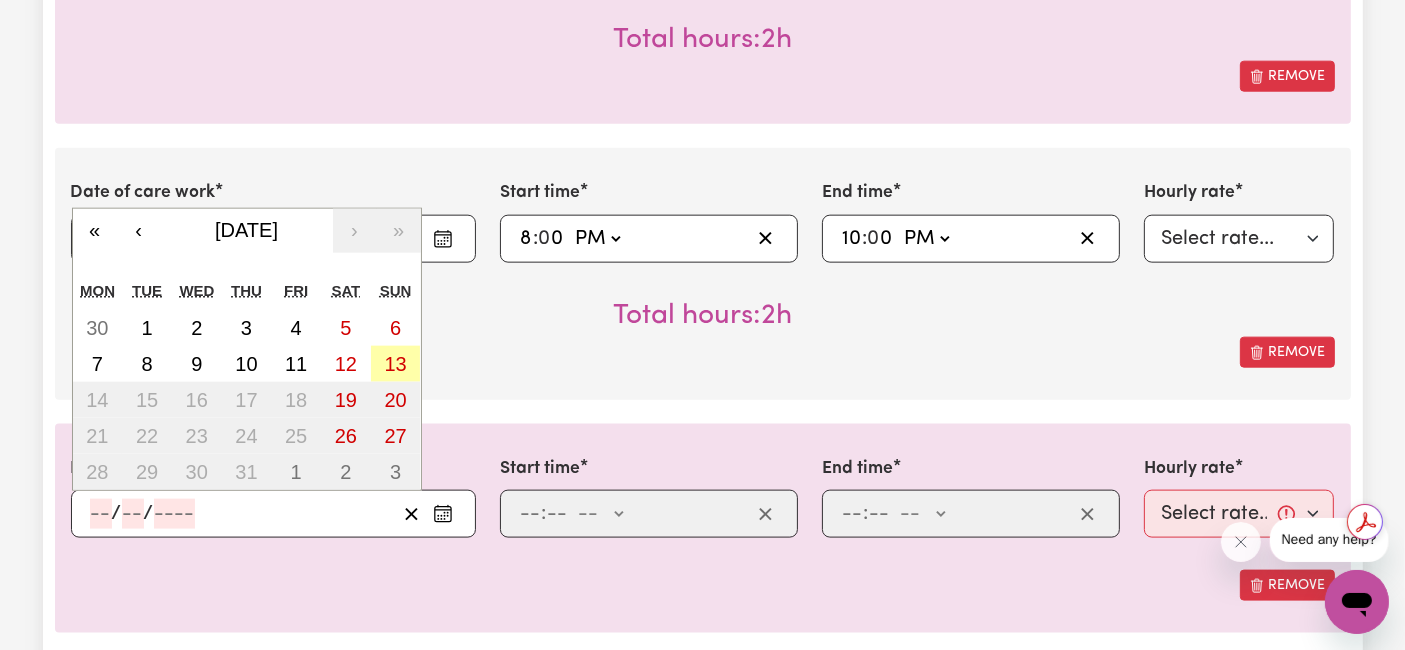 click on "13" at bounding box center (395, 364) 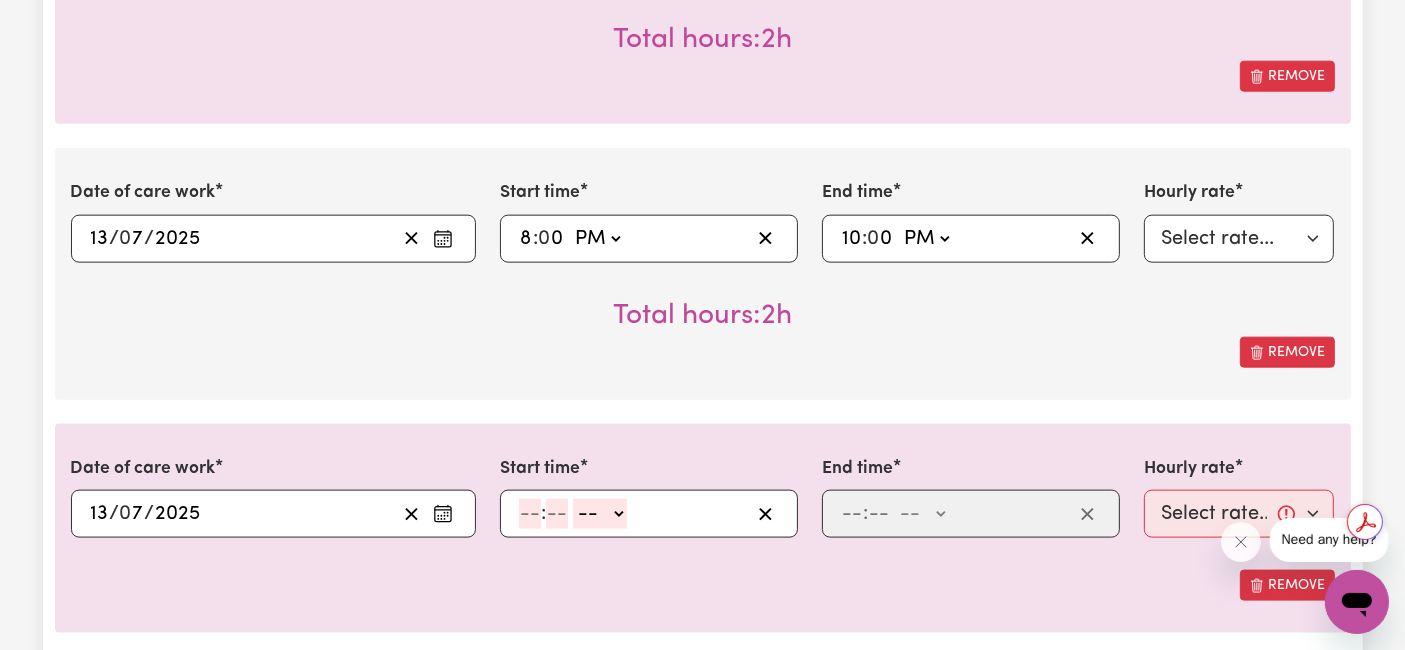 click 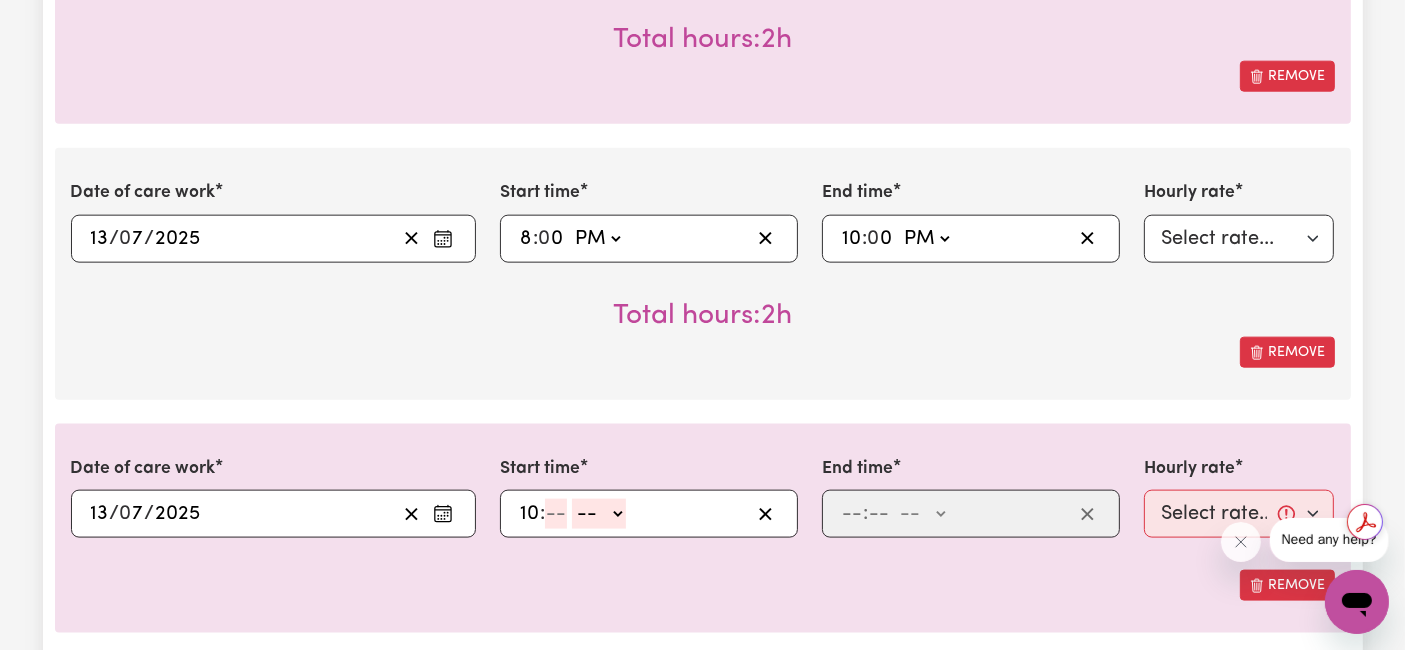 type on "10" 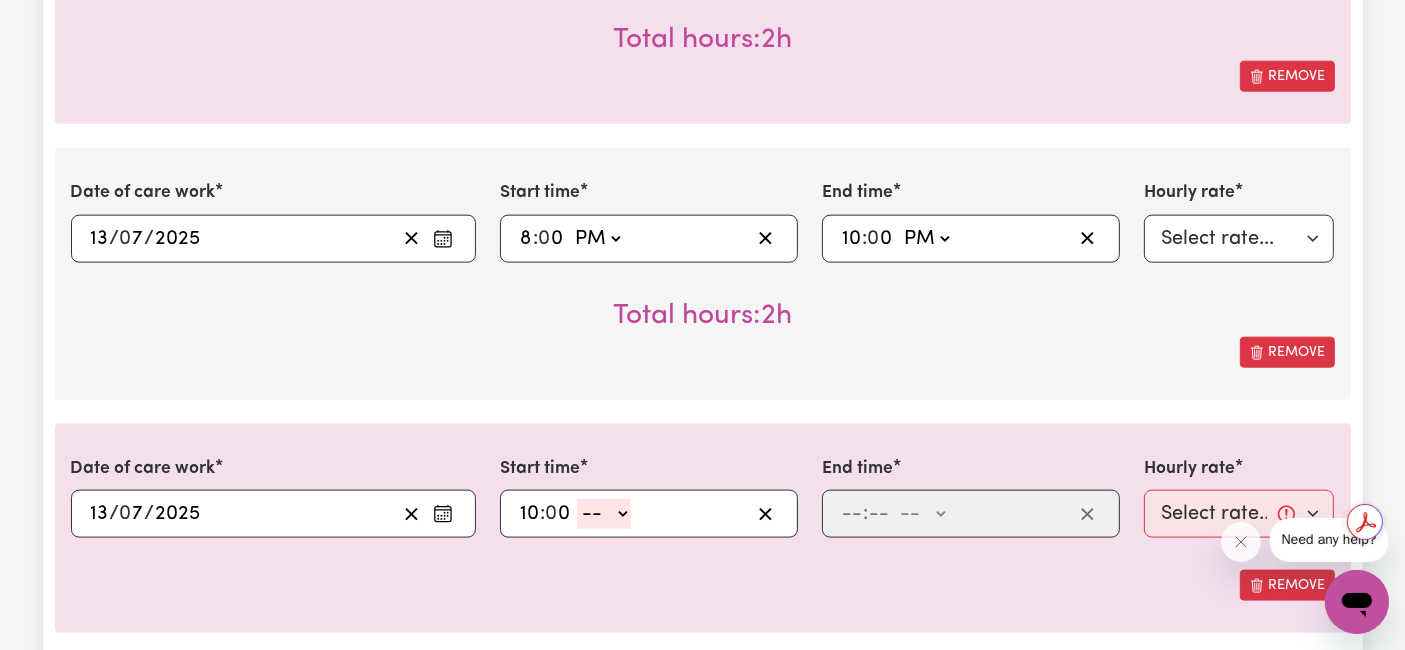 type on "0" 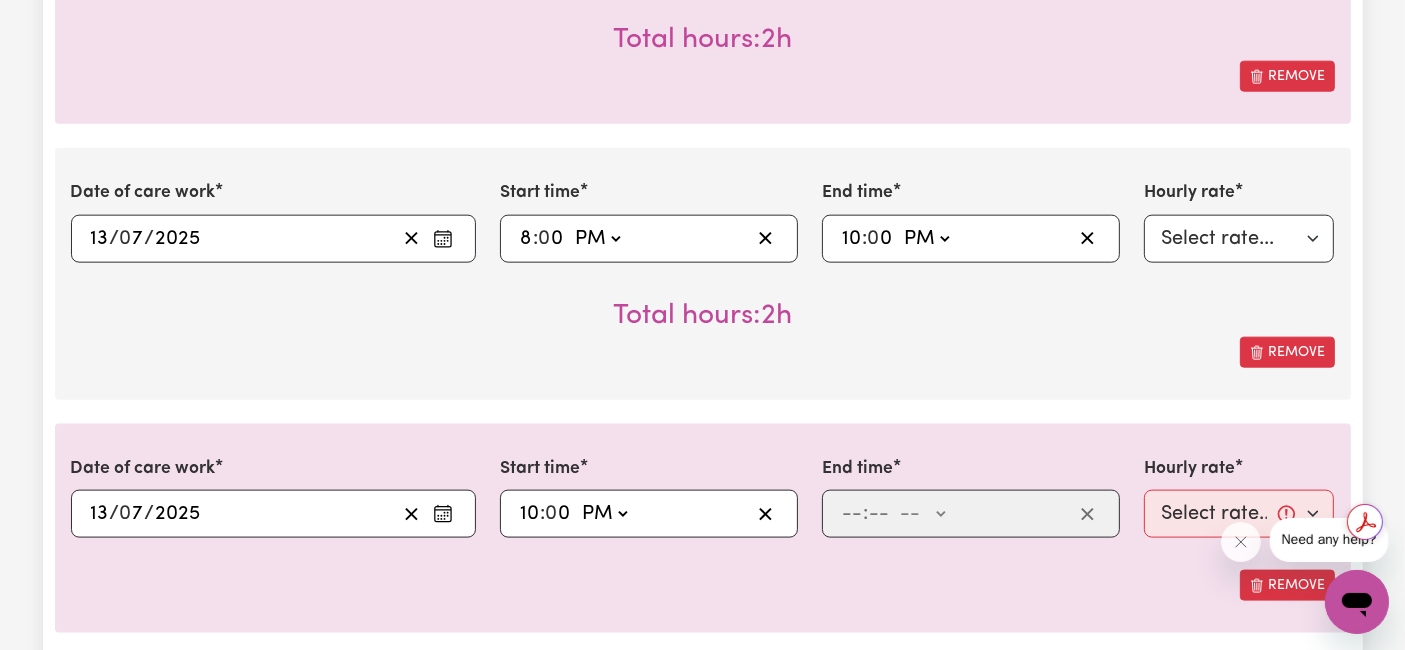 click on "-- AM PM" 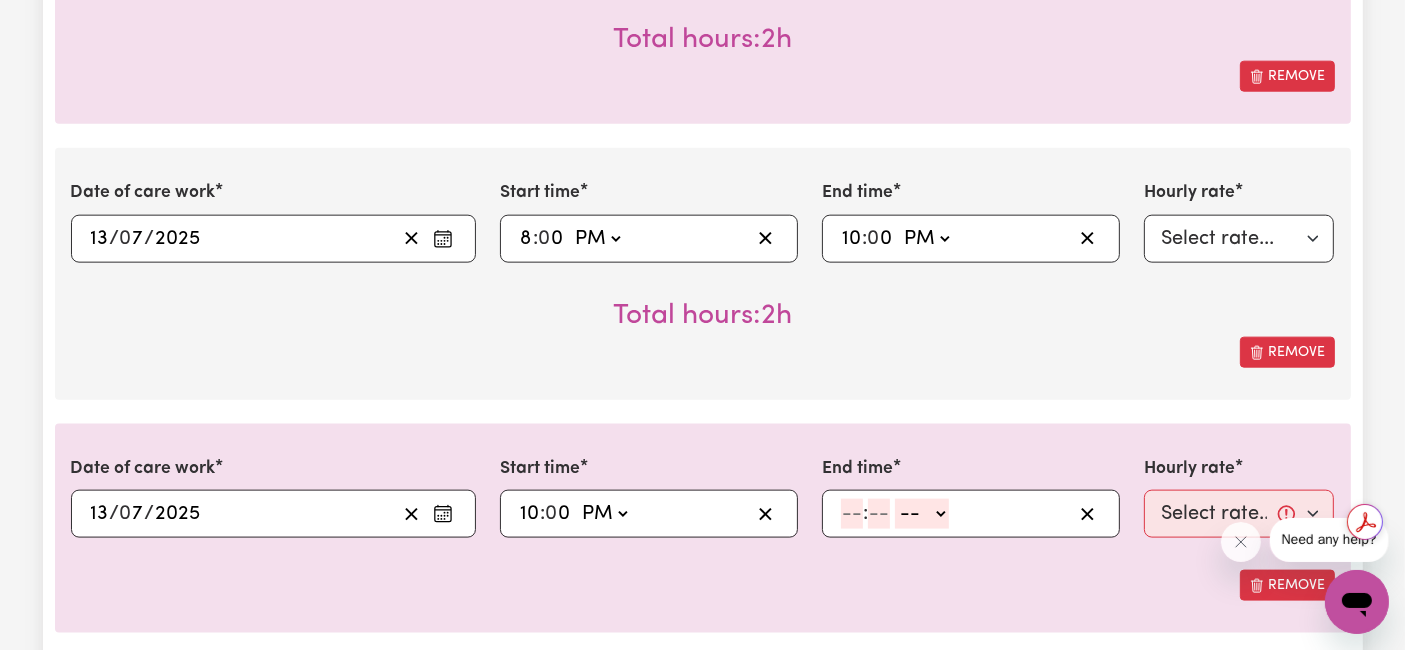 click 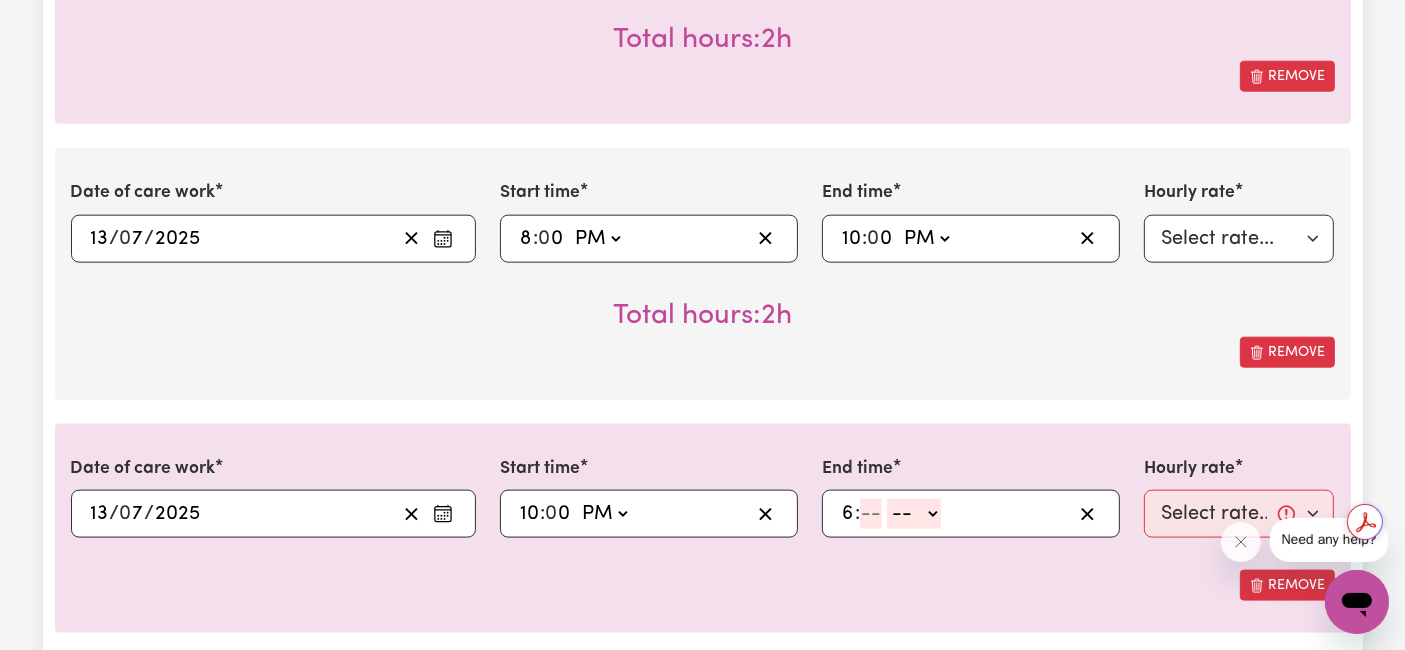 type on "6" 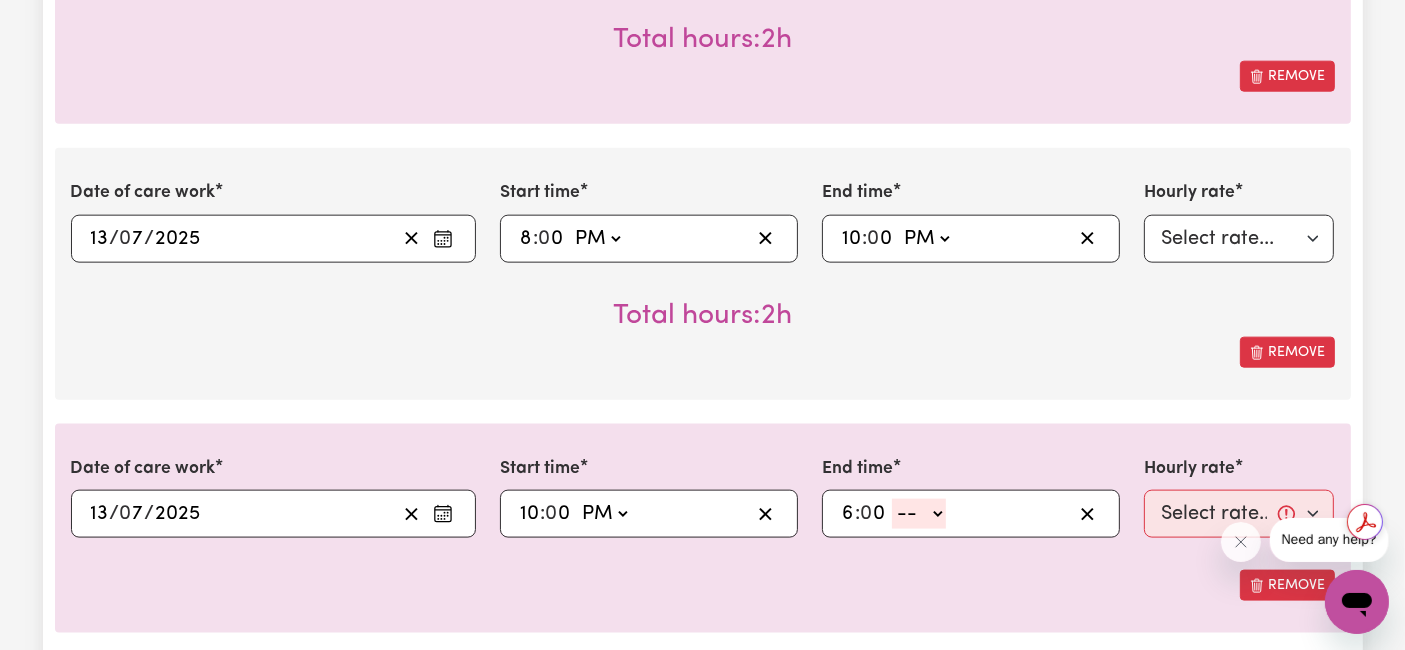 type on "0" 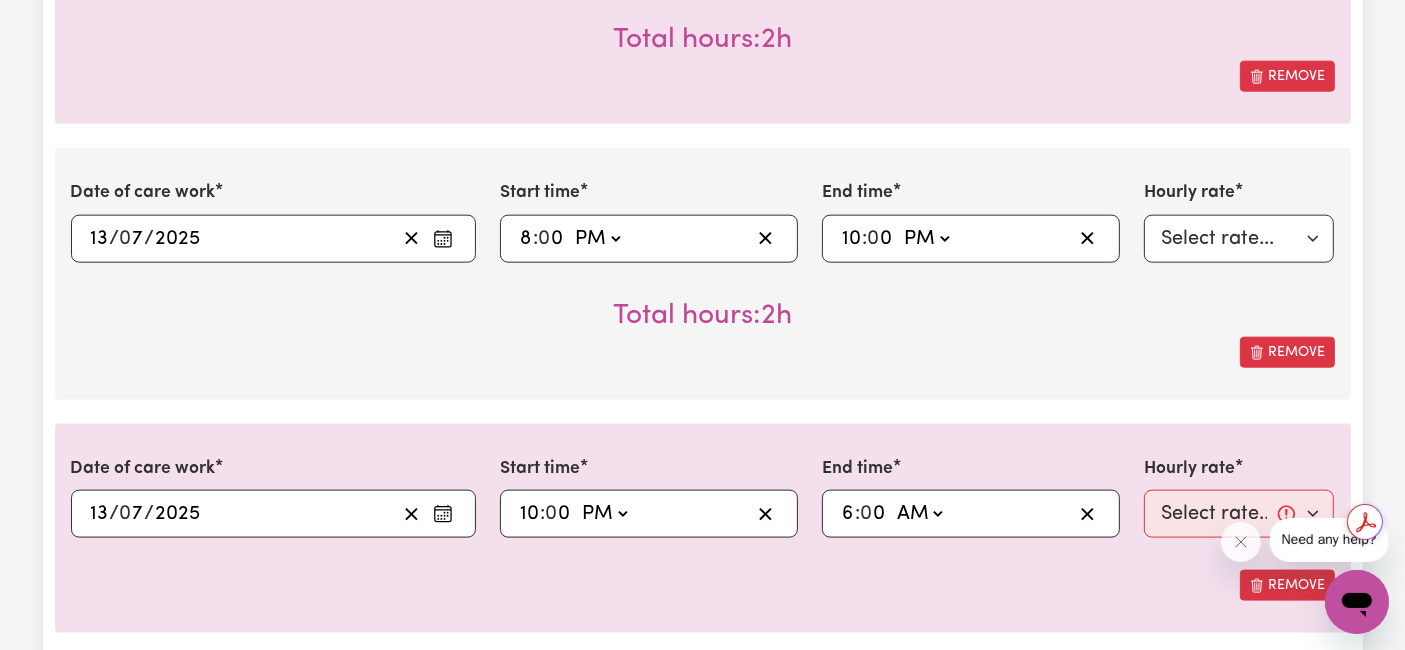 click on "-- AM PM" 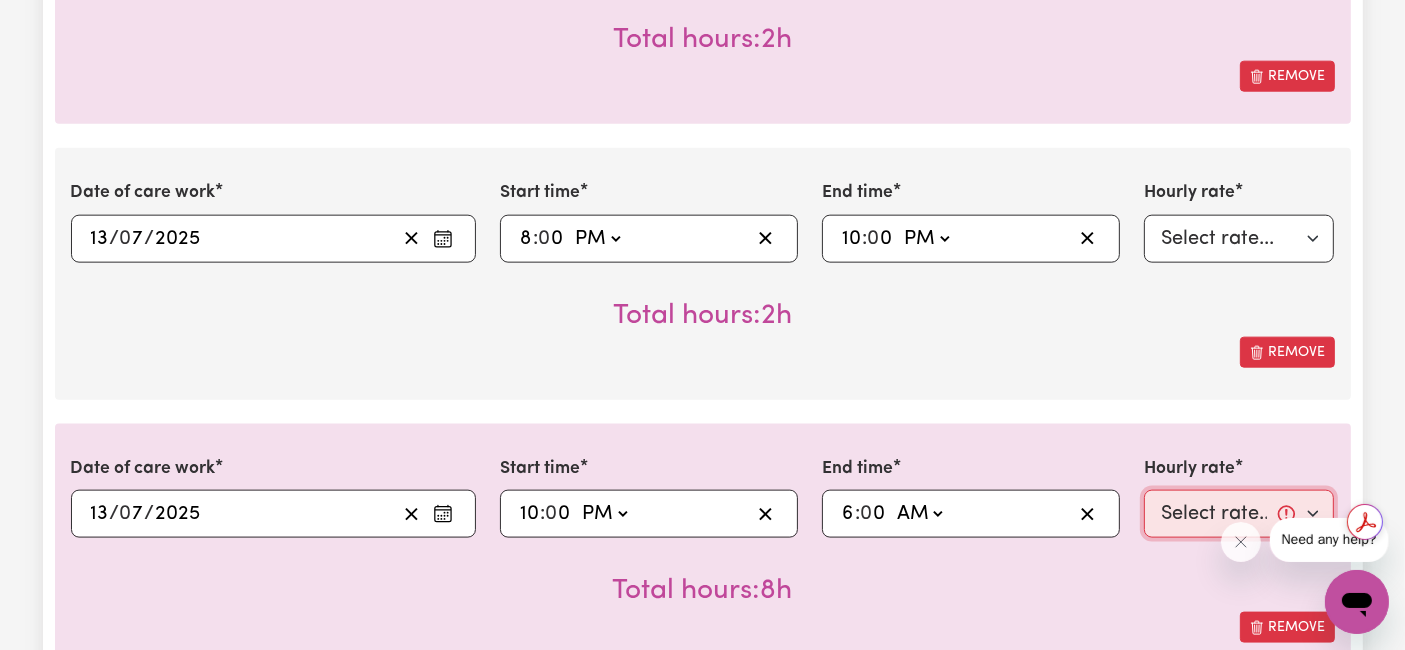 click on "Select rate... $52.15 (Weekday) $74.13 ([DATE]) $90.62 ([DATE]) $88.62 (Public Holiday) $64.14 (Evening Care) $30.31 (Overnight)" at bounding box center (1239, 514) 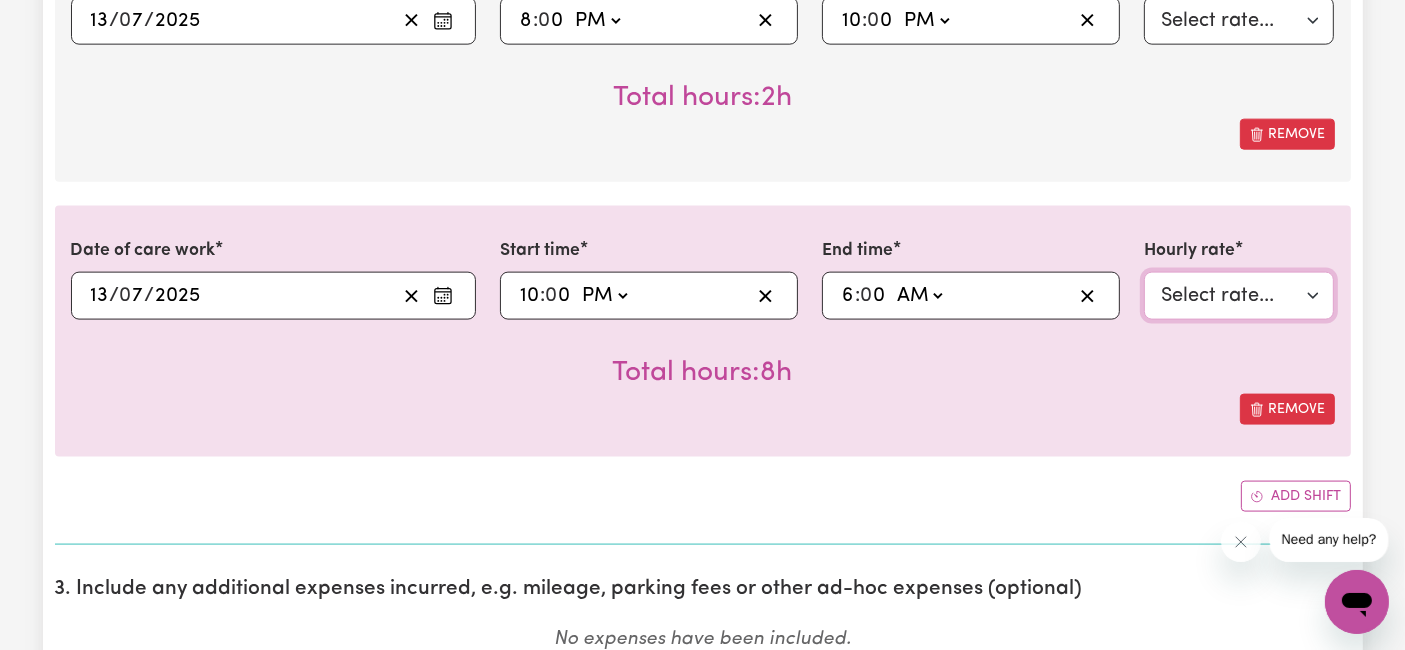 scroll, scrollTop: 2777, scrollLeft: 0, axis: vertical 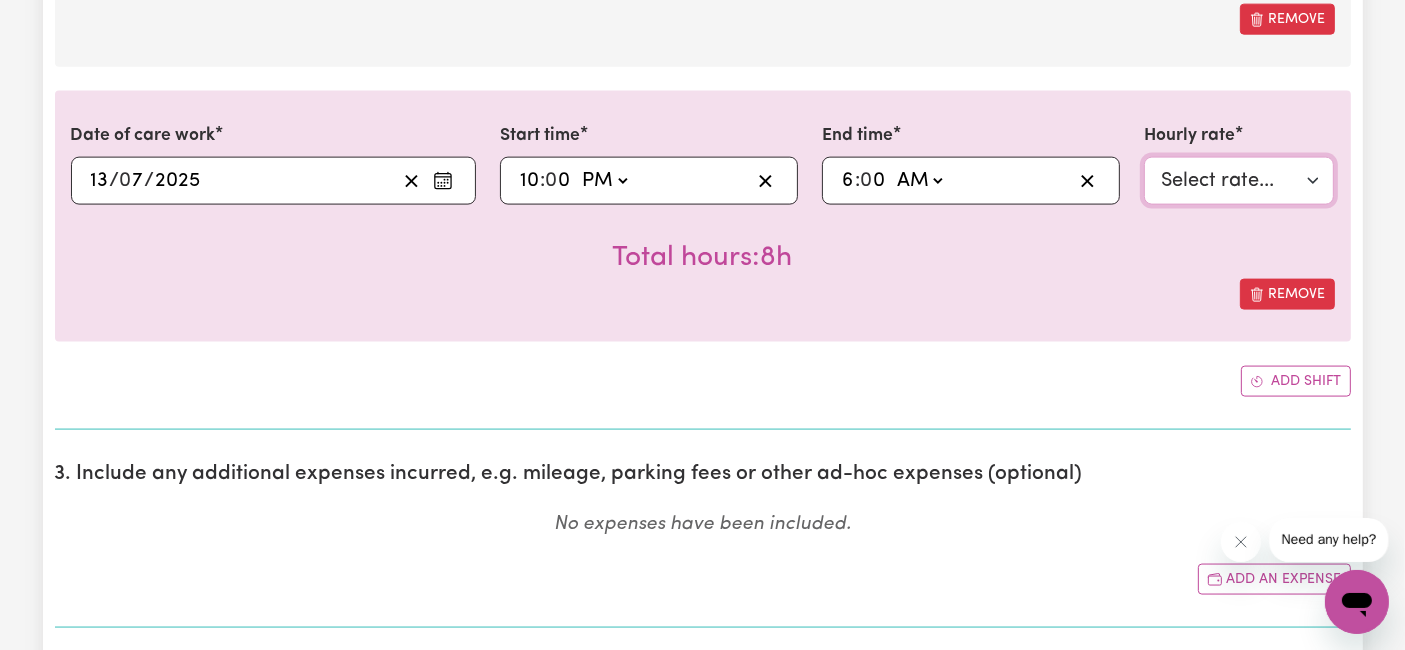 click on "Select rate... $52.15 (Weekday) $74.13 ([DATE]) $90.62 ([DATE]) $88.62 (Public Holiday) $64.14 (Evening Care) $30.31 (Overnight)" at bounding box center (1239, 181) 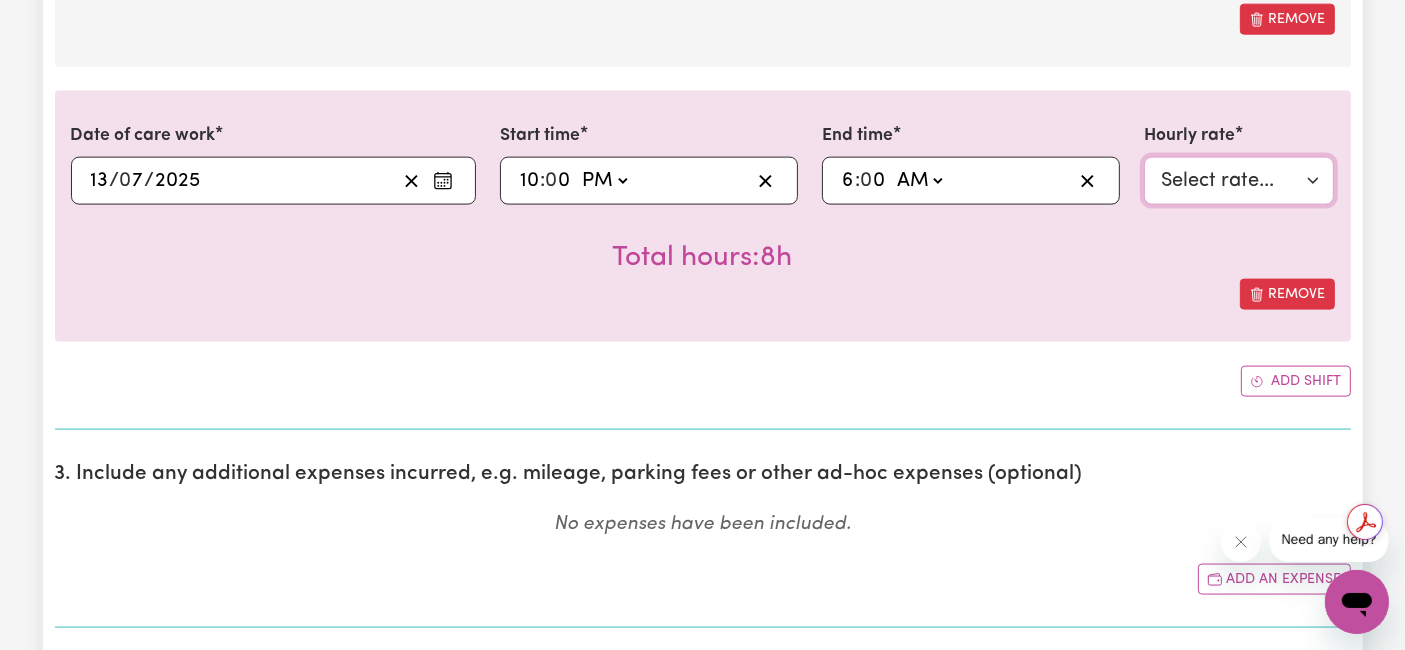select on "30.31-Overnight" 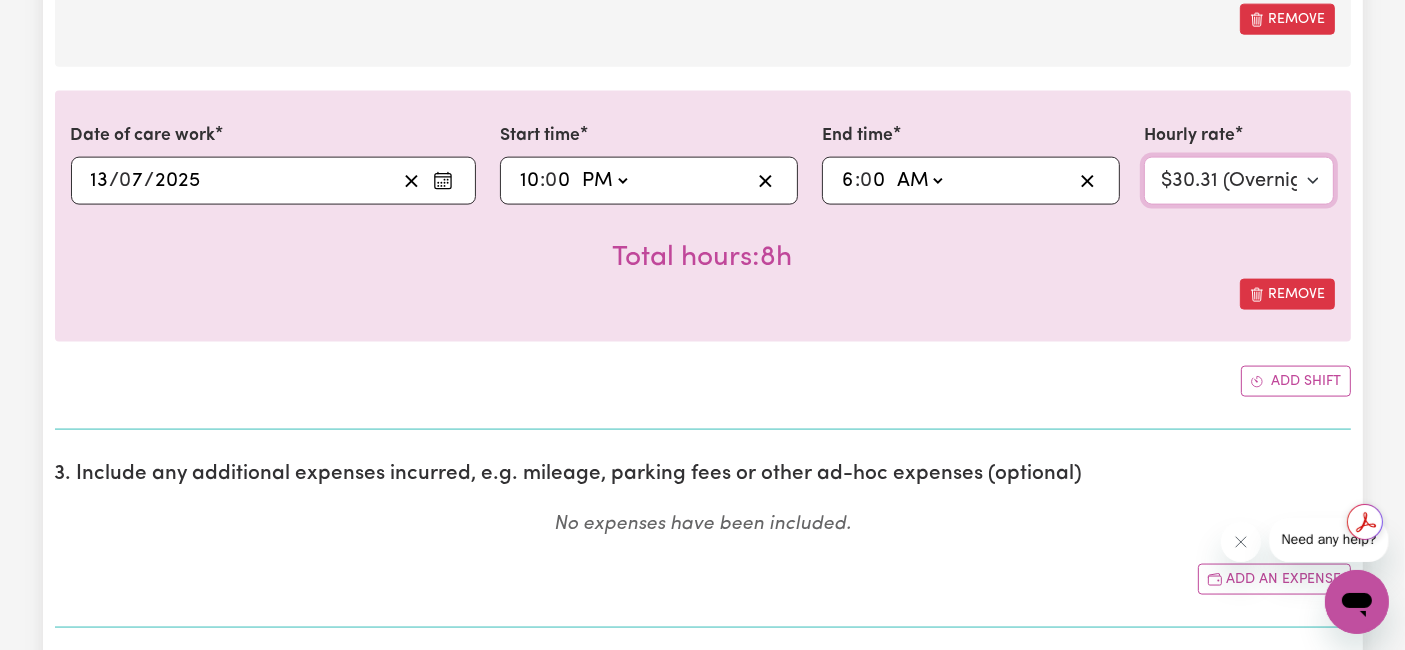 click on "Select rate... $52.15 (Weekday) $74.13 ([DATE]) $90.62 ([DATE]) $88.62 (Public Holiday) $64.14 (Evening Care) $30.31 (Overnight)" at bounding box center (1239, 181) 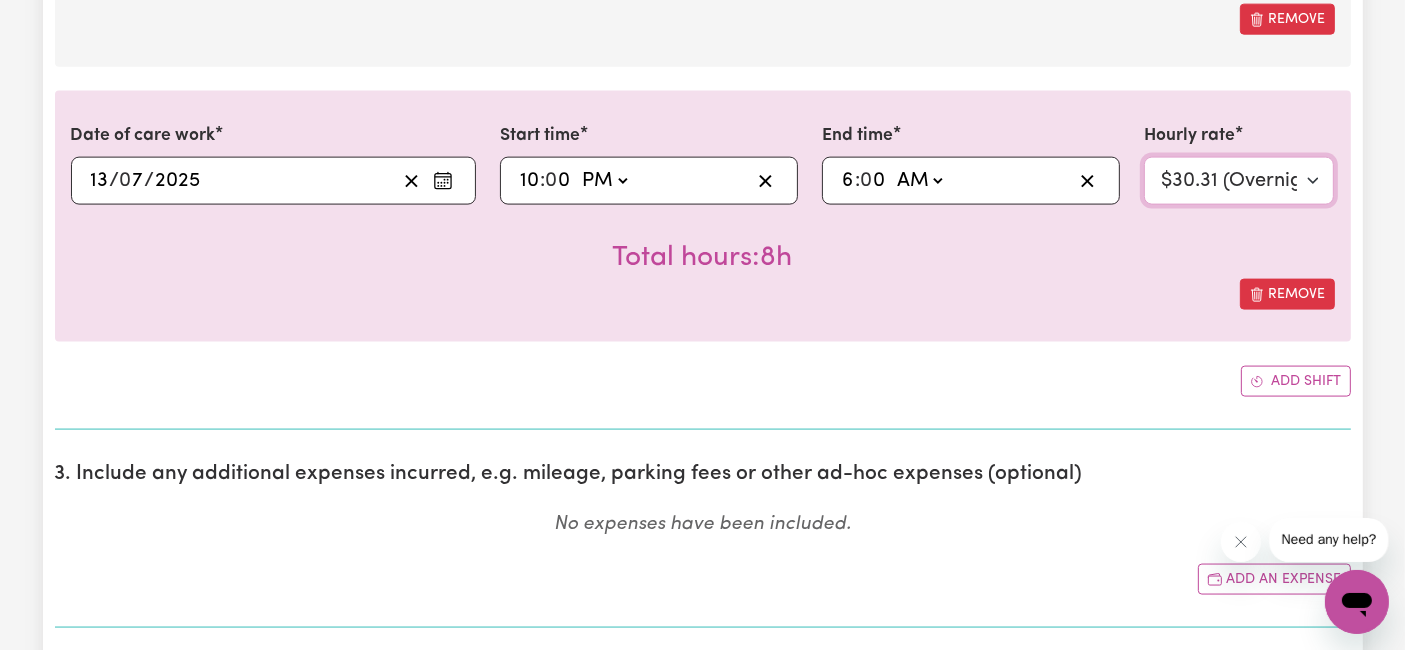 scroll, scrollTop: 3000, scrollLeft: 0, axis: vertical 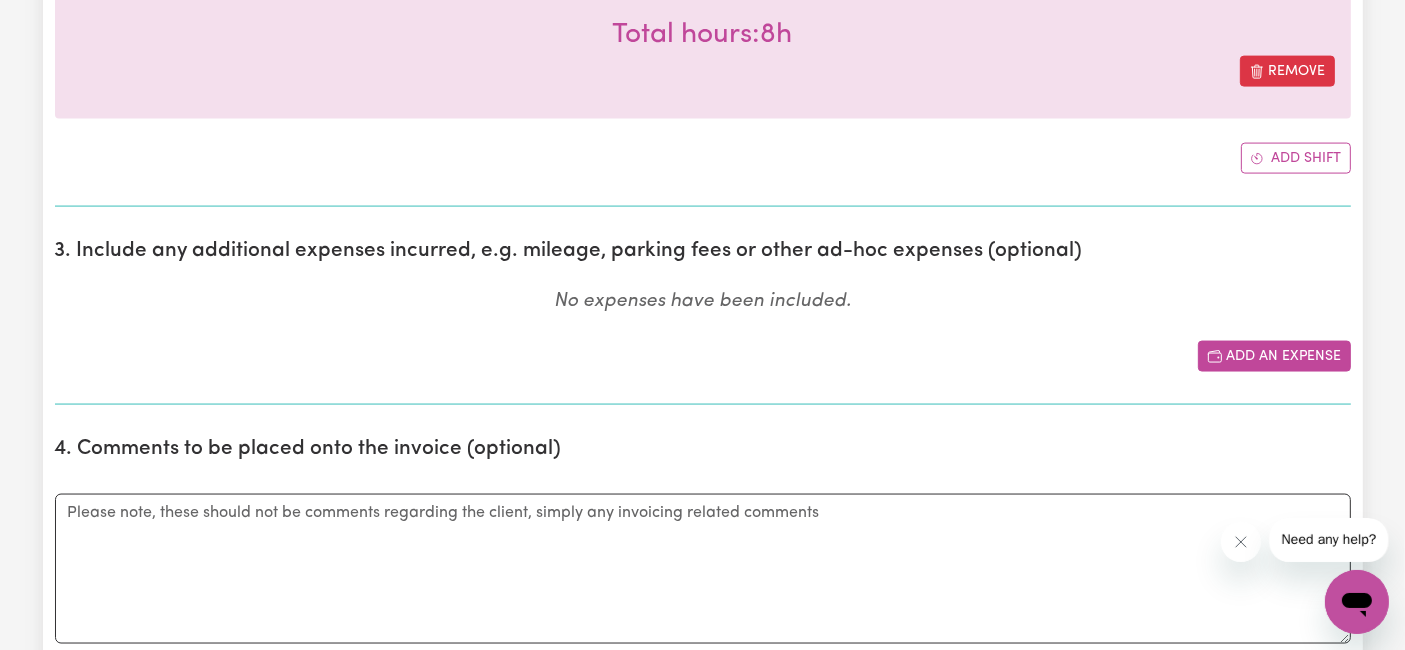 click on "Add an expense" at bounding box center (1274, 356) 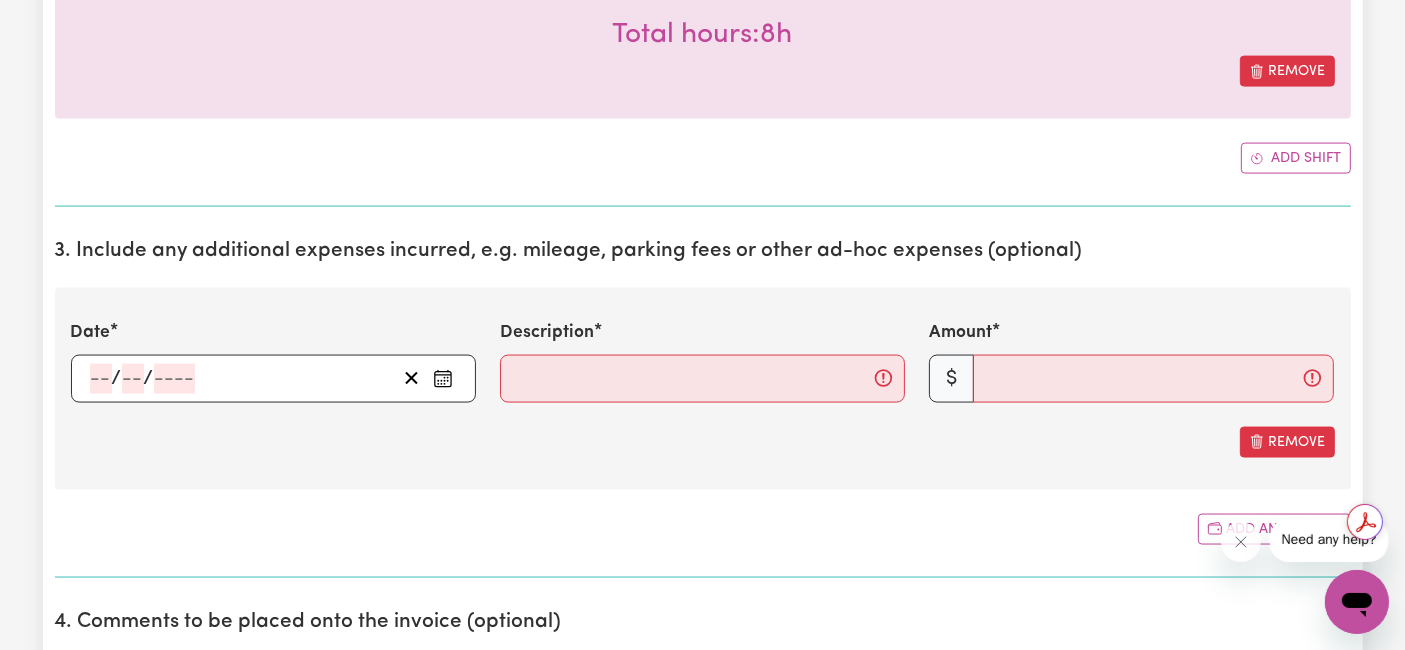 click 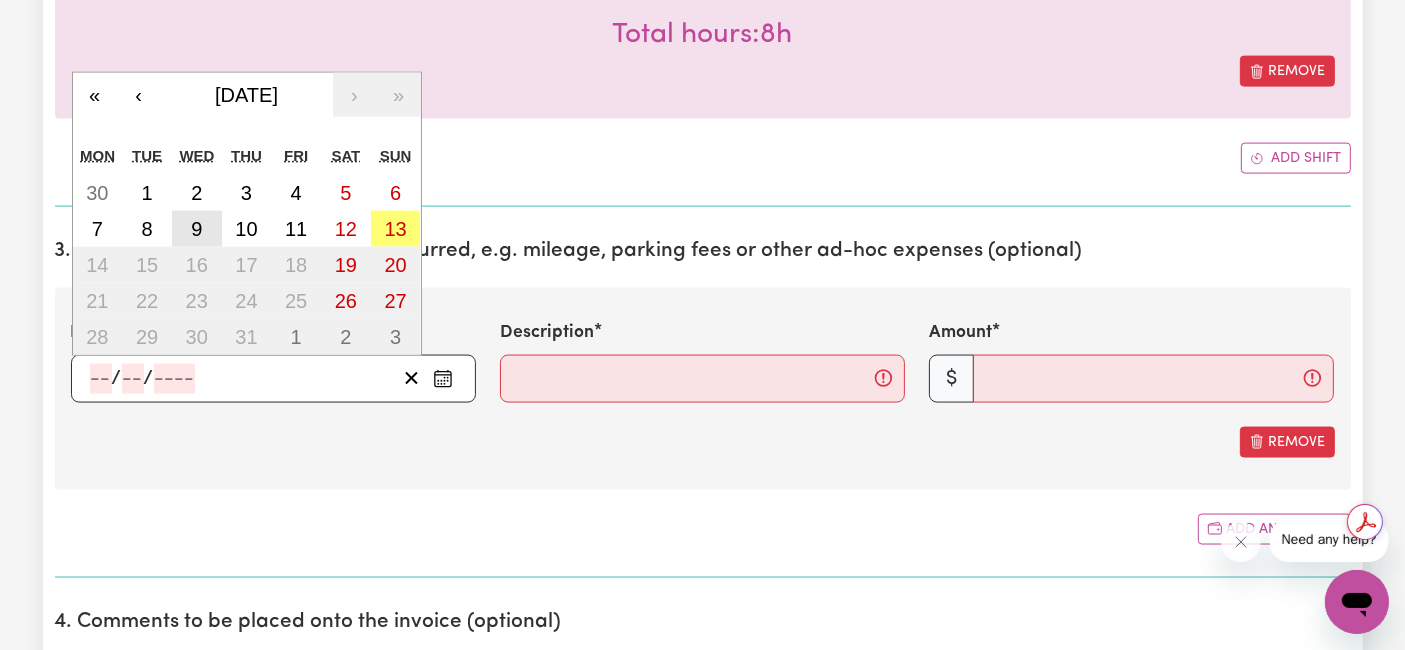 click on "9" at bounding box center (197, 229) 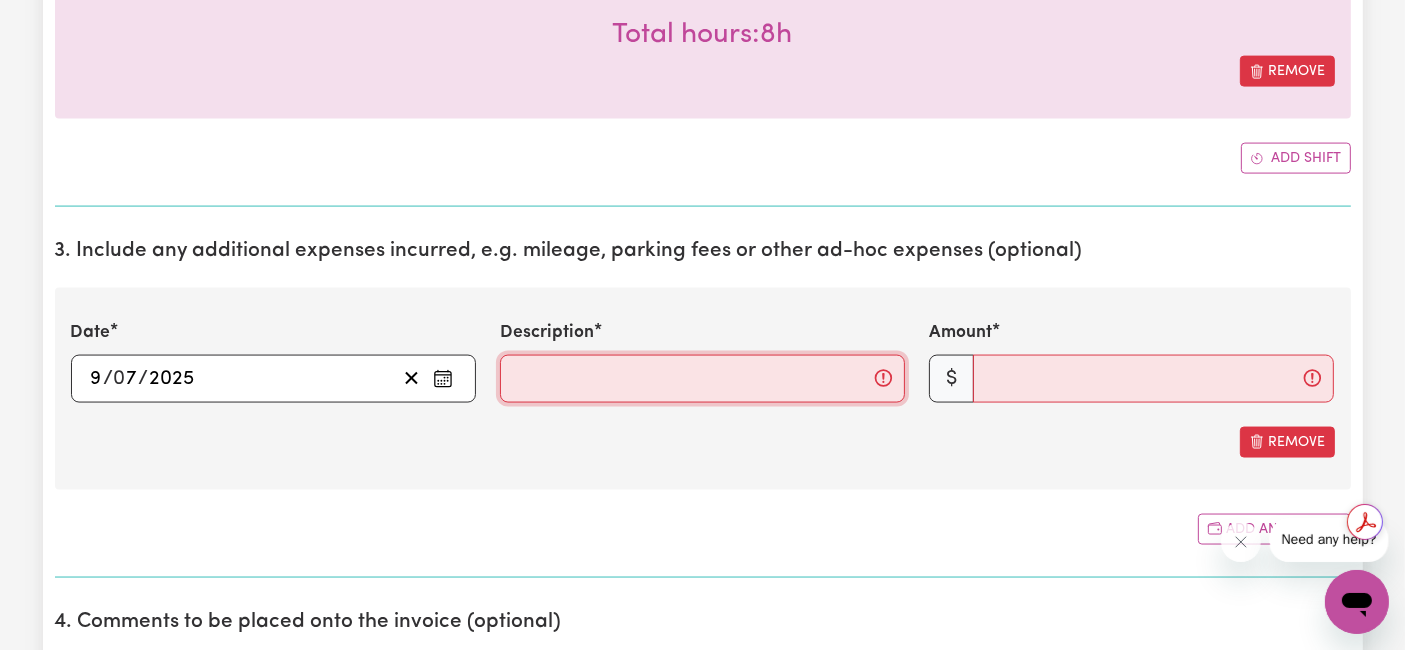 click on "Description" at bounding box center [702, 379] 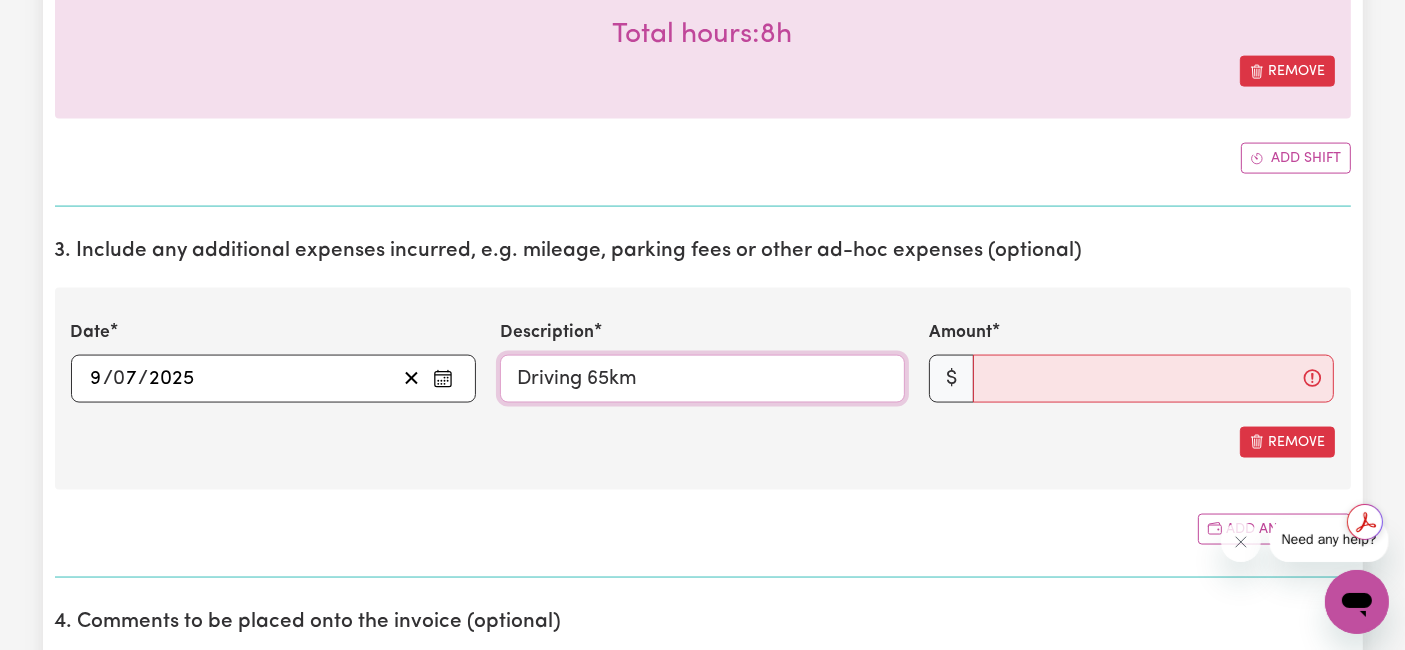type on "Driving 65km" 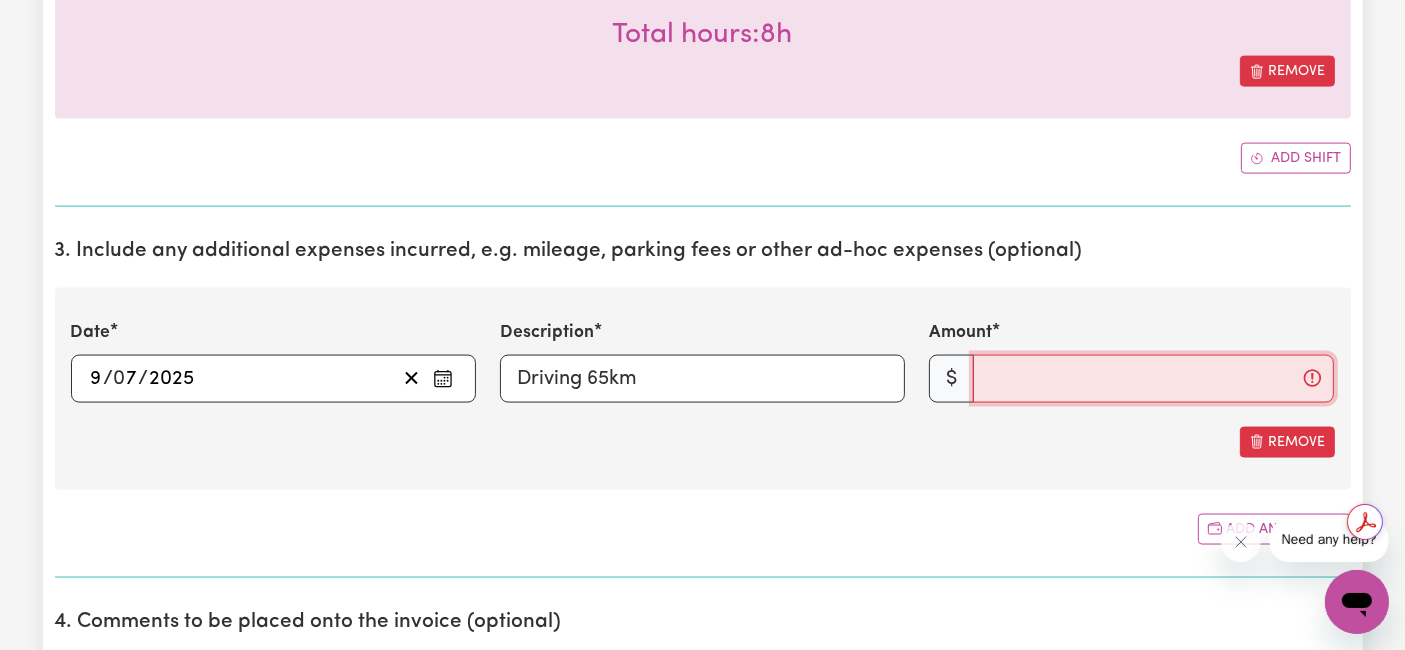 click on "Amount" at bounding box center (1153, 379) 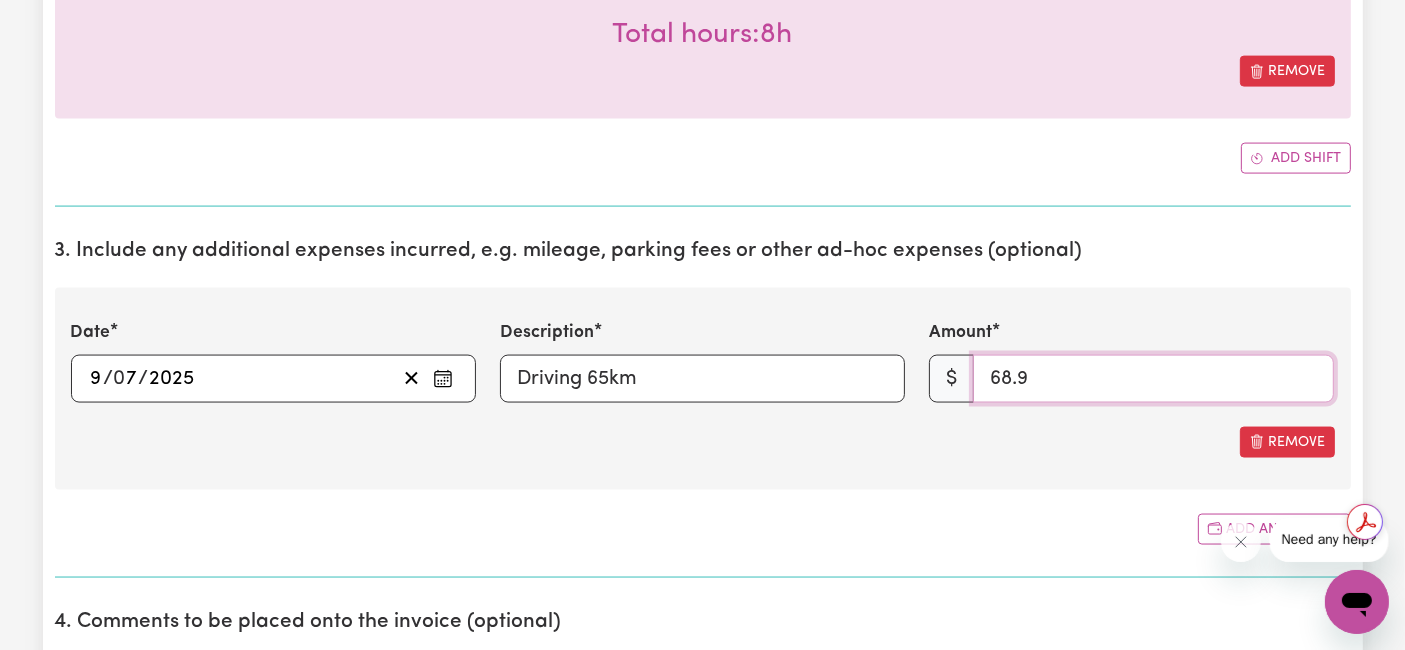 type on "68.9" 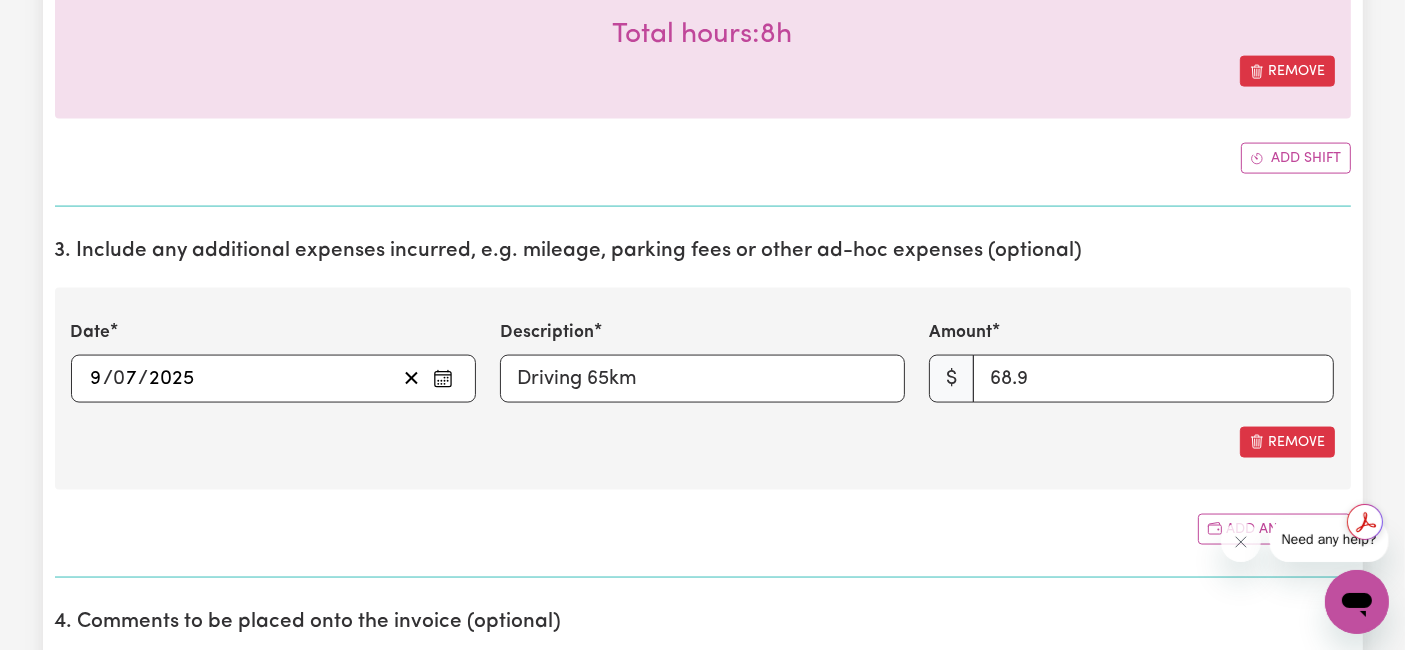 click on "3. Include any additional expenses incurred, e.g. mileage, parking fees or other ad-hoc expenses (optional) Date [DATE] 9 / 0 7 / 2025 « ‹ [DATE] › » Mon Tue Wed Thu Fri Sat Sun 30 1 2 3 4 5 6 7 8 9 10 11 12 13 14 15 16 17 18 19 20 21 22 23 24 25 26 27 28 29 30 31 1 2 3 Description Driving 65km Amount $ 68.9 Remove Add an expense" at bounding box center [703, 400] 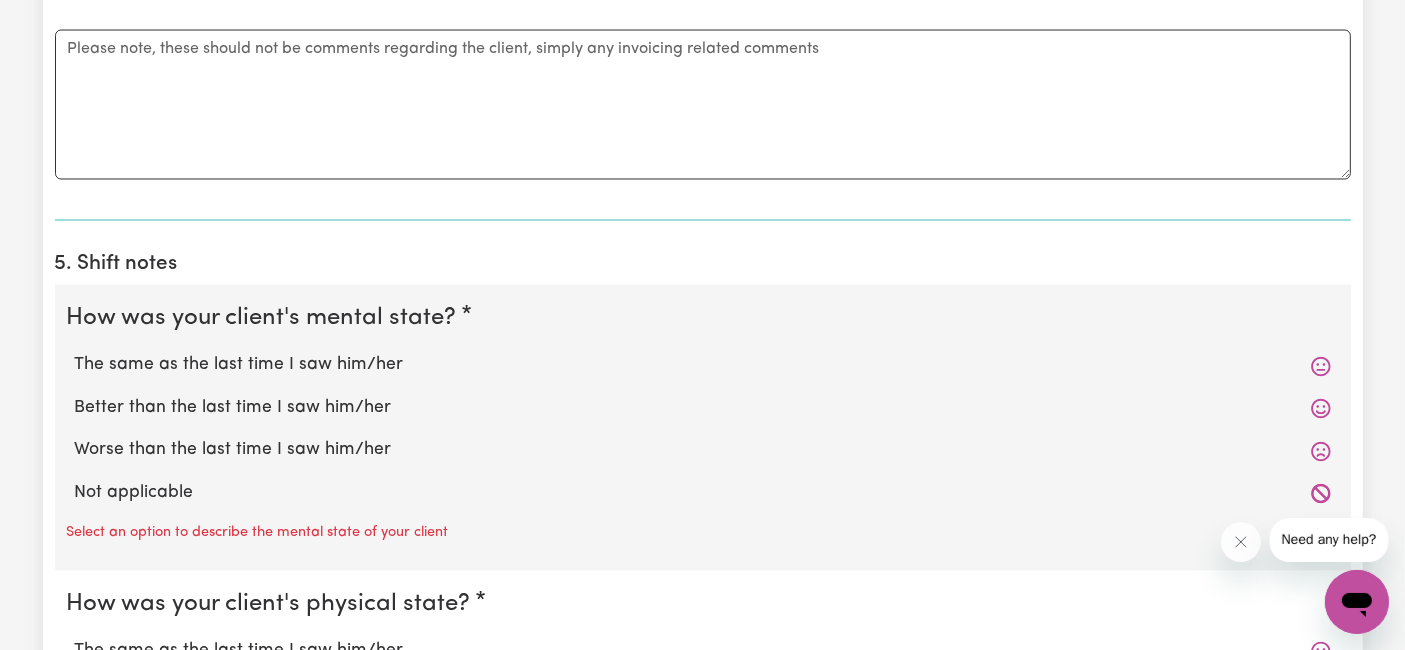scroll, scrollTop: 3666, scrollLeft: 0, axis: vertical 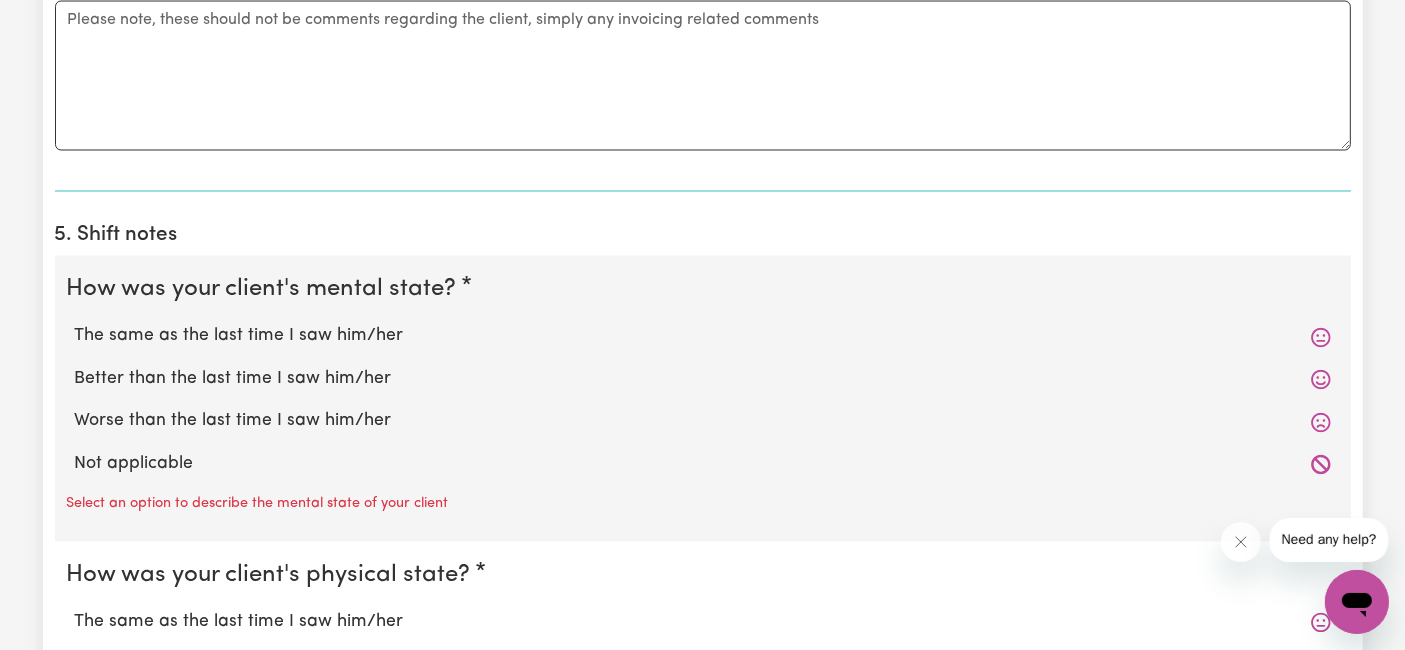 click on "The same as the last time I saw him/her" at bounding box center (703, 337) 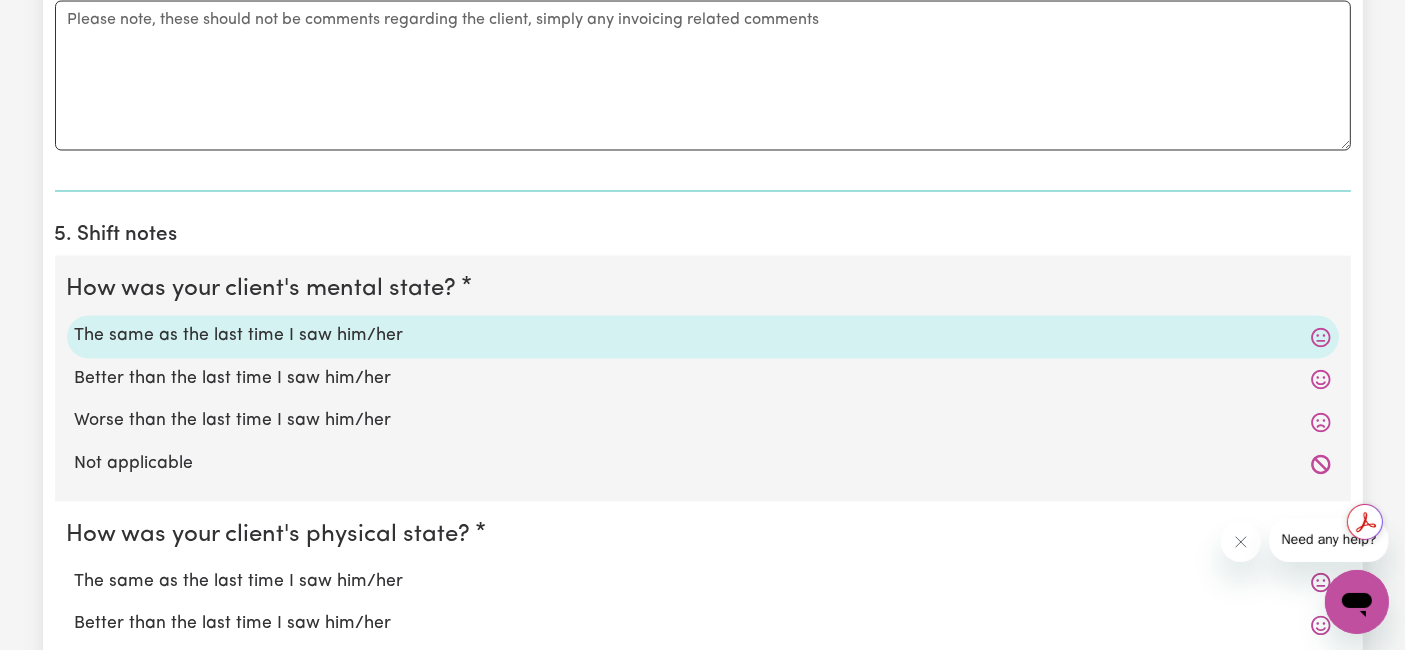 click on "The same as the last time I saw him/her" at bounding box center (703, 583) 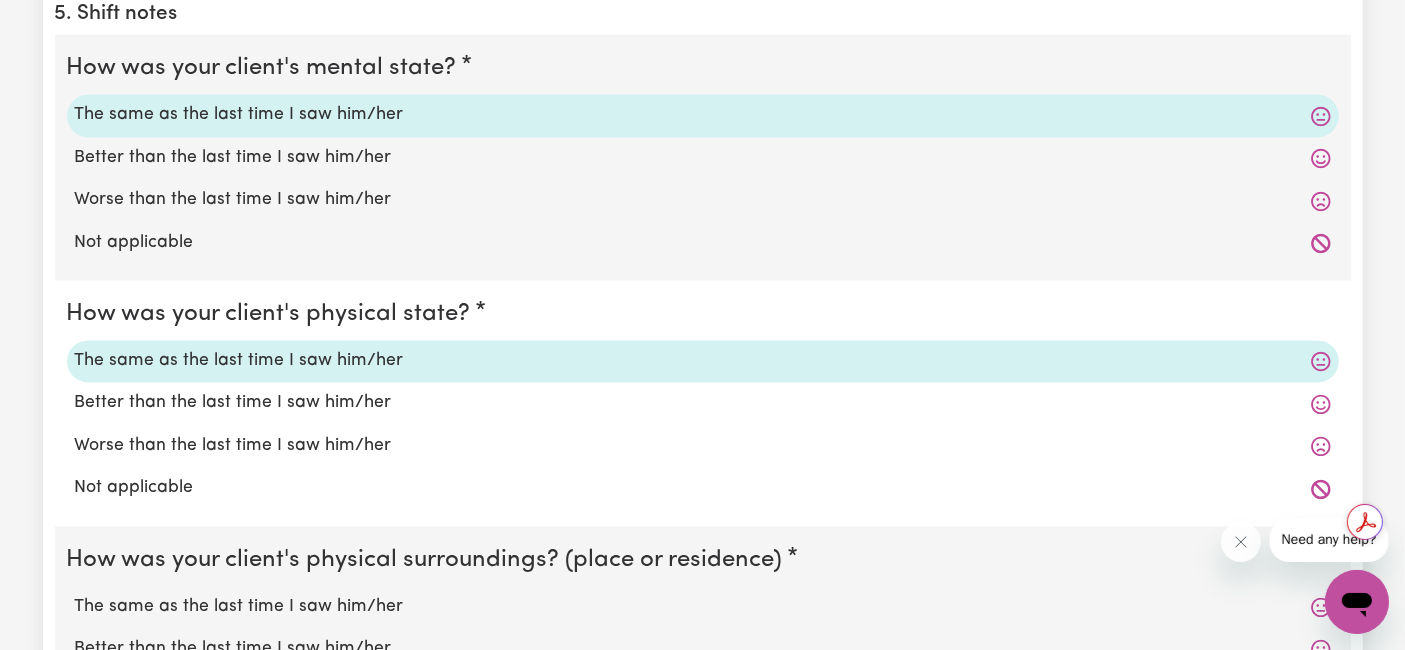 click on "The same as the last time I saw him/her" at bounding box center [703, 607] 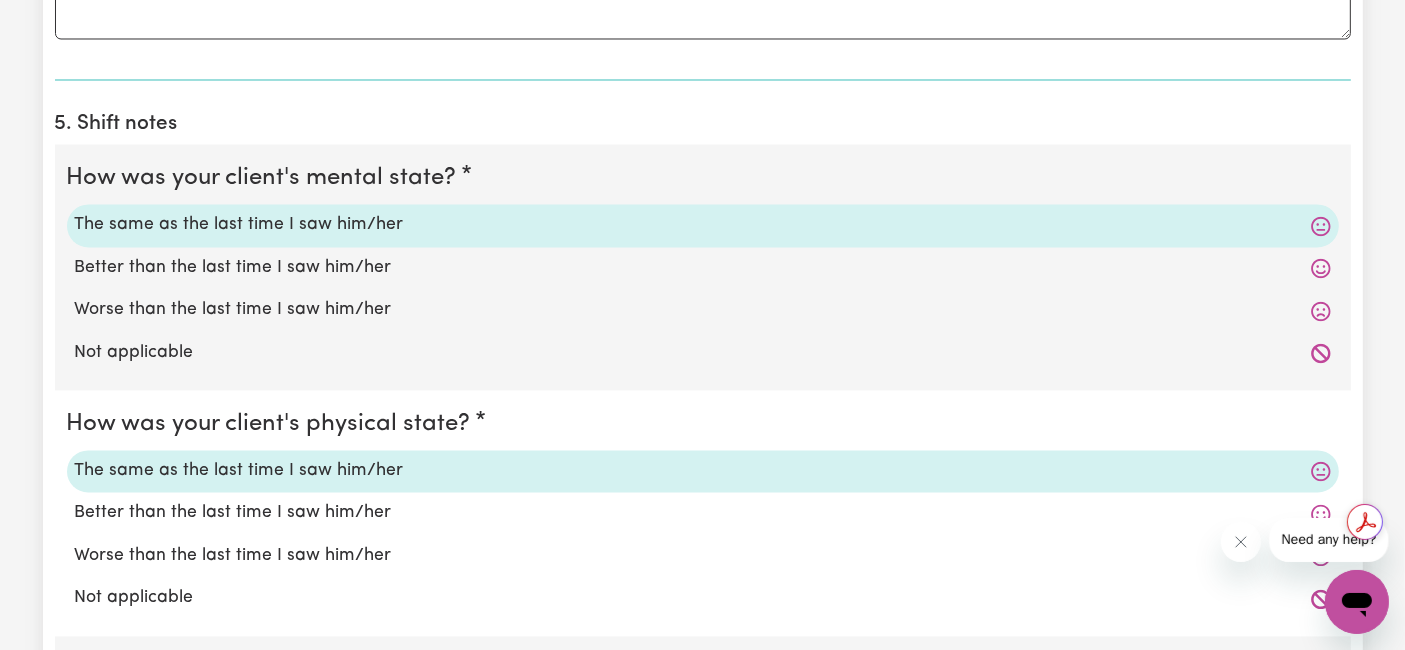scroll, scrollTop: 4555, scrollLeft: 0, axis: vertical 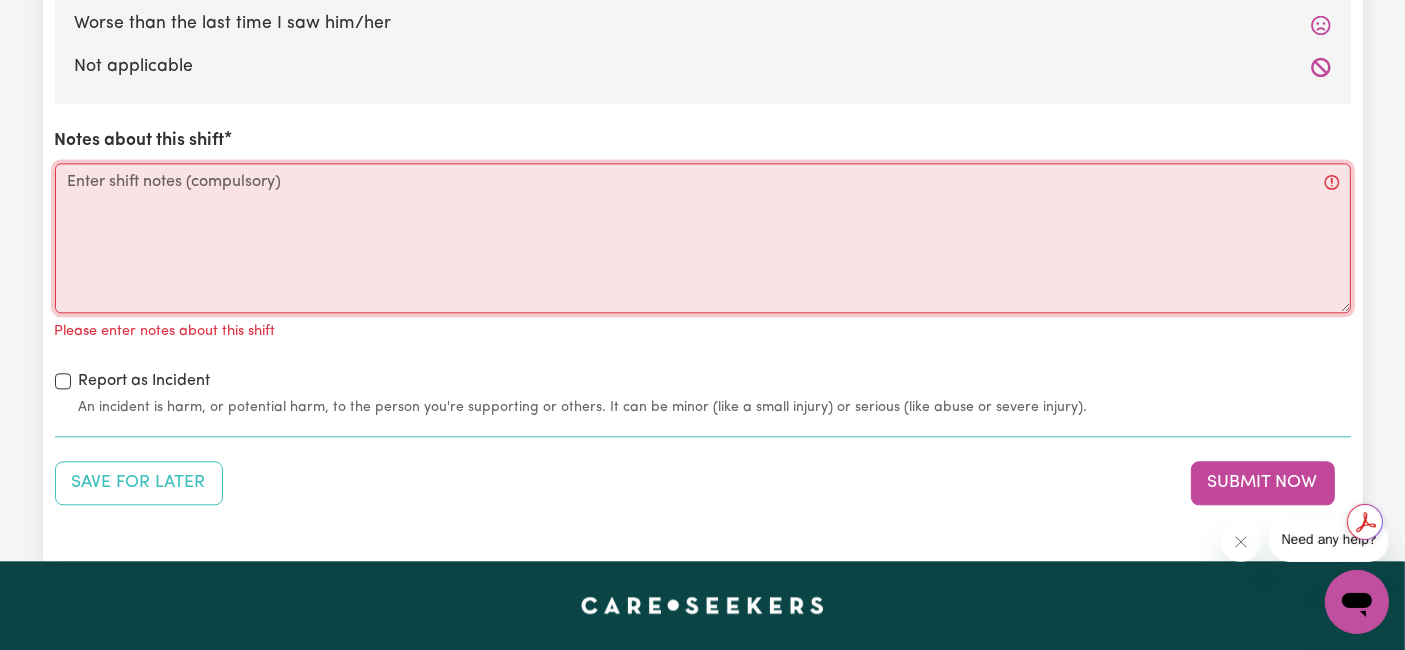 click on "Notes about this shift" at bounding box center (703, 238) 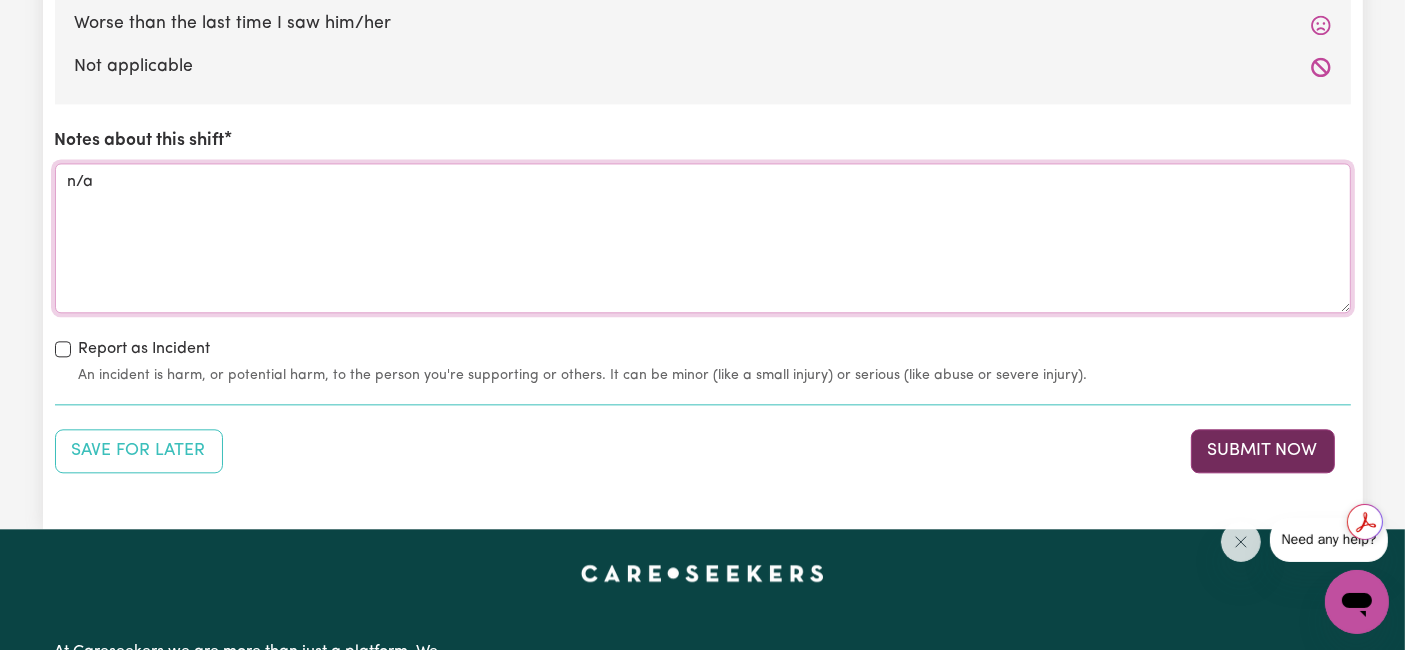 type on "n/a" 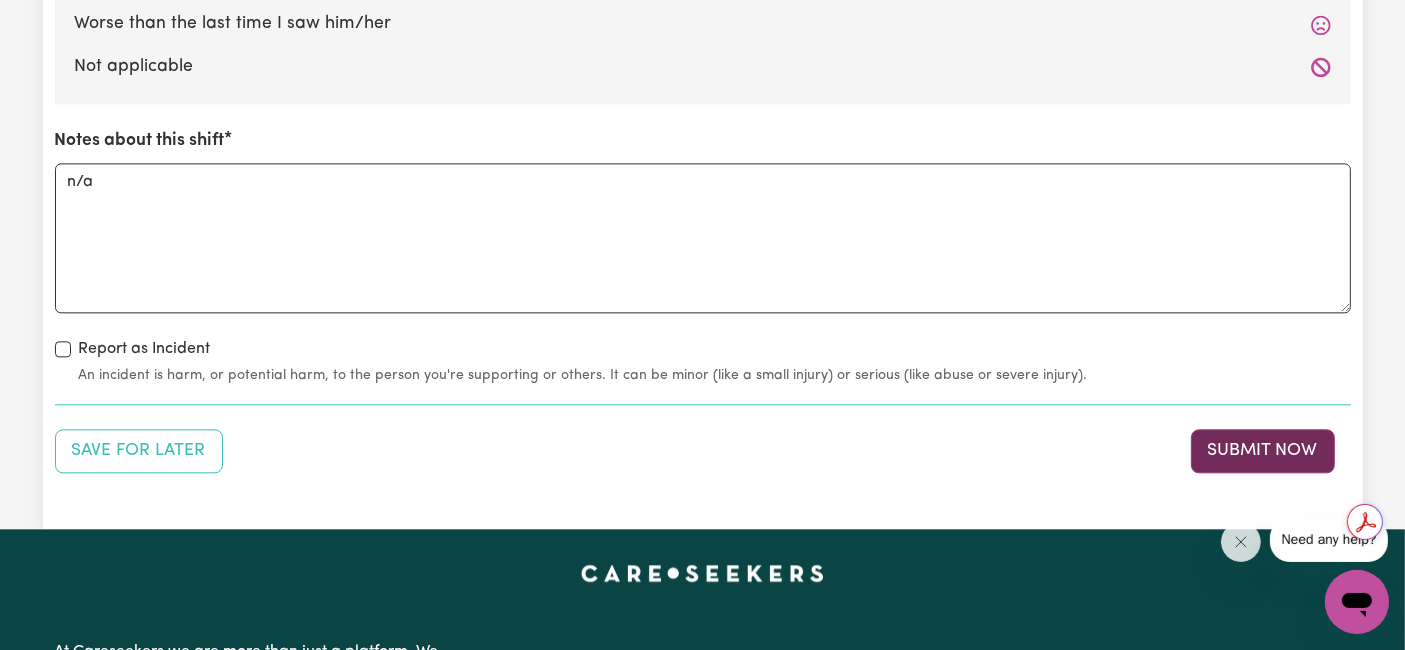click on "Submit Now" at bounding box center [1263, 451] 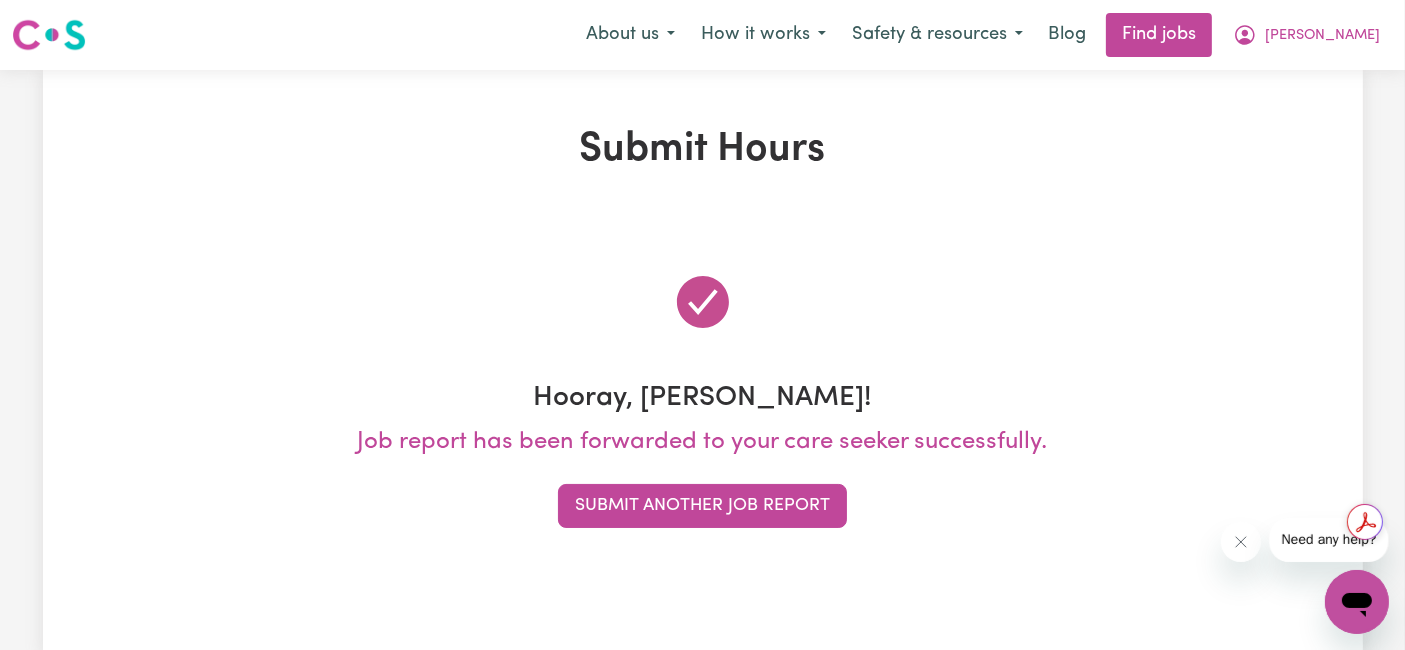scroll, scrollTop: 0, scrollLeft: 0, axis: both 